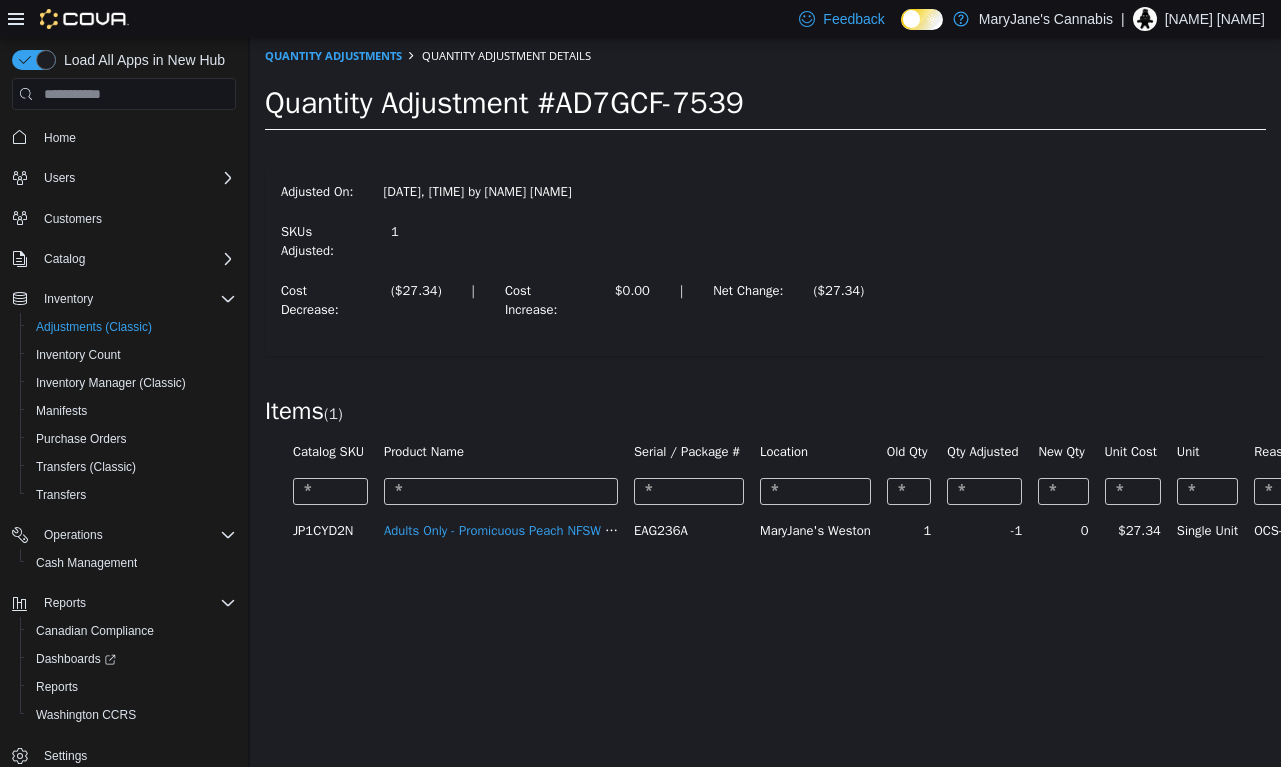 scroll, scrollTop: 0, scrollLeft: 0, axis: both 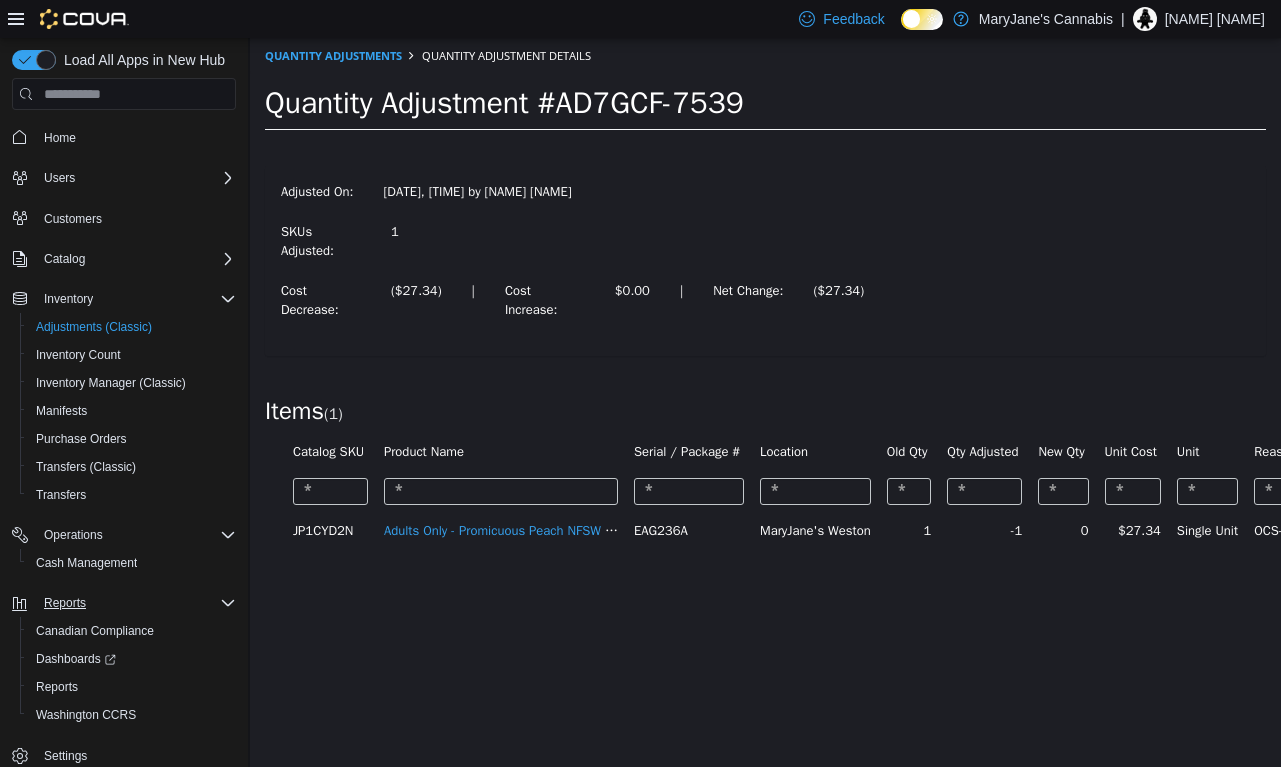 click on "Reports" at bounding box center [65, 603] 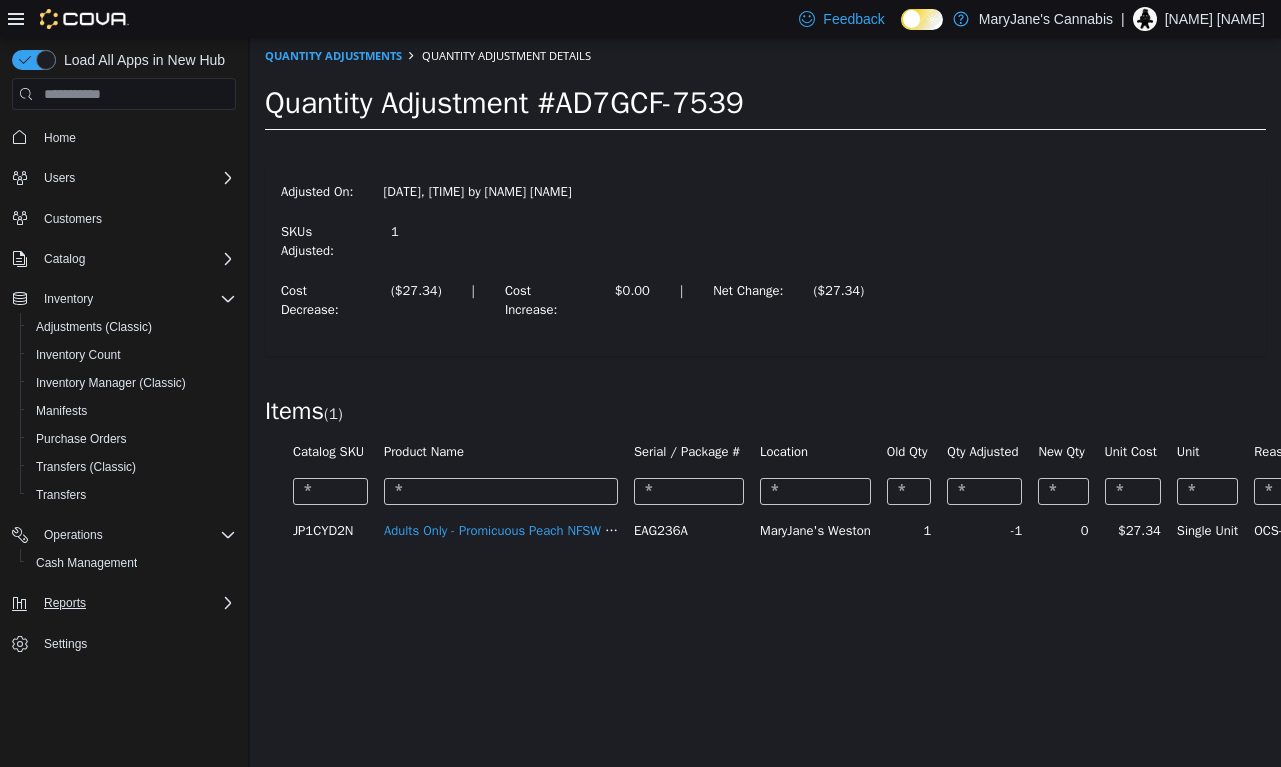 click on "Reports" at bounding box center [65, 603] 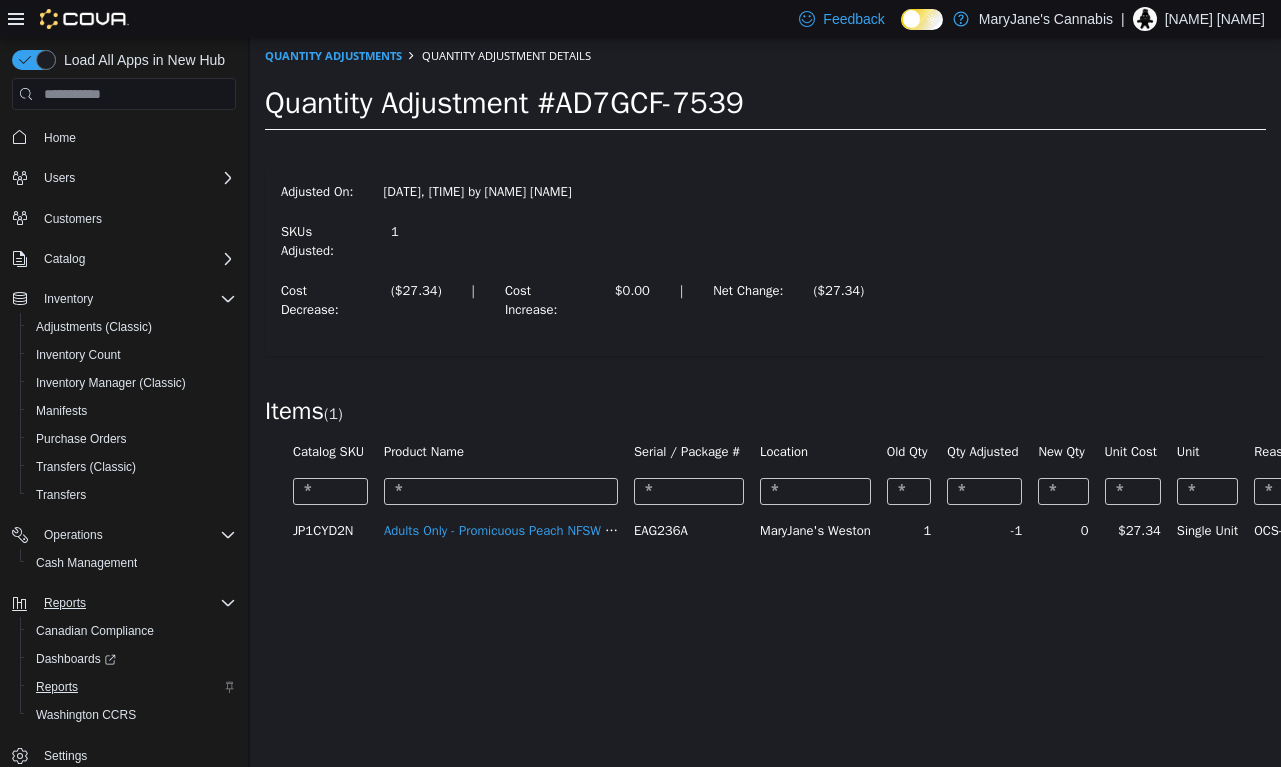 click on "Reports" at bounding box center (57, 687) 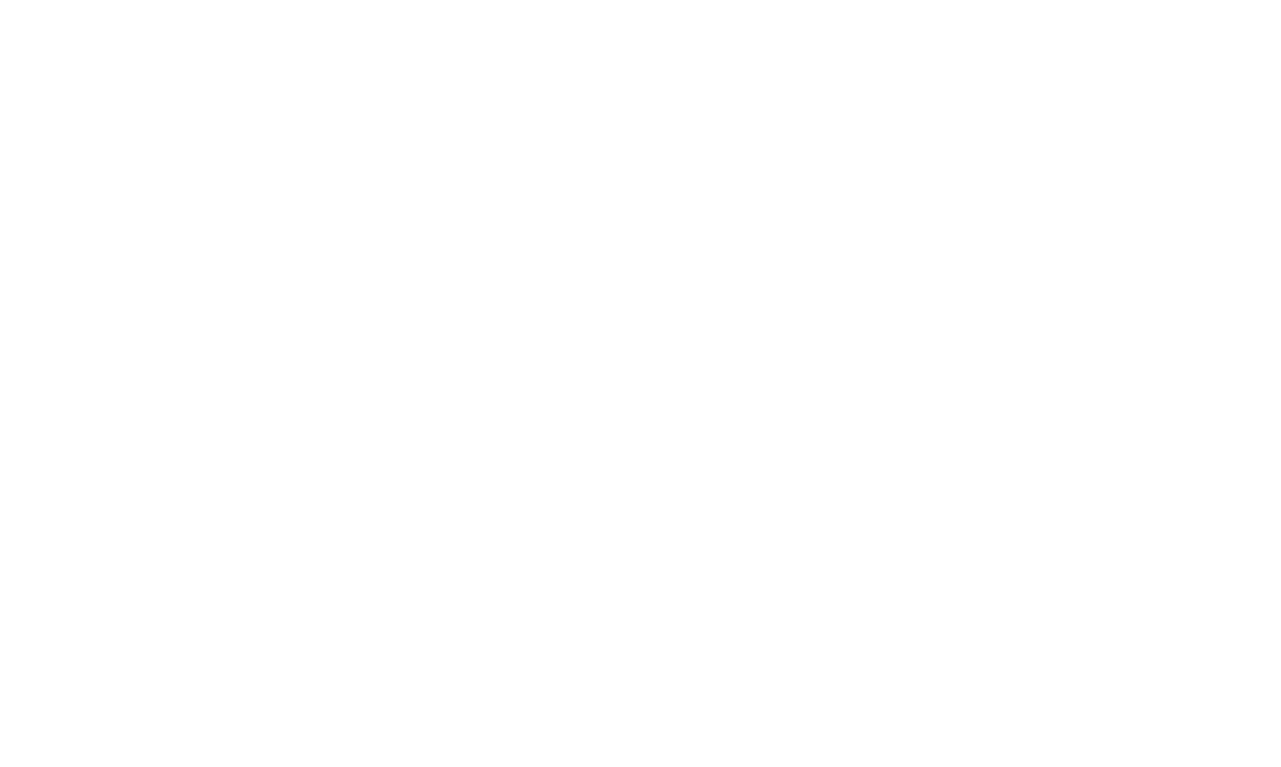 scroll, scrollTop: 0, scrollLeft: 0, axis: both 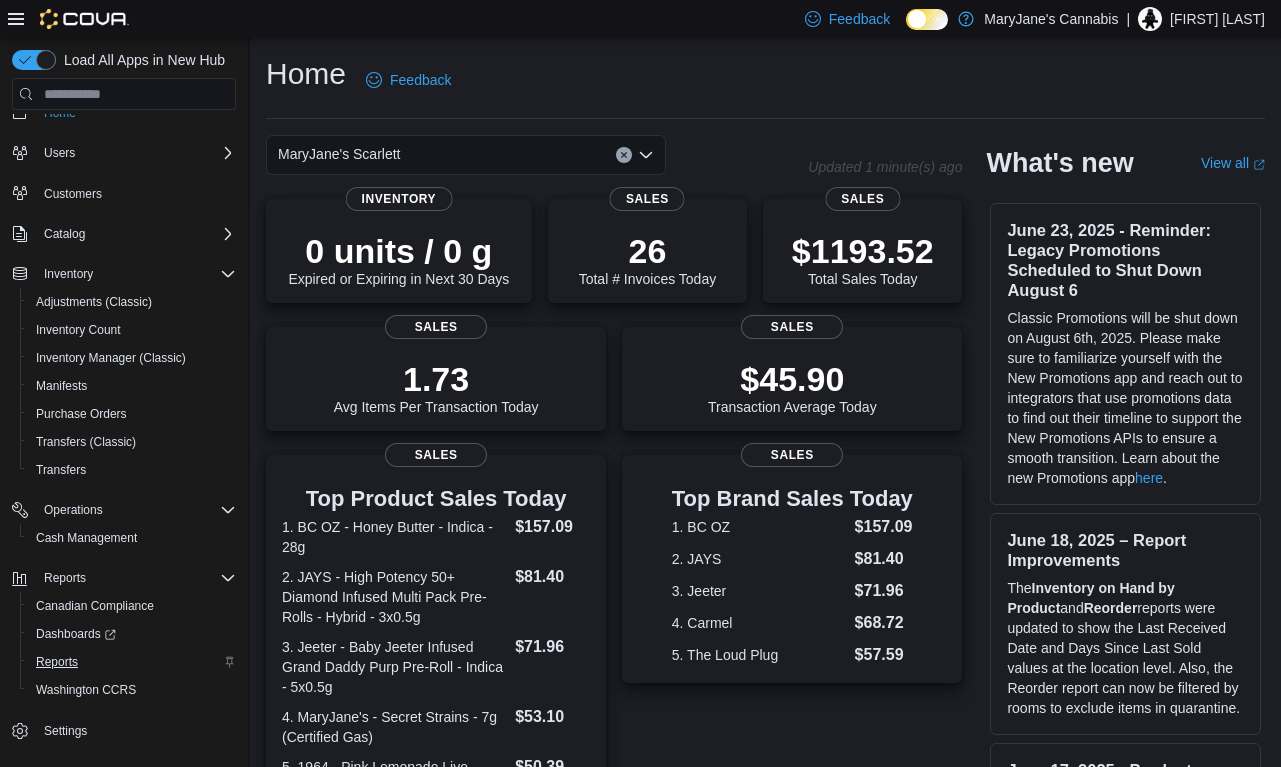 click on "Reports" at bounding box center [57, 662] 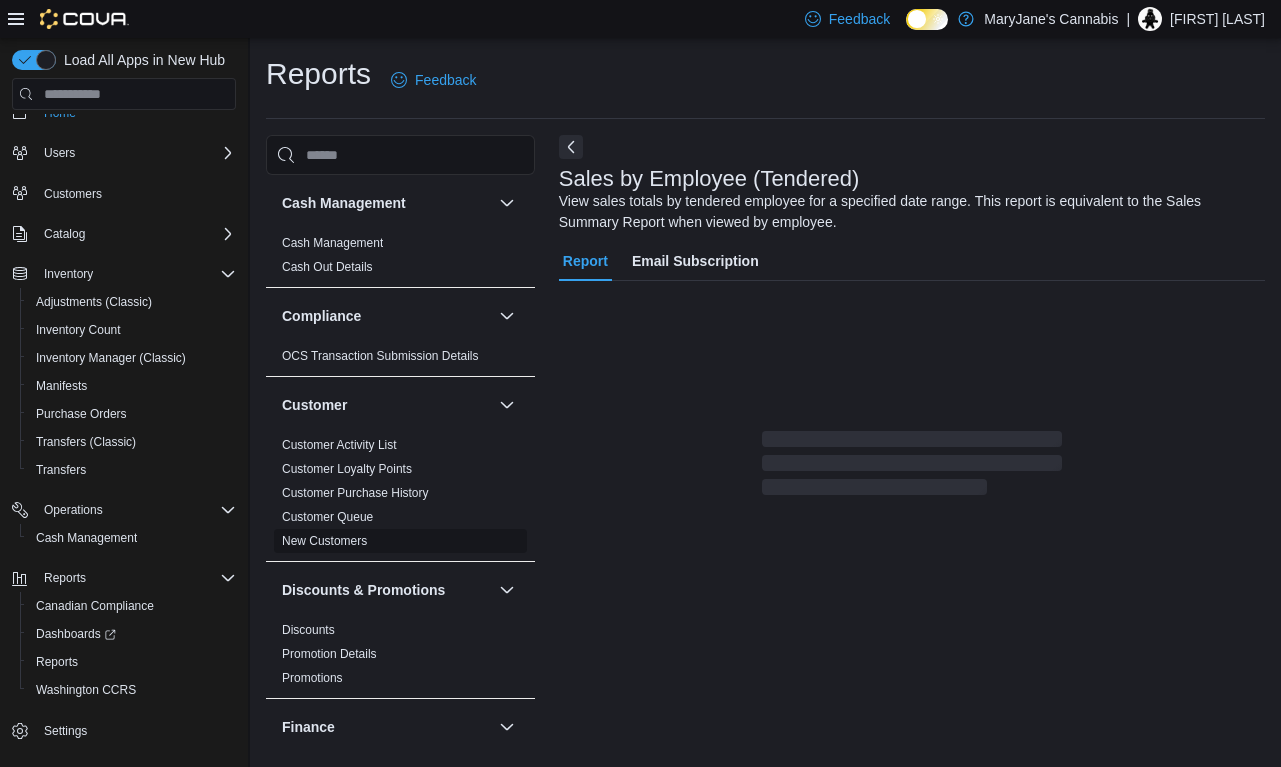 scroll, scrollTop: 66, scrollLeft: 0, axis: vertical 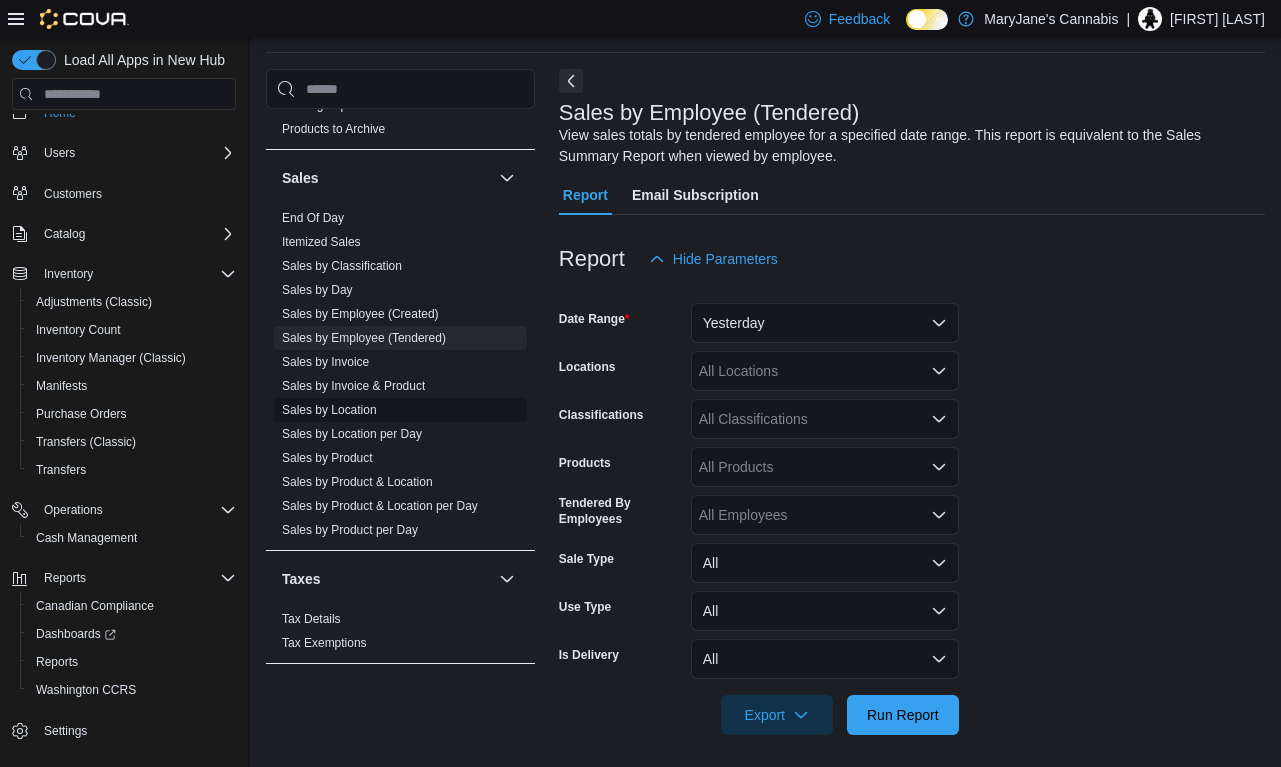 click on "Sales by Location" at bounding box center [329, 410] 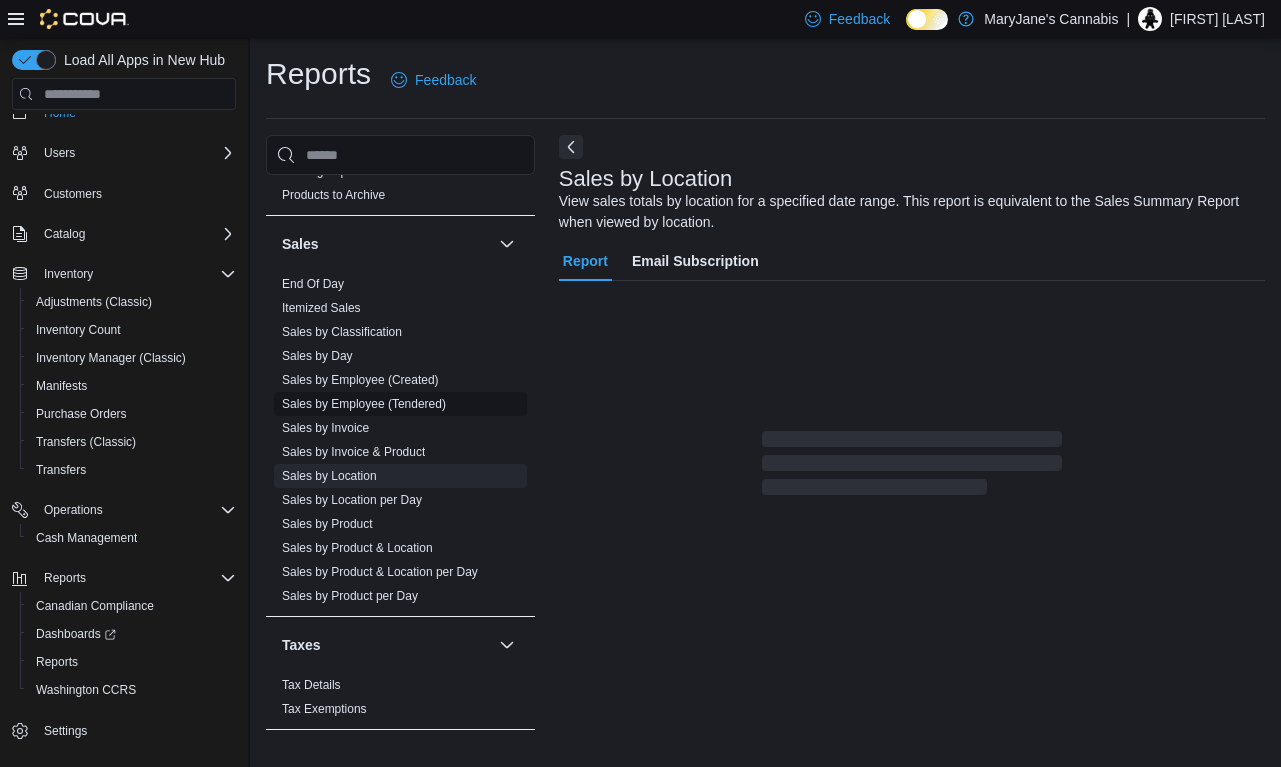 scroll, scrollTop: 25, scrollLeft: 0, axis: vertical 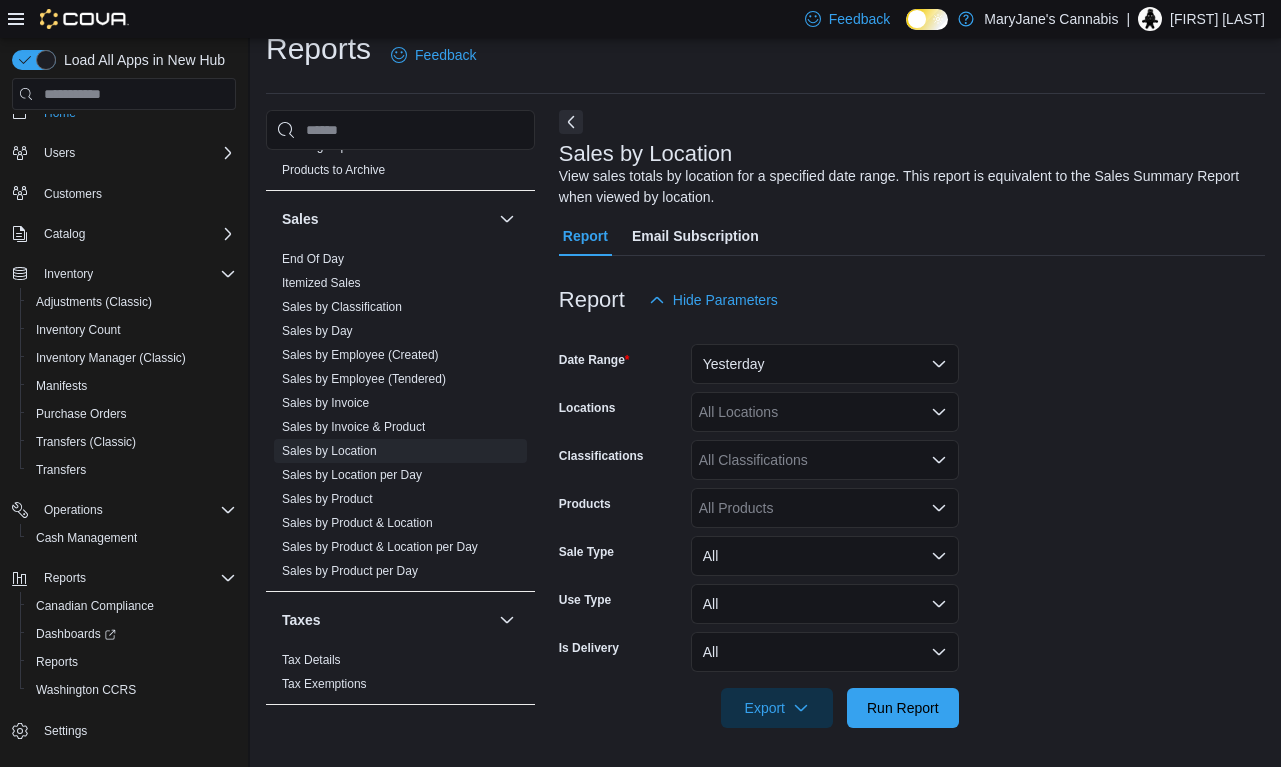 click on "Yesterday" at bounding box center (825, 364) 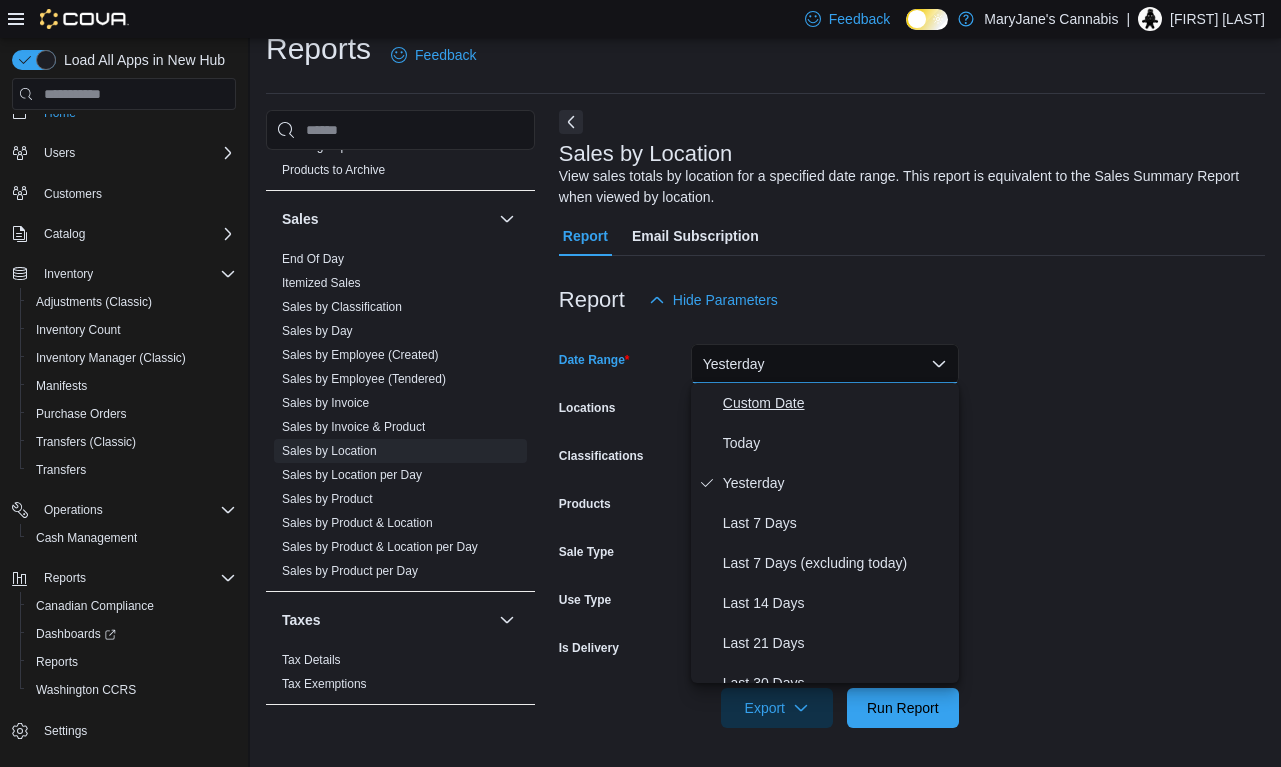 click on "Custom Date" at bounding box center (837, 403) 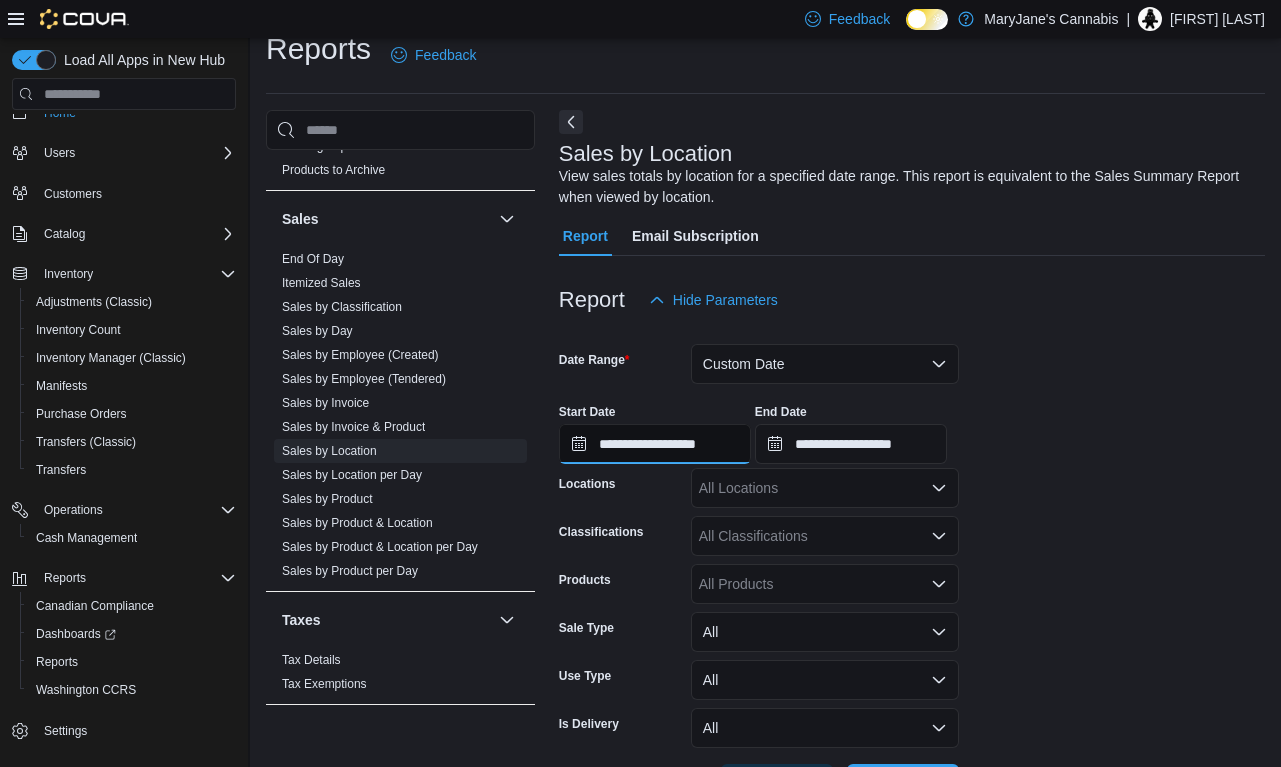 click on "**********" at bounding box center [655, 444] 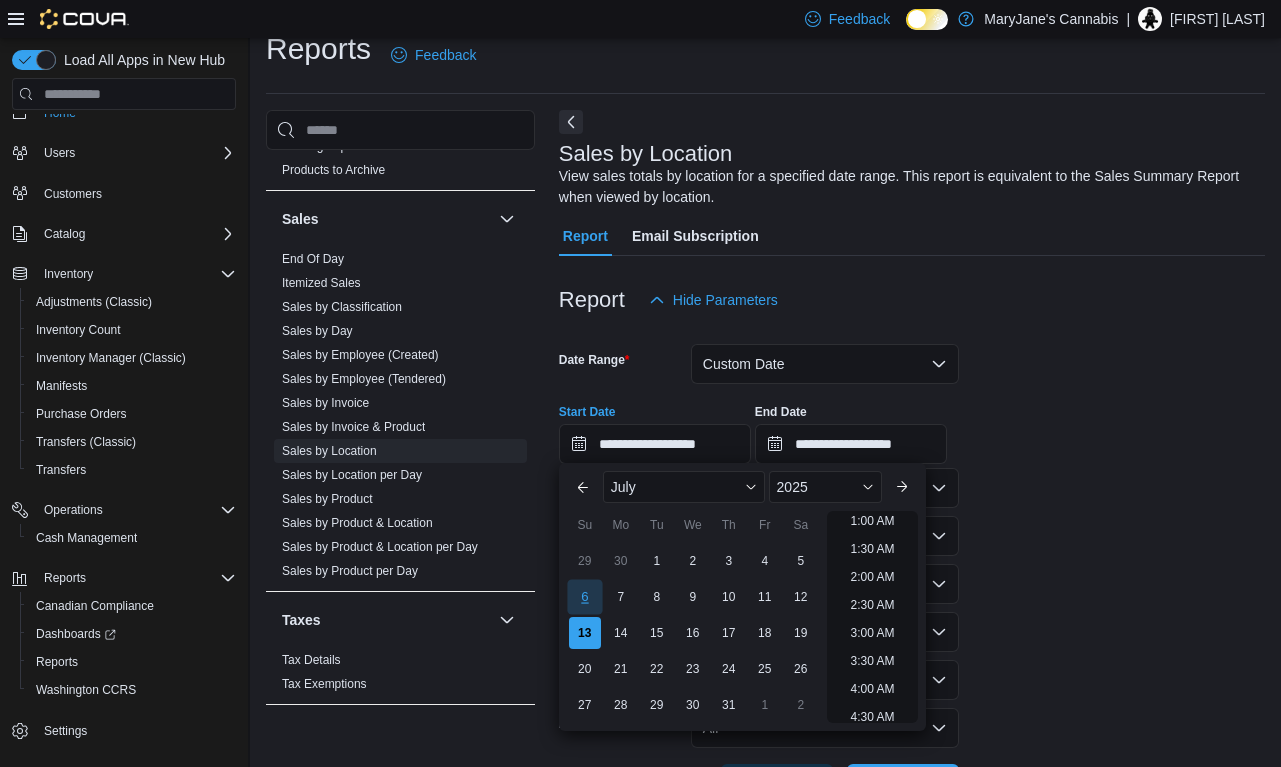 click on "6" at bounding box center [584, 597] 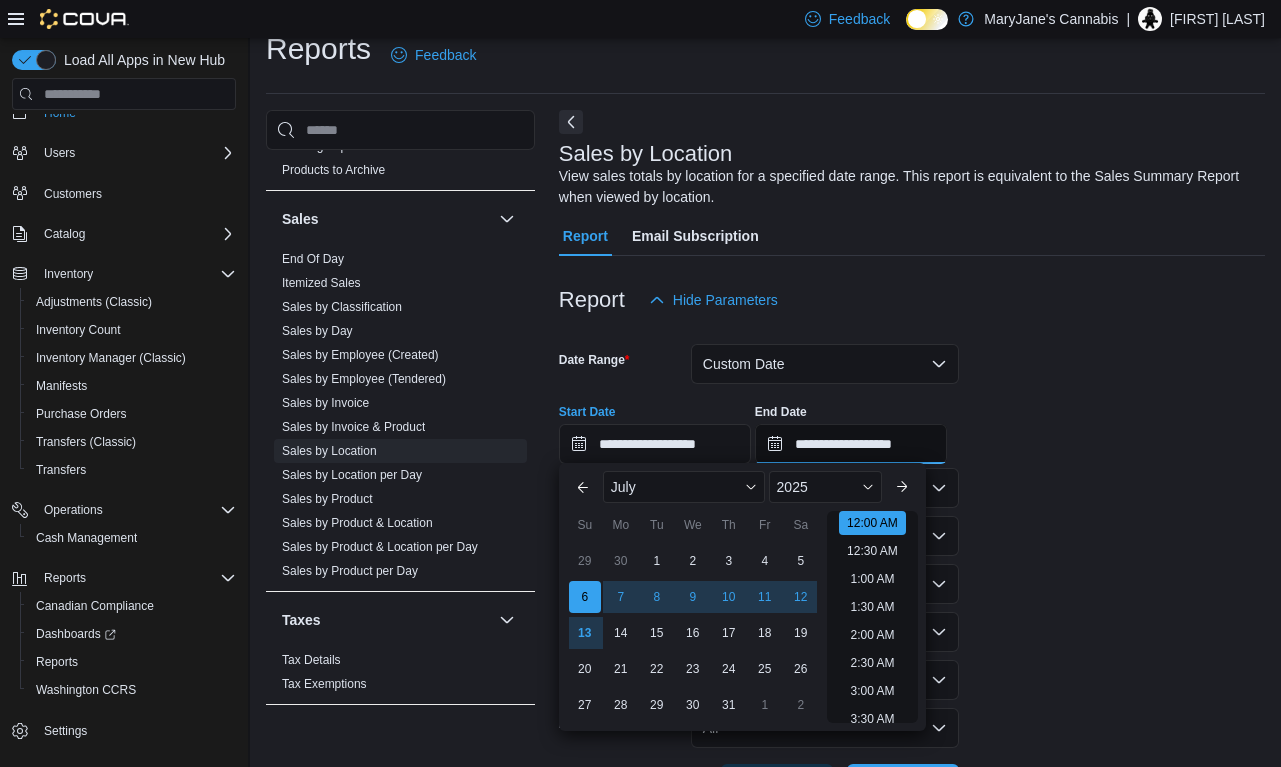 click on "**********" at bounding box center (851, 444) 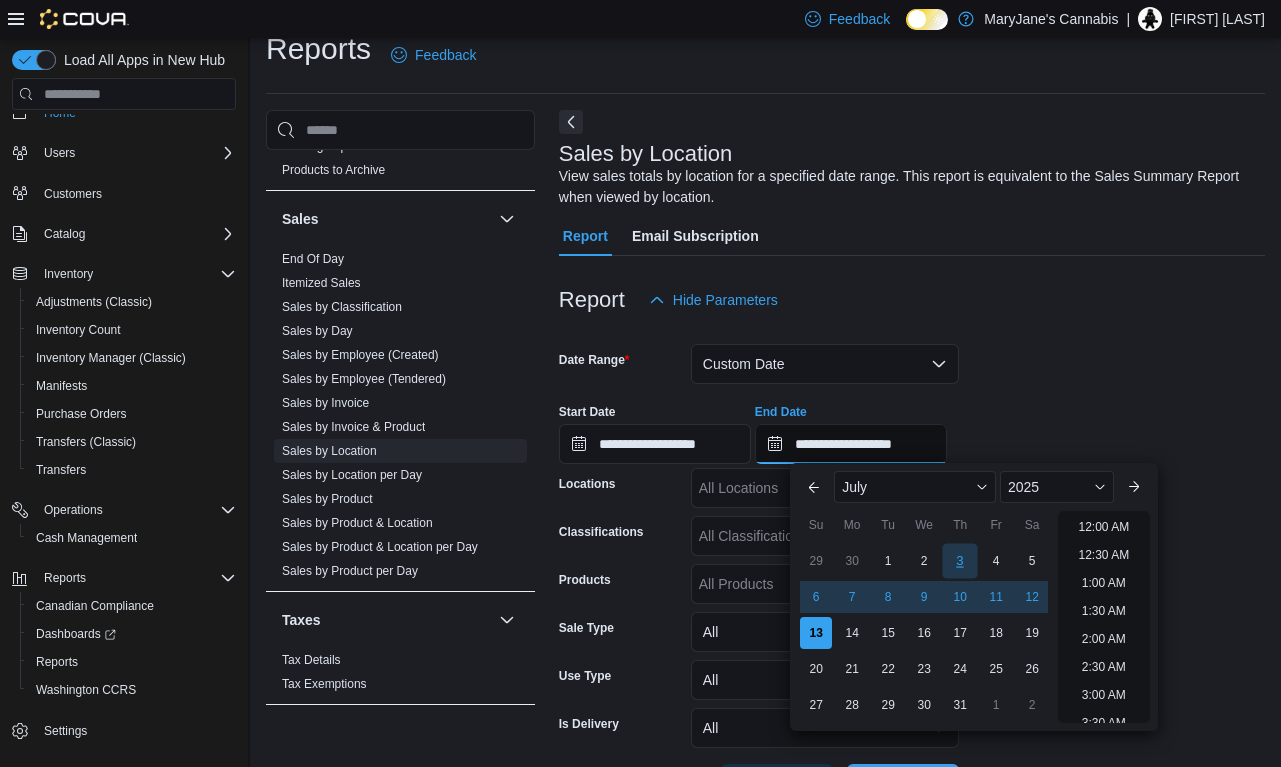 scroll, scrollTop: 1136, scrollLeft: 0, axis: vertical 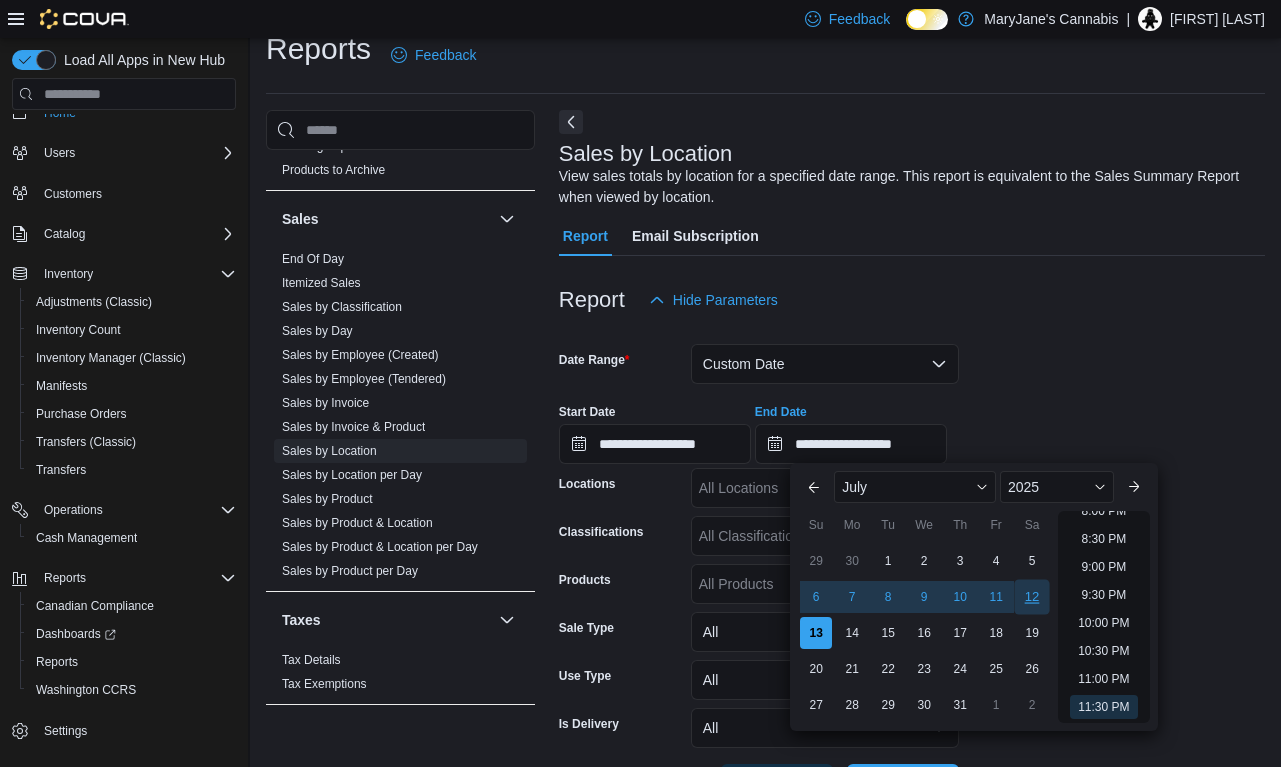 click on "12" at bounding box center [1032, 597] 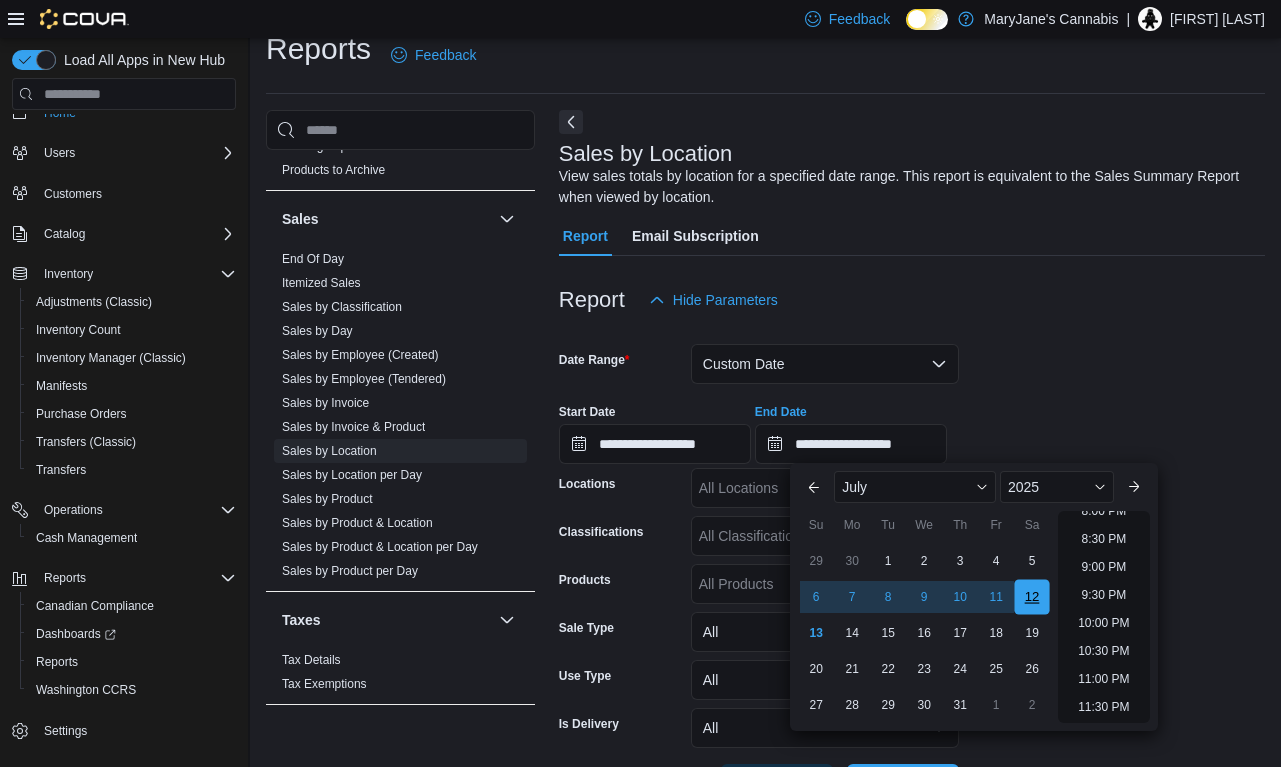type on "**********" 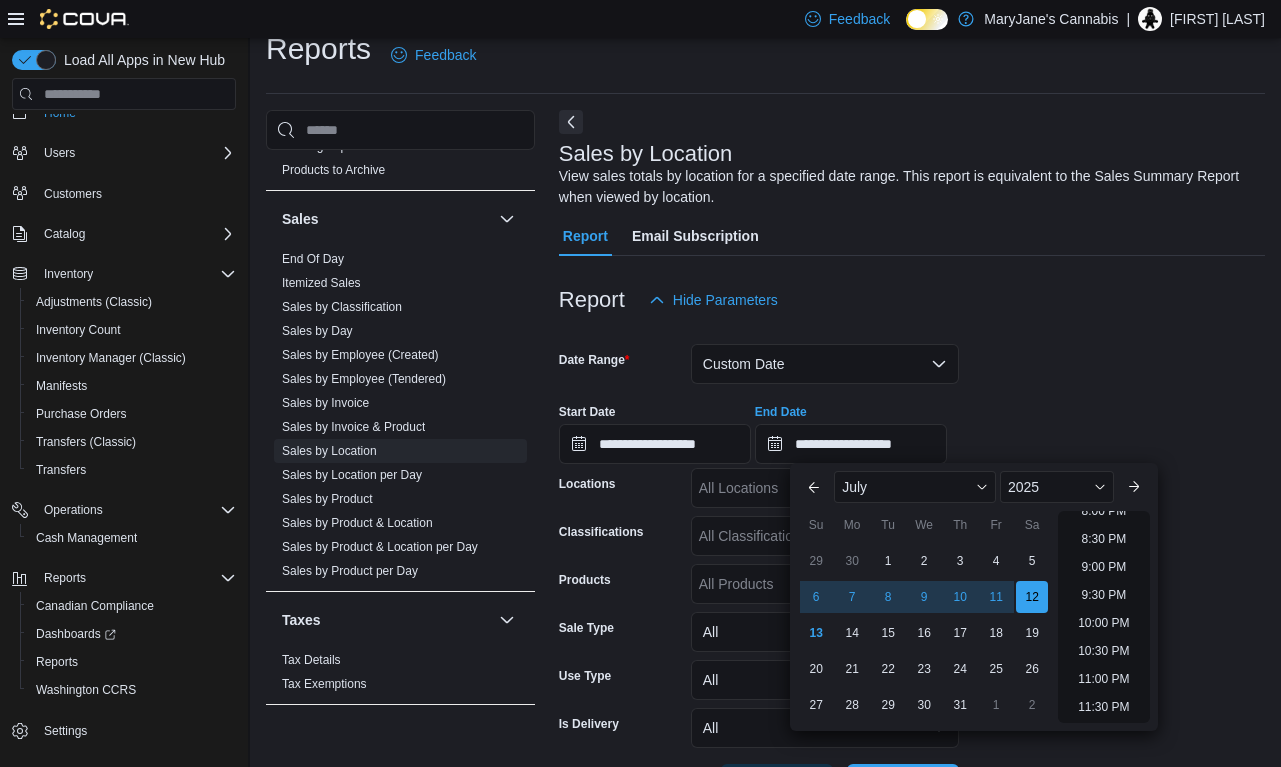 click on "Report Hide Parameters" at bounding box center [912, 300] 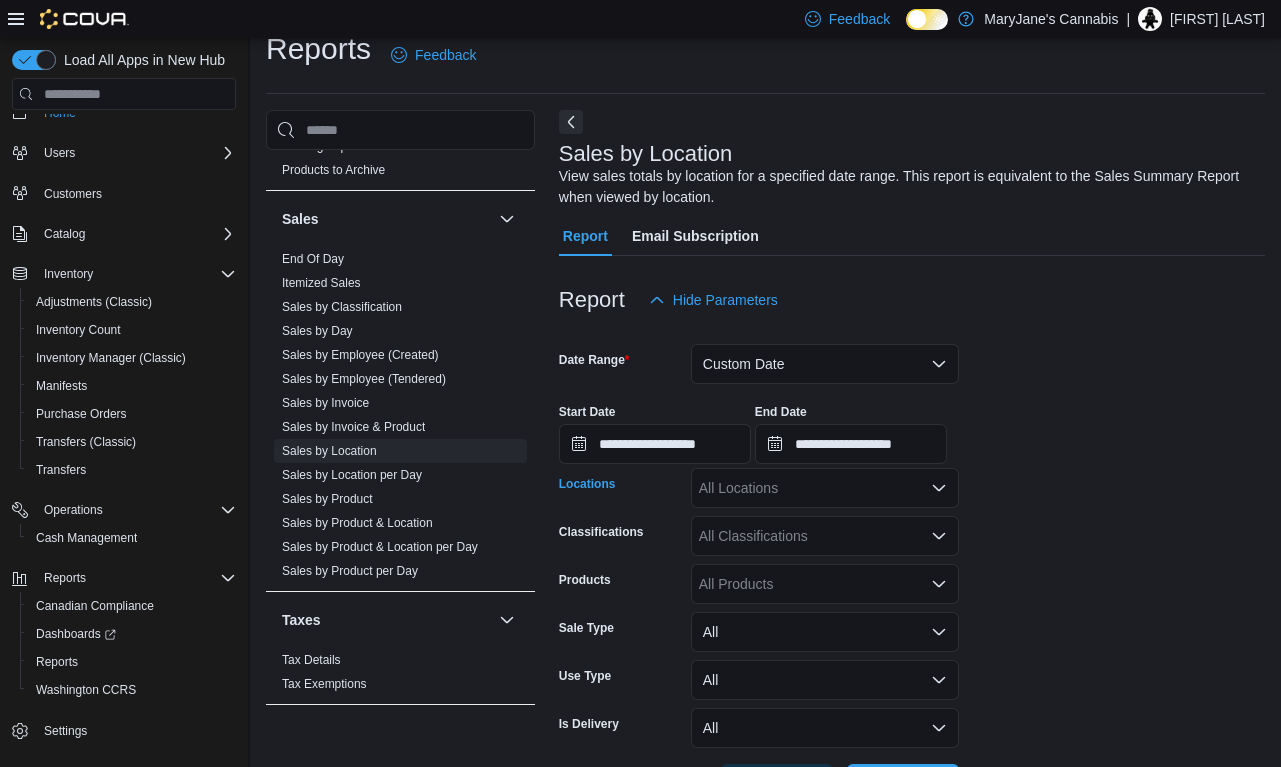 click on "All Locations" at bounding box center (825, 488) 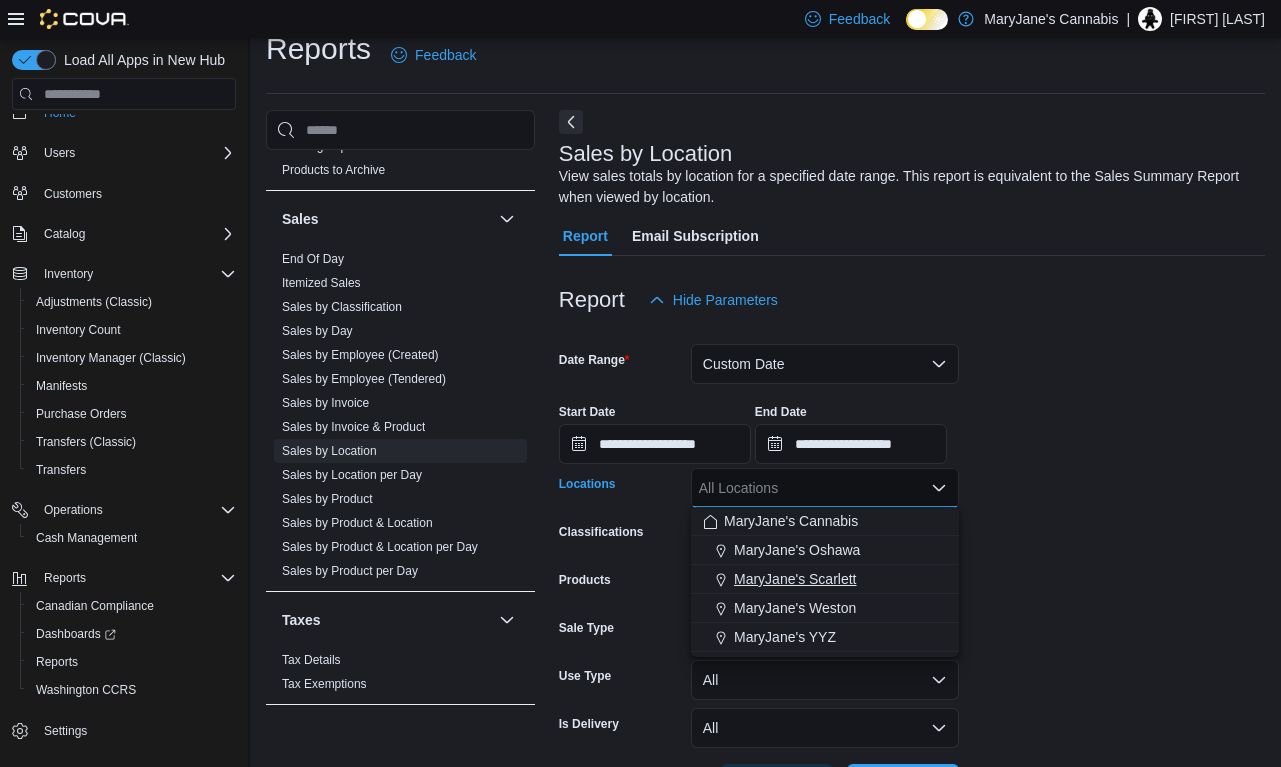 click on "MaryJane's Scarlett" at bounding box center (795, 579) 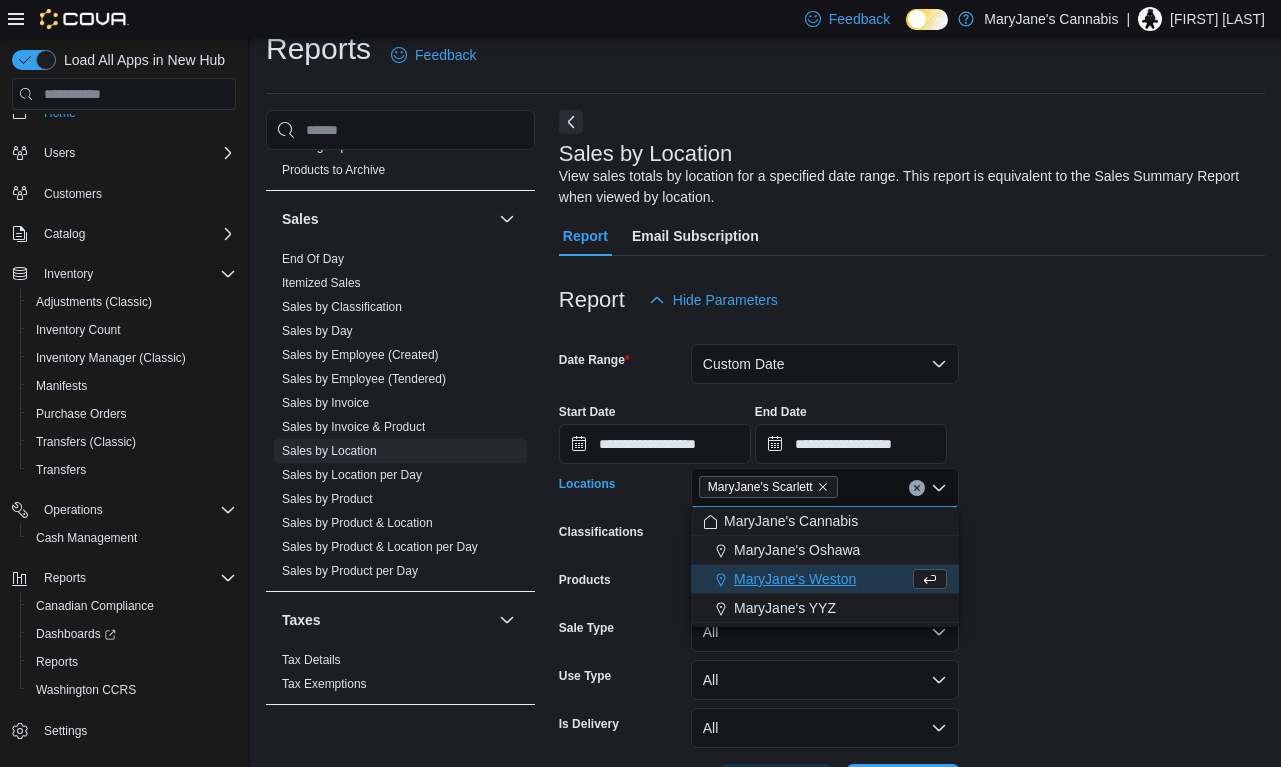 click on "**********" at bounding box center (912, 562) 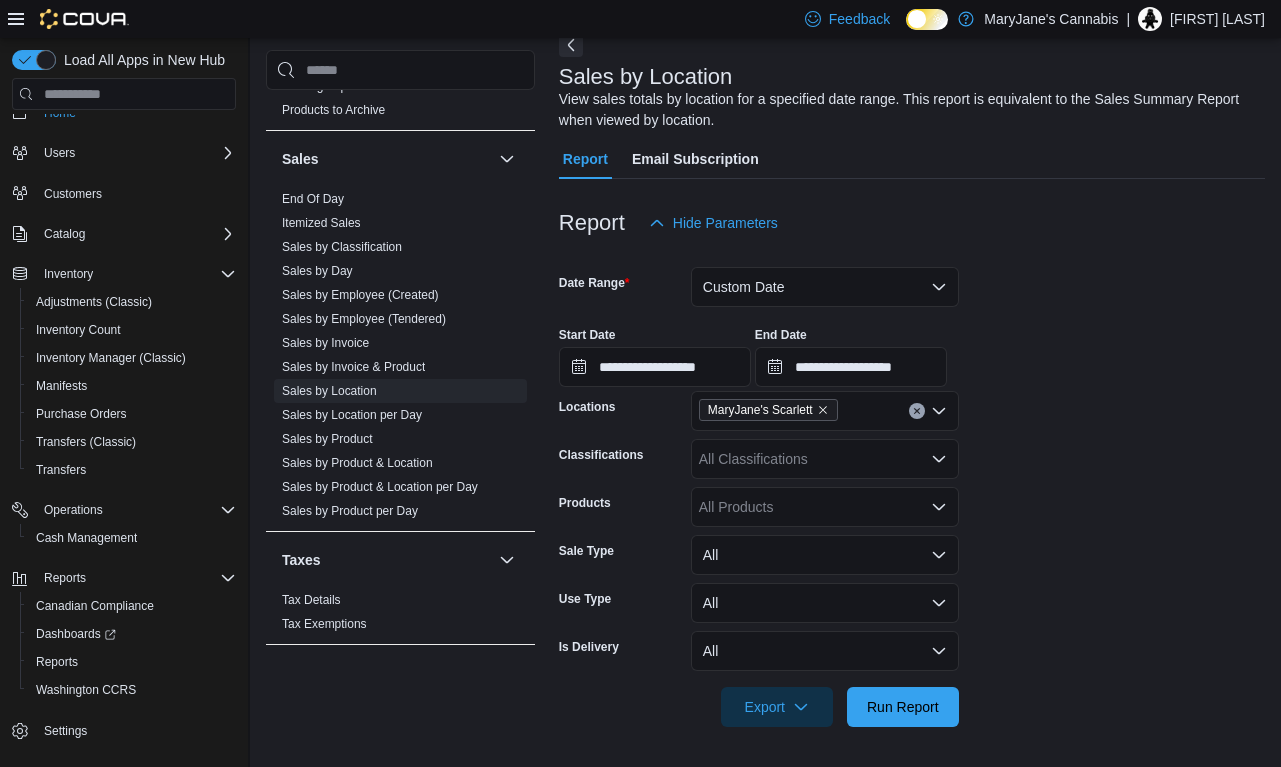 scroll, scrollTop: 101, scrollLeft: 0, axis: vertical 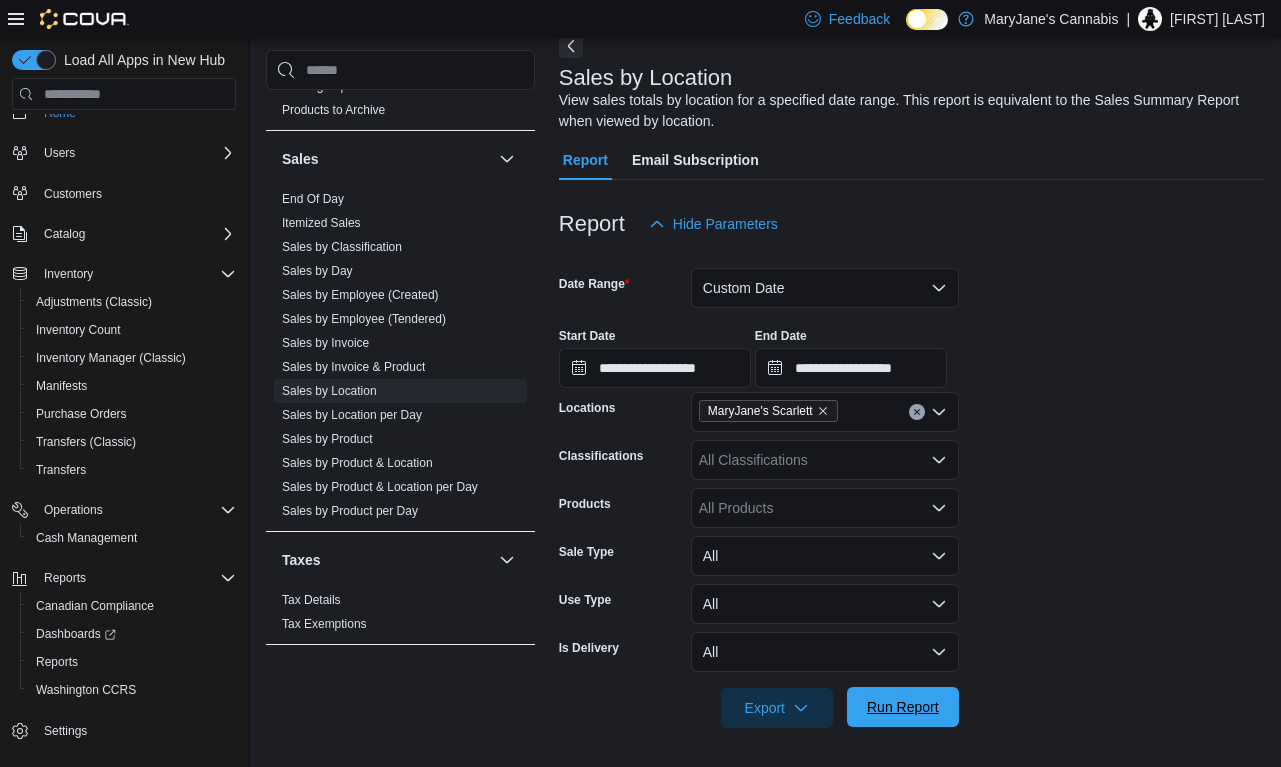click on "Run Report" at bounding box center [903, 707] 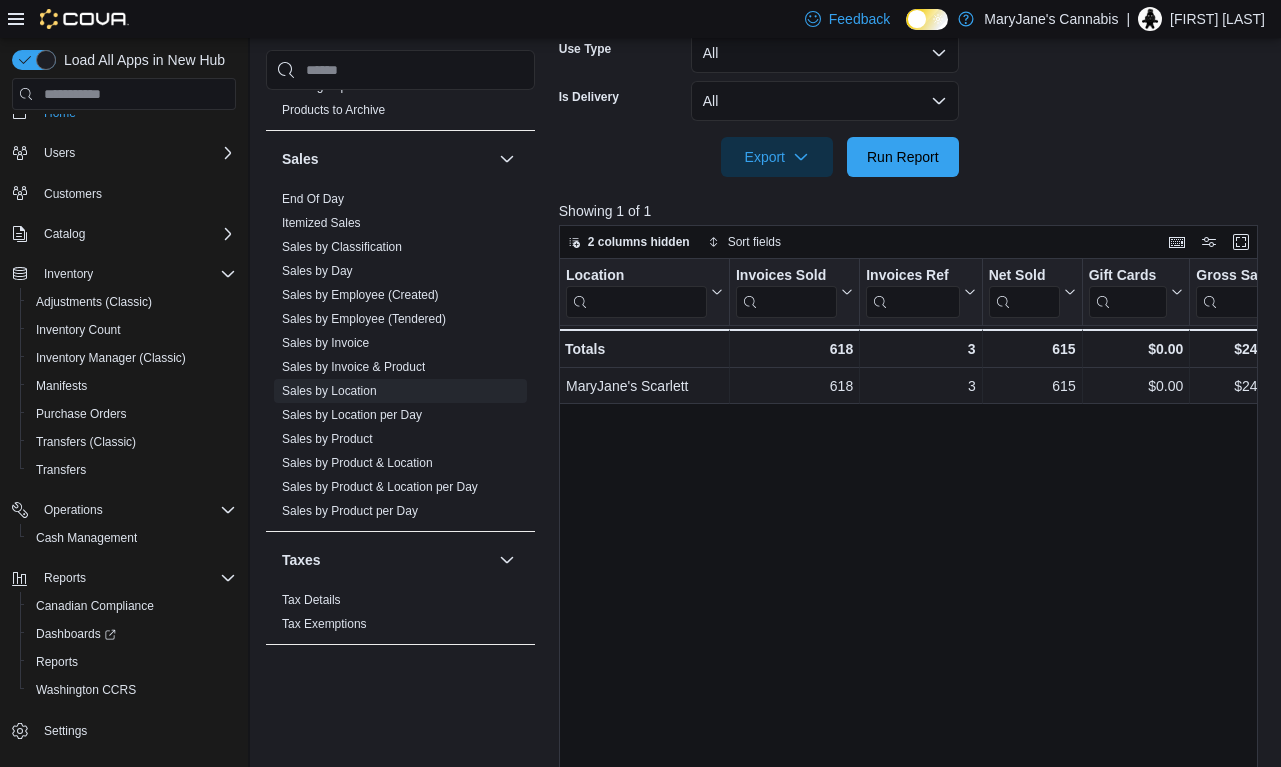 scroll, scrollTop: 659, scrollLeft: 0, axis: vertical 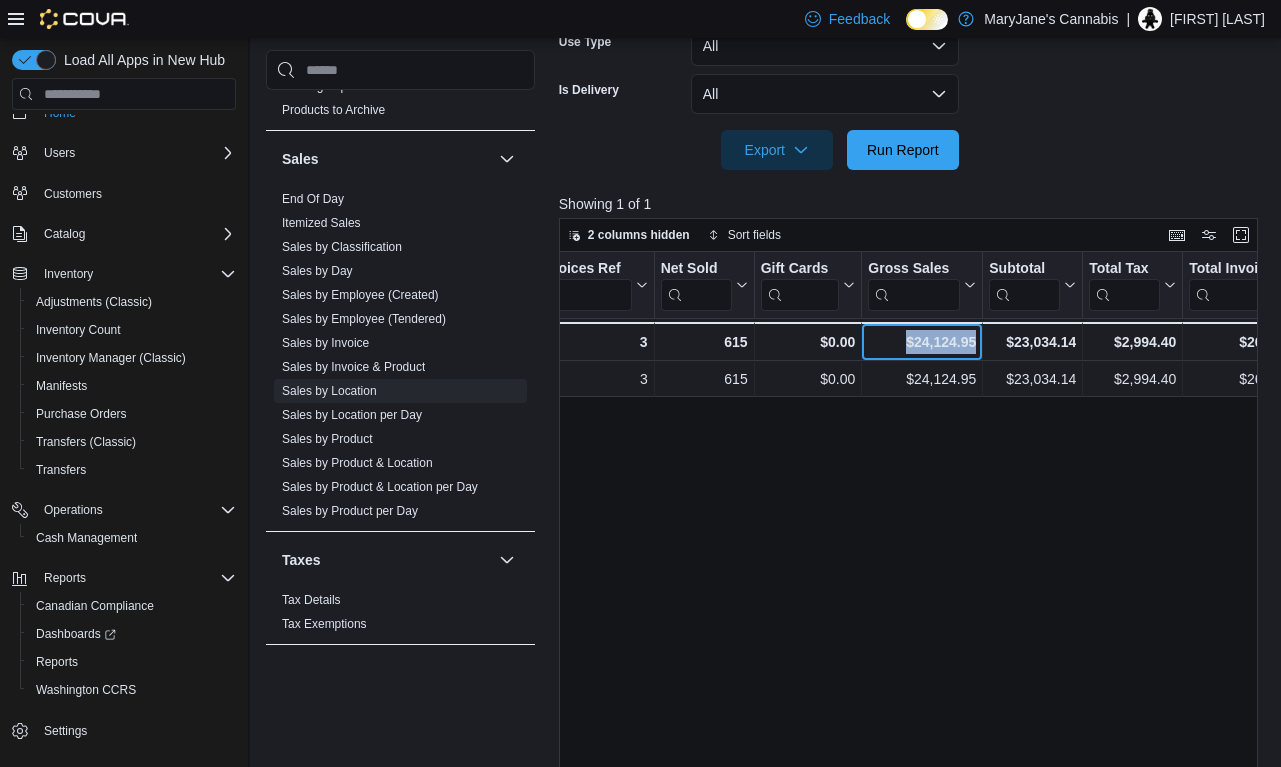 drag, startPoint x: 981, startPoint y: 345, endPoint x: 904, endPoint y: 342, distance: 77.05842 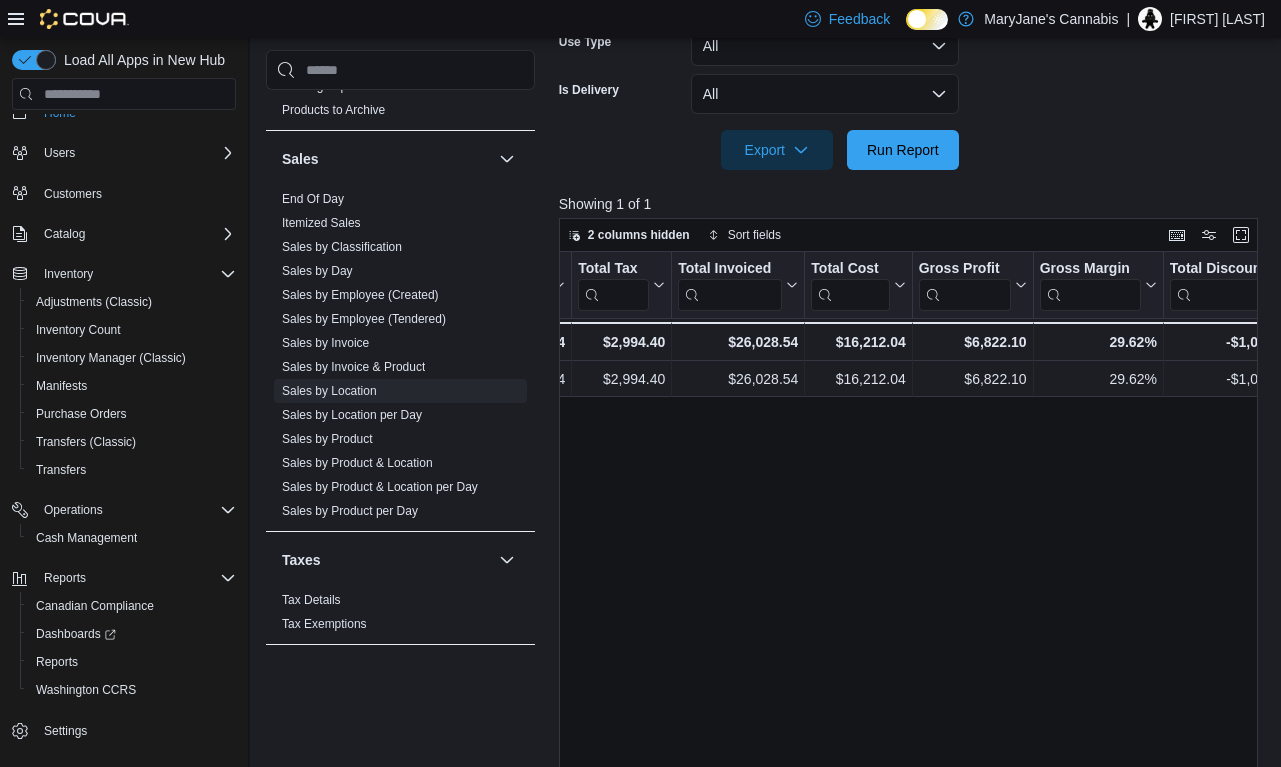 scroll, scrollTop: 0, scrollLeft: 1091, axis: horizontal 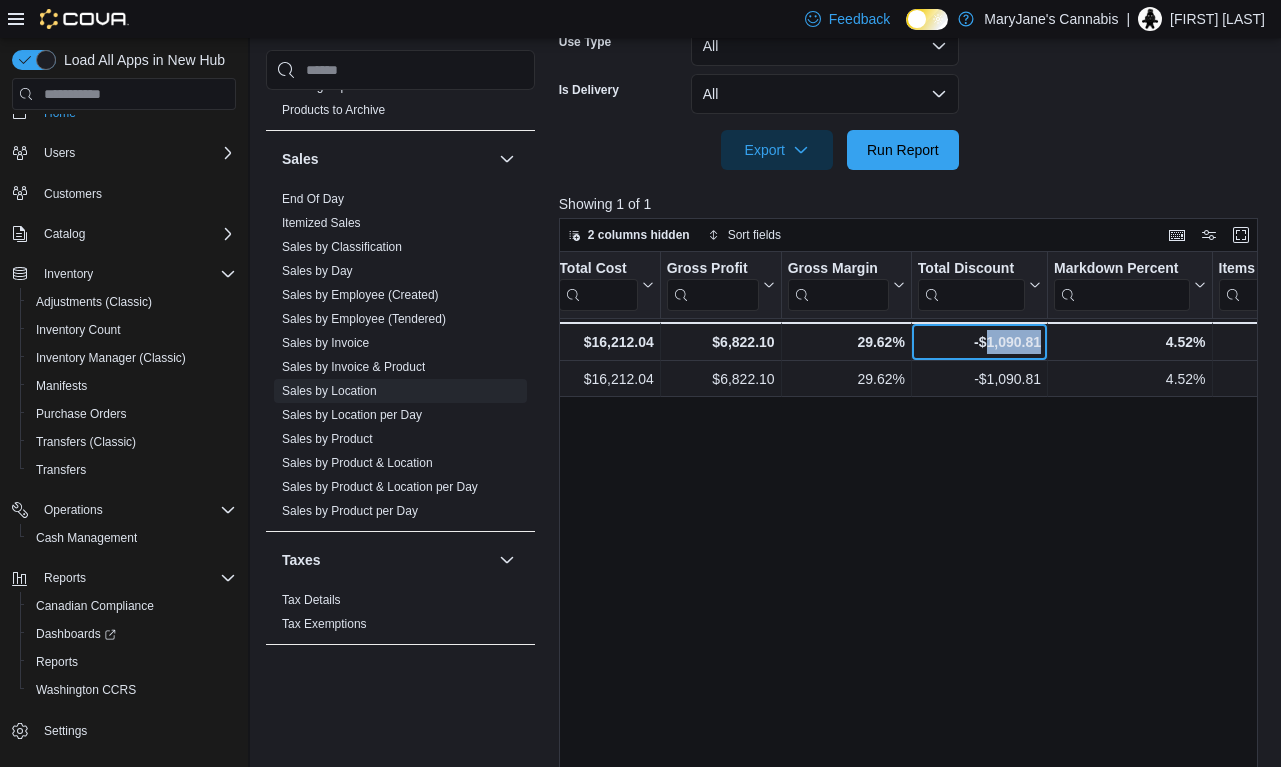 drag, startPoint x: 1040, startPoint y: 347, endPoint x: 986, endPoint y: 348, distance: 54.00926 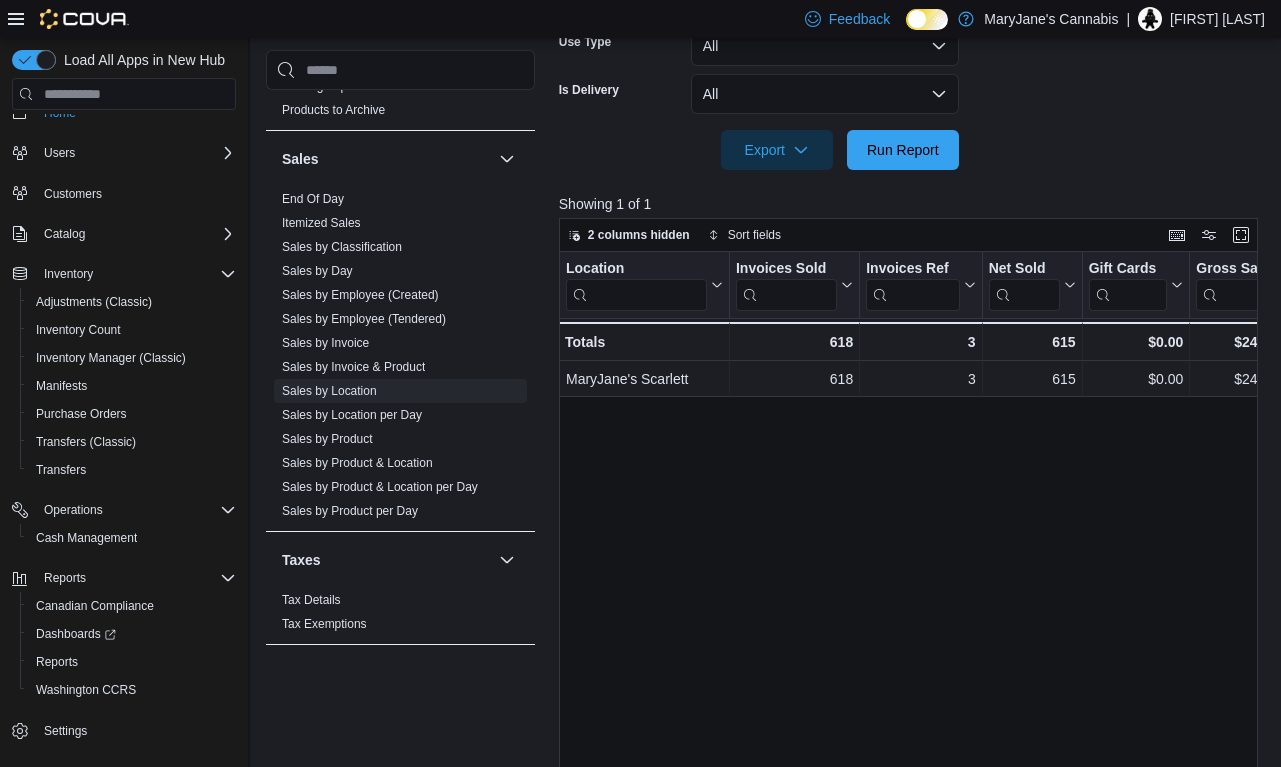 scroll, scrollTop: 0, scrollLeft: 0, axis: both 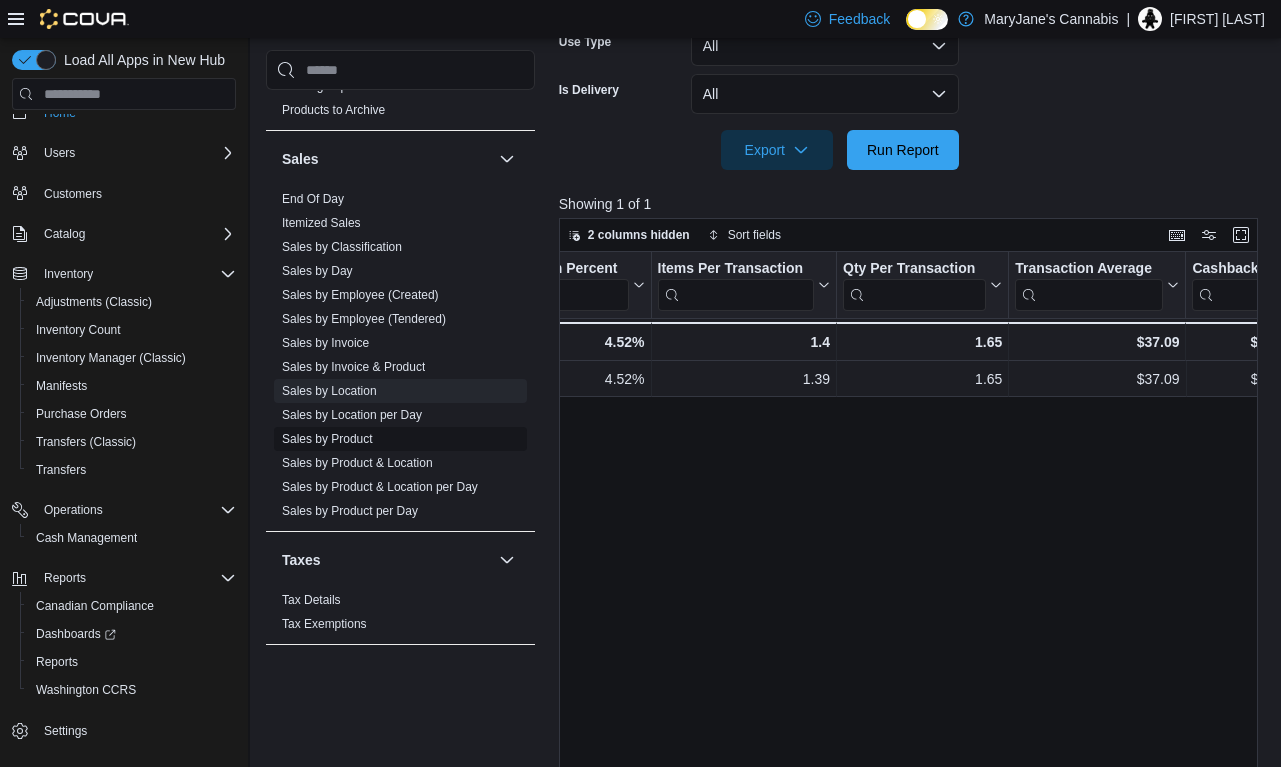 click on "Sales by Product" at bounding box center (327, 439) 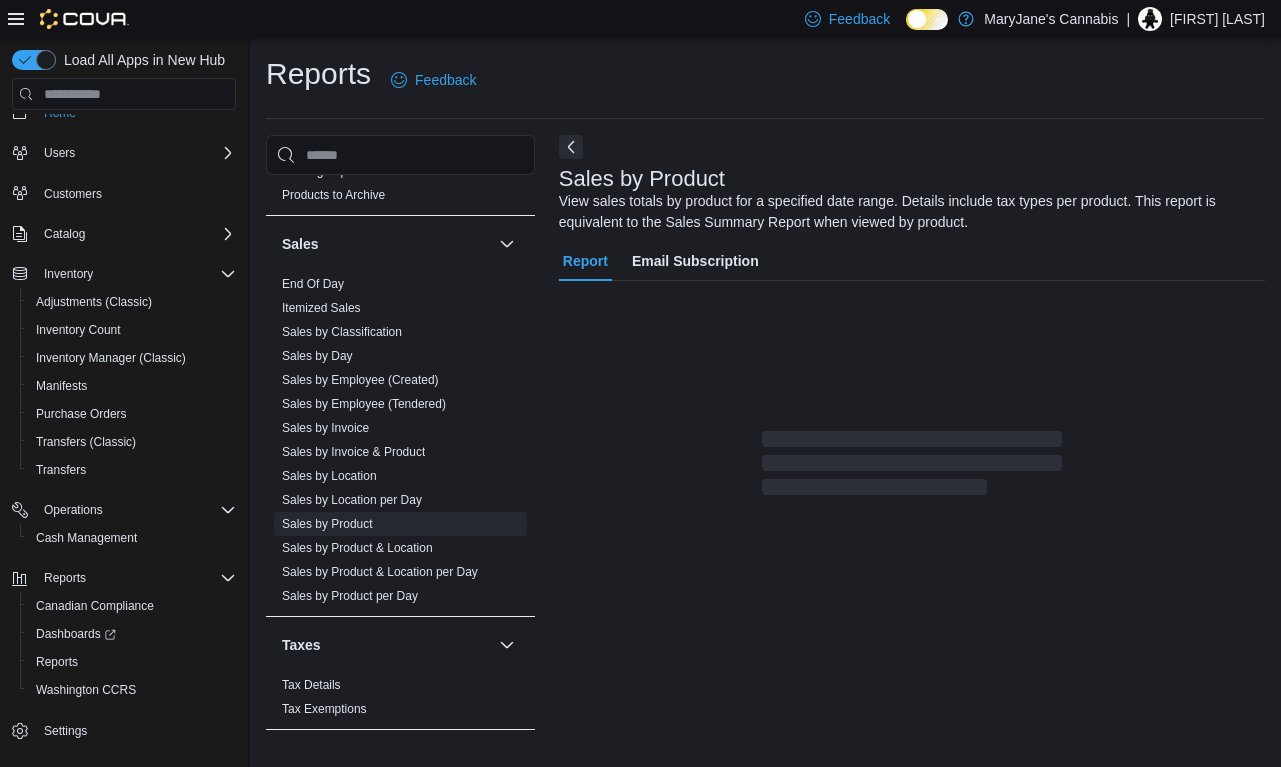 scroll, scrollTop: 66, scrollLeft: 0, axis: vertical 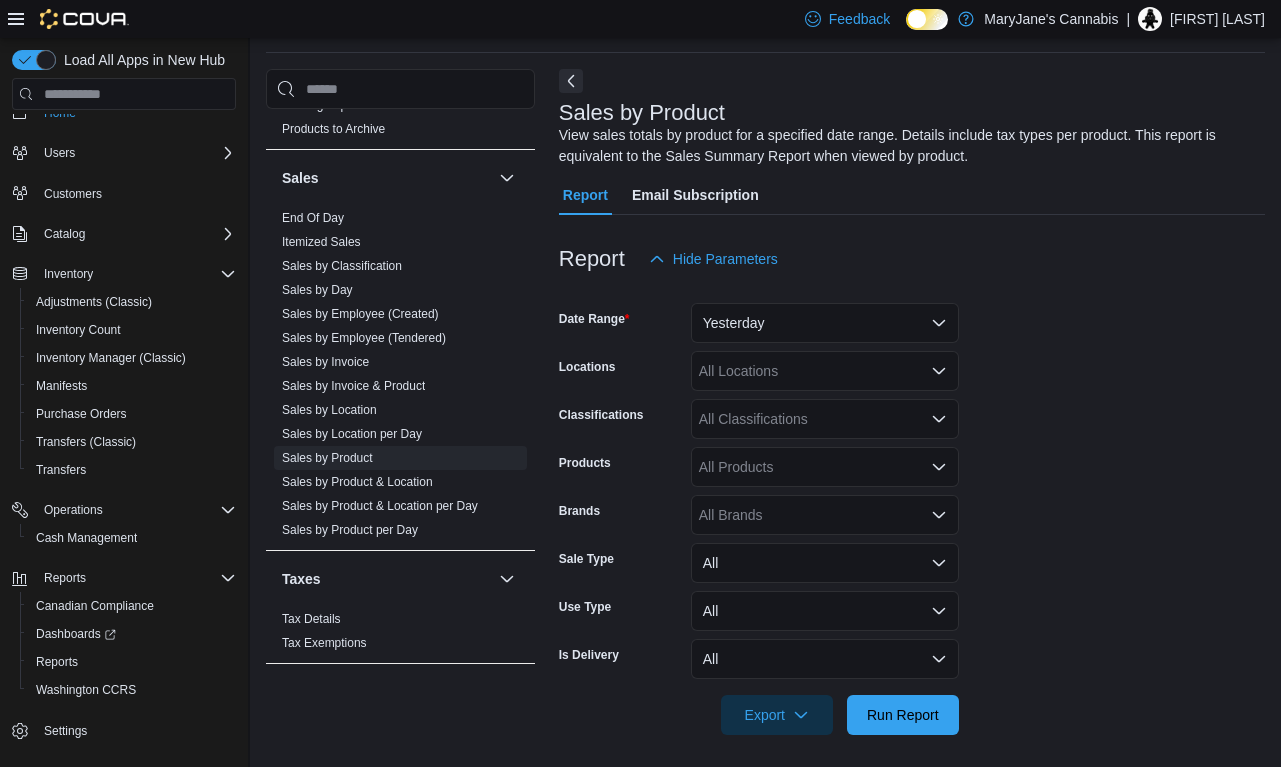 click on "Yesterday" at bounding box center [825, 323] 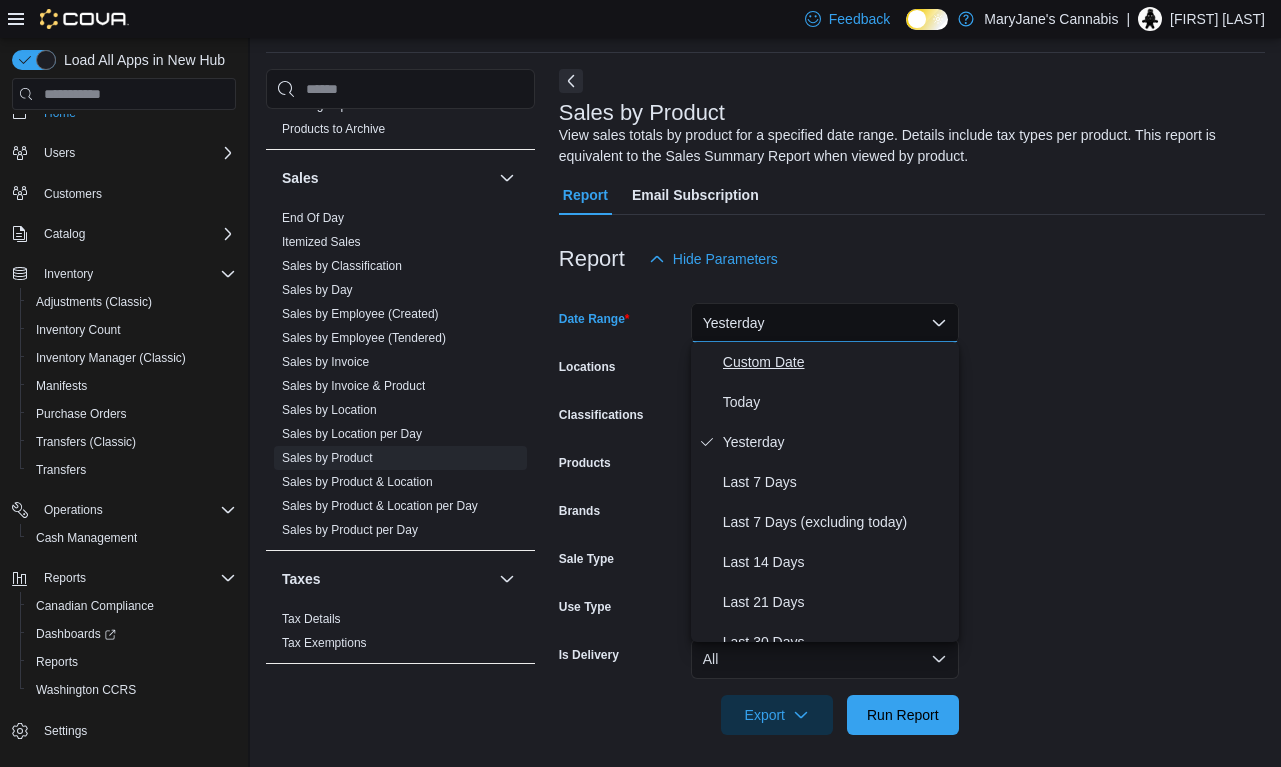 click on "Custom Date" at bounding box center (837, 362) 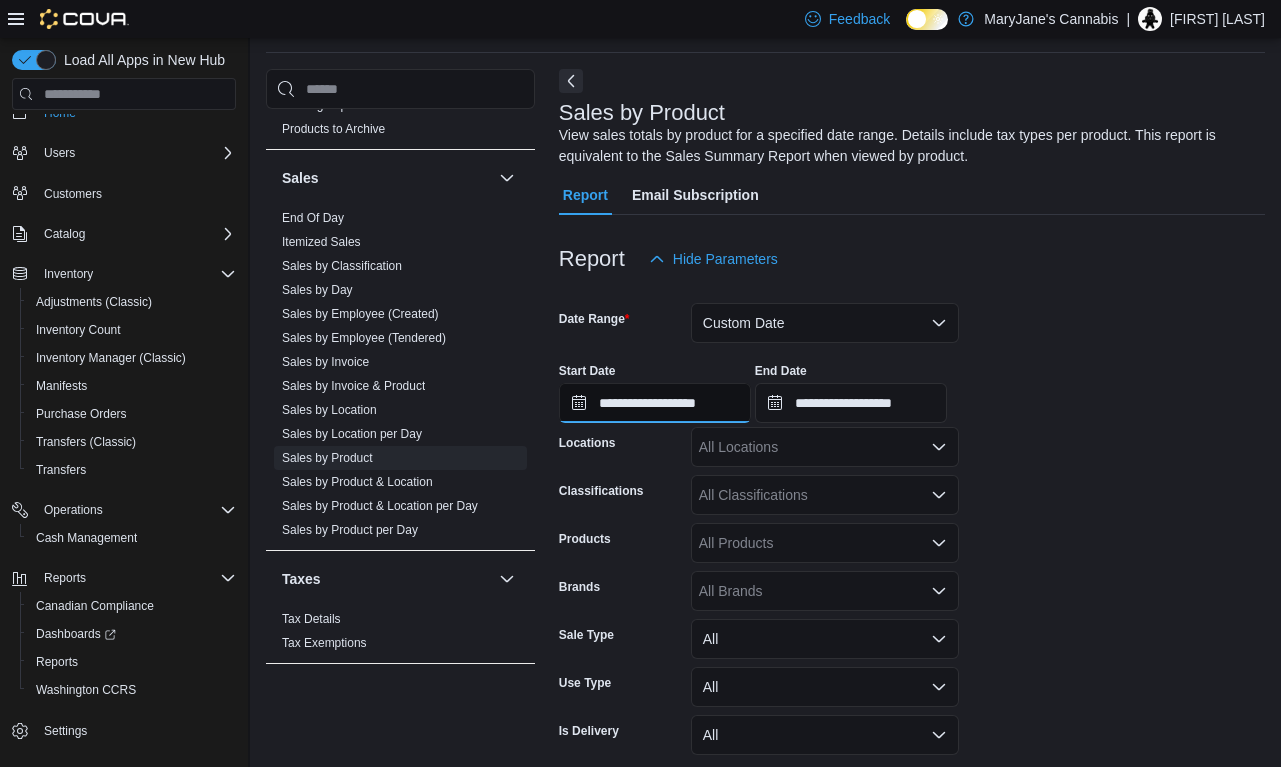 click on "**********" at bounding box center [655, 403] 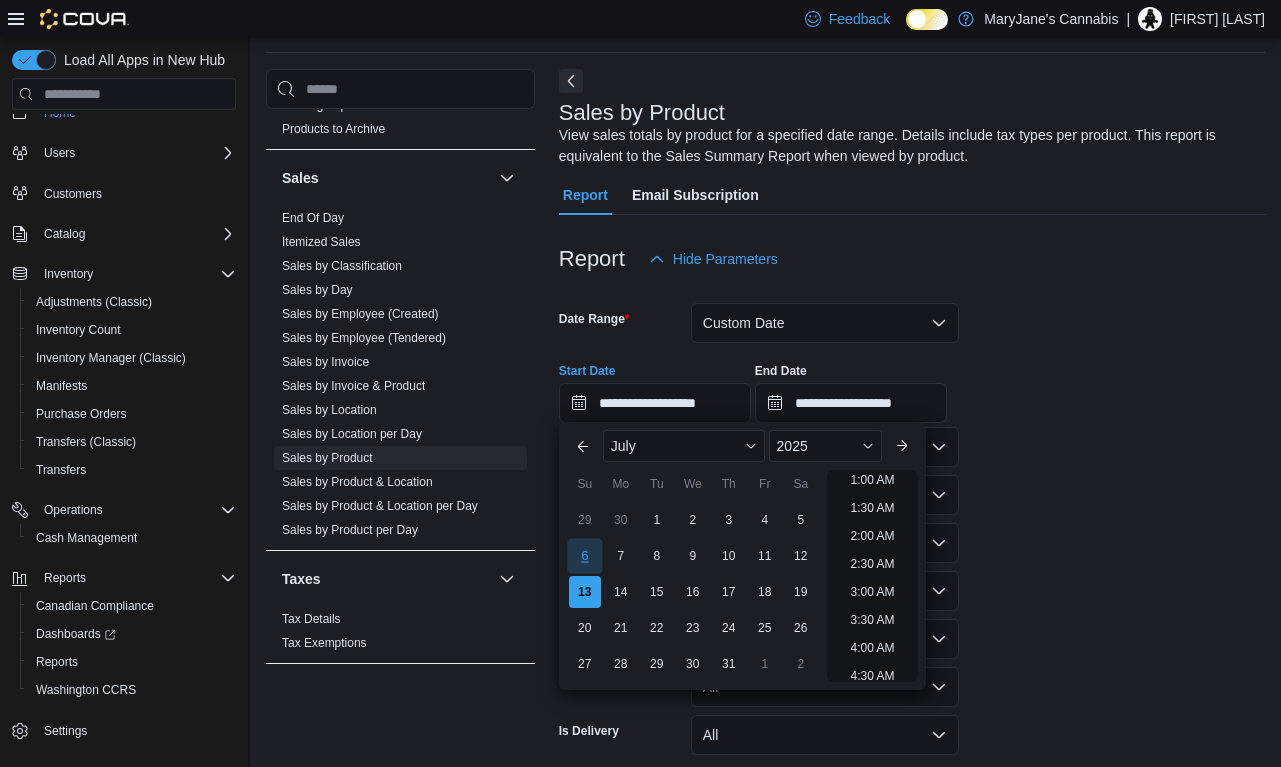 click on "6" at bounding box center (584, 556) 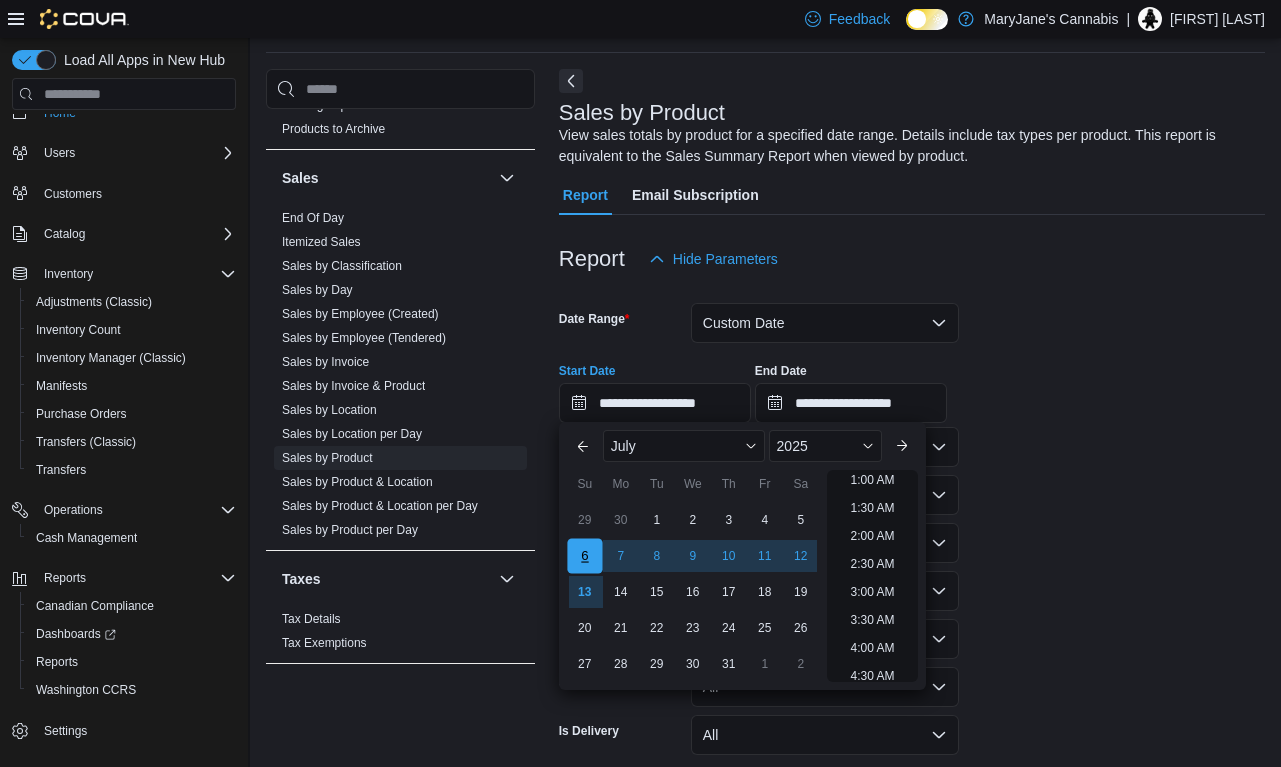 scroll, scrollTop: 4, scrollLeft: 0, axis: vertical 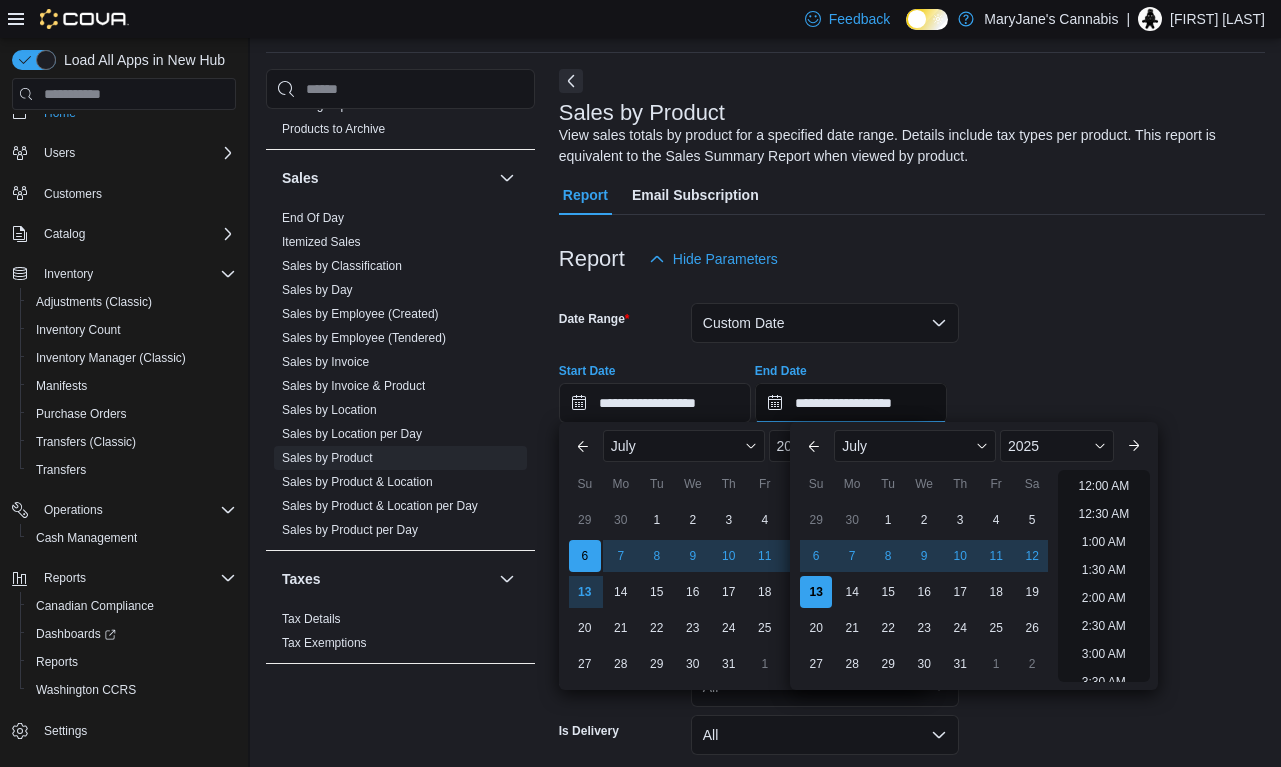 click on "**********" at bounding box center [851, 403] 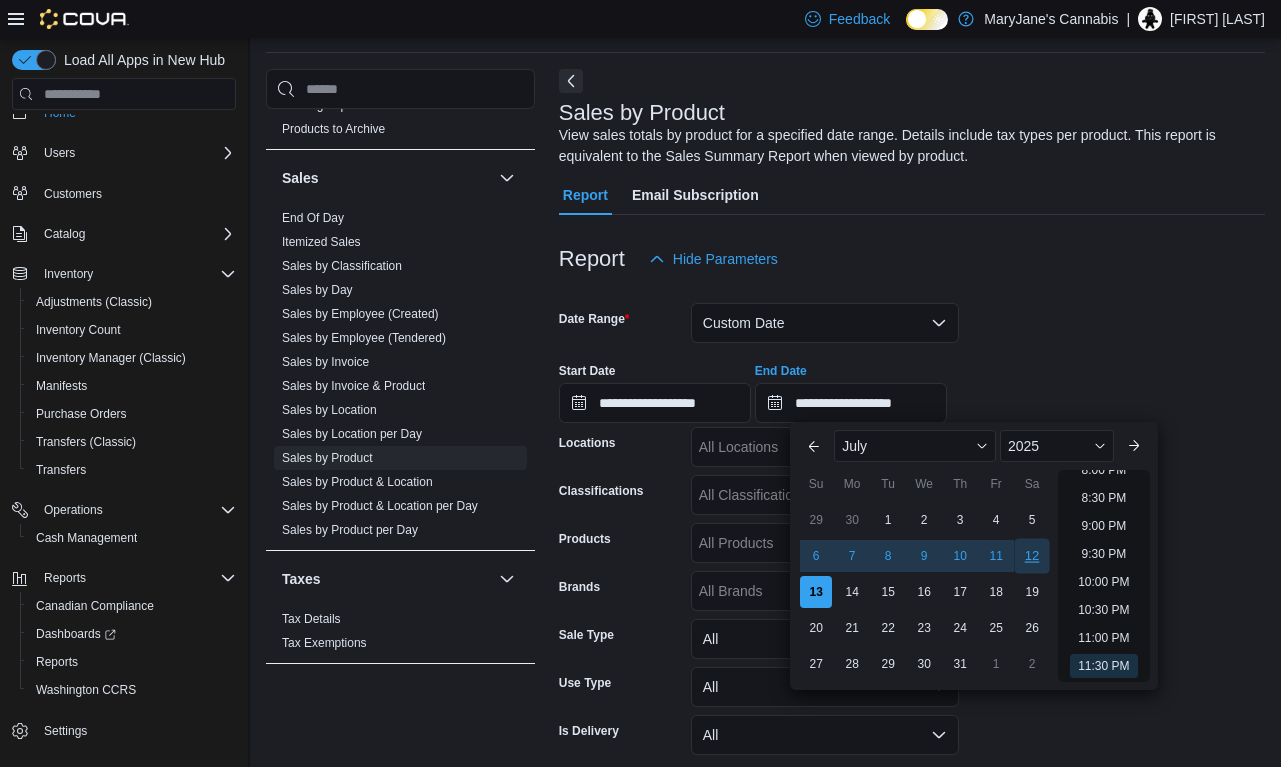 click on "12" at bounding box center (1032, 556) 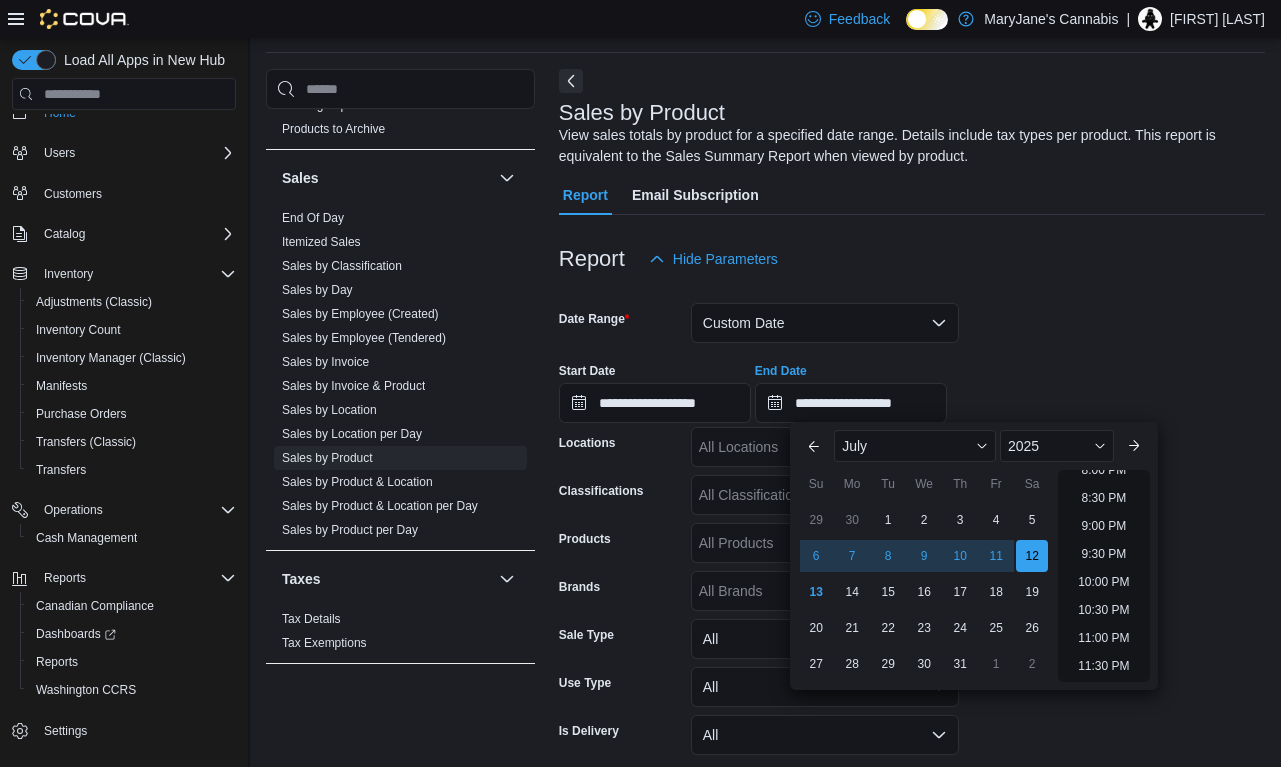 click on "Report Hide Parameters" at bounding box center [912, 259] 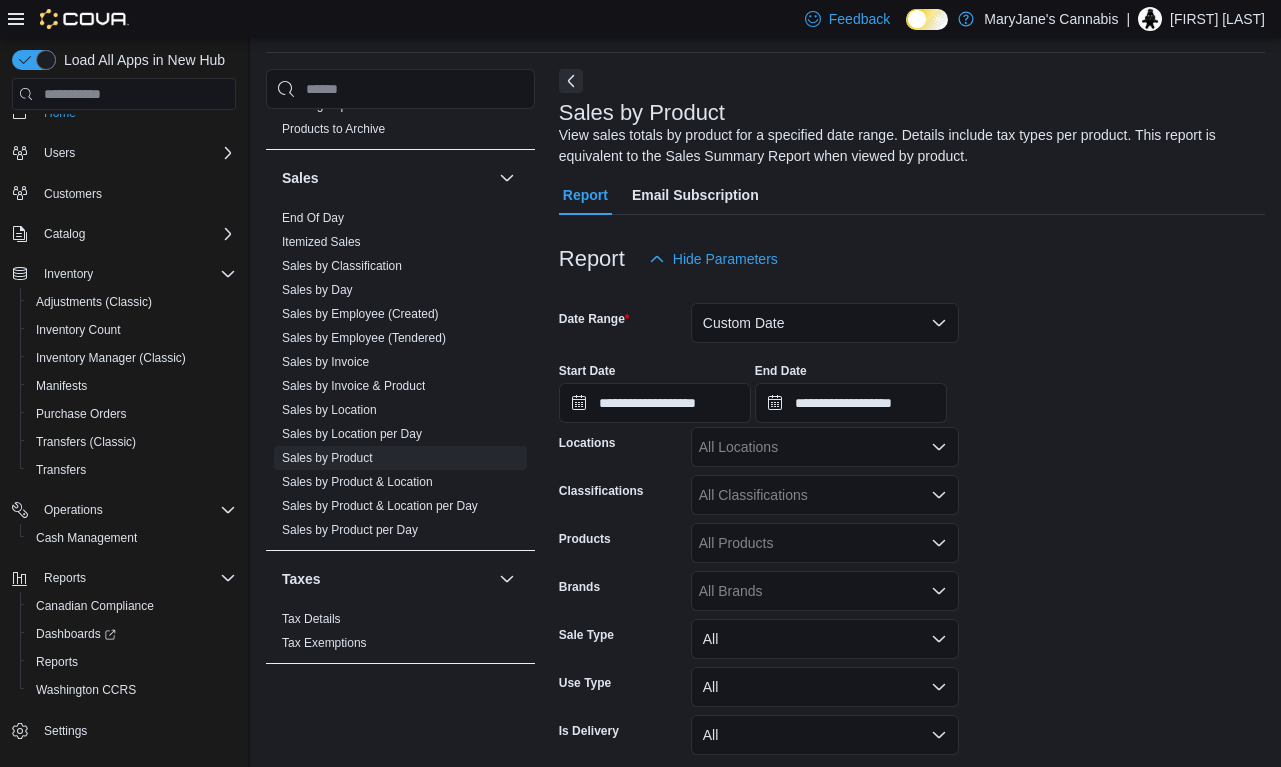 click 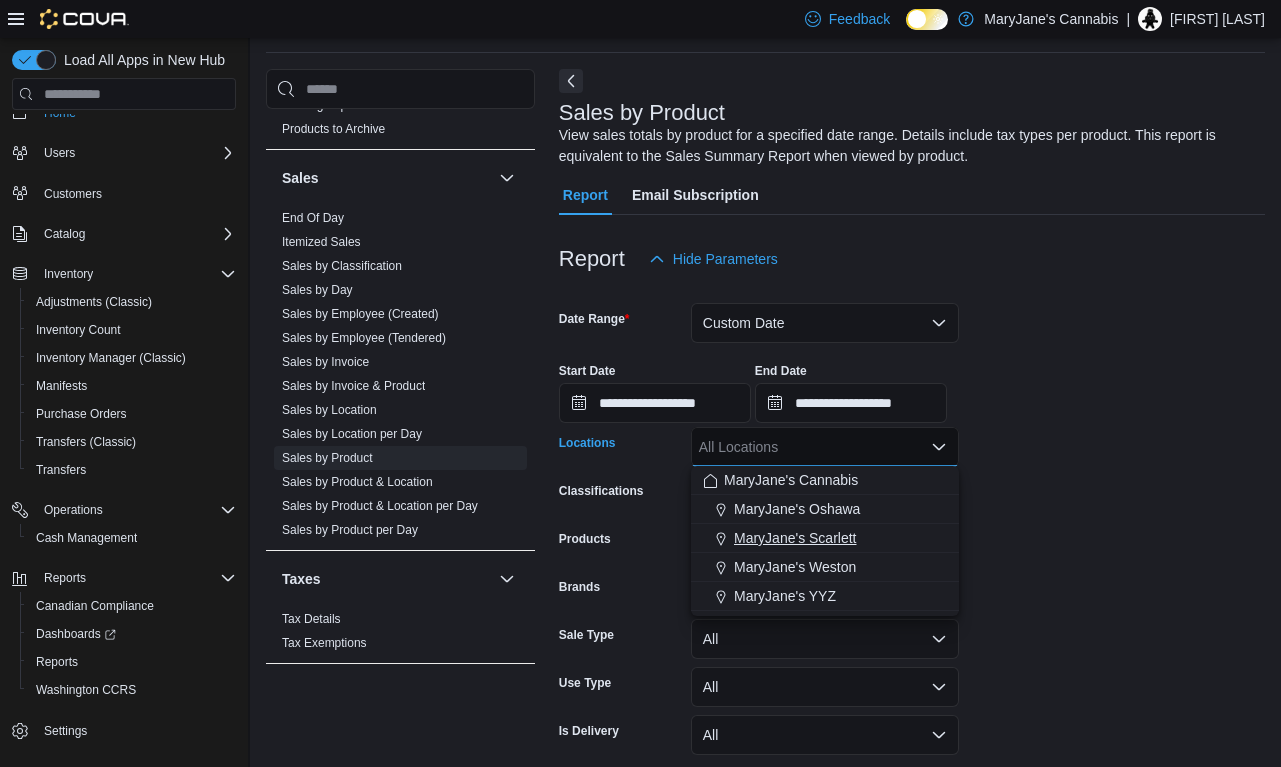 click on "MaryJane's Scarlett" at bounding box center [795, 538] 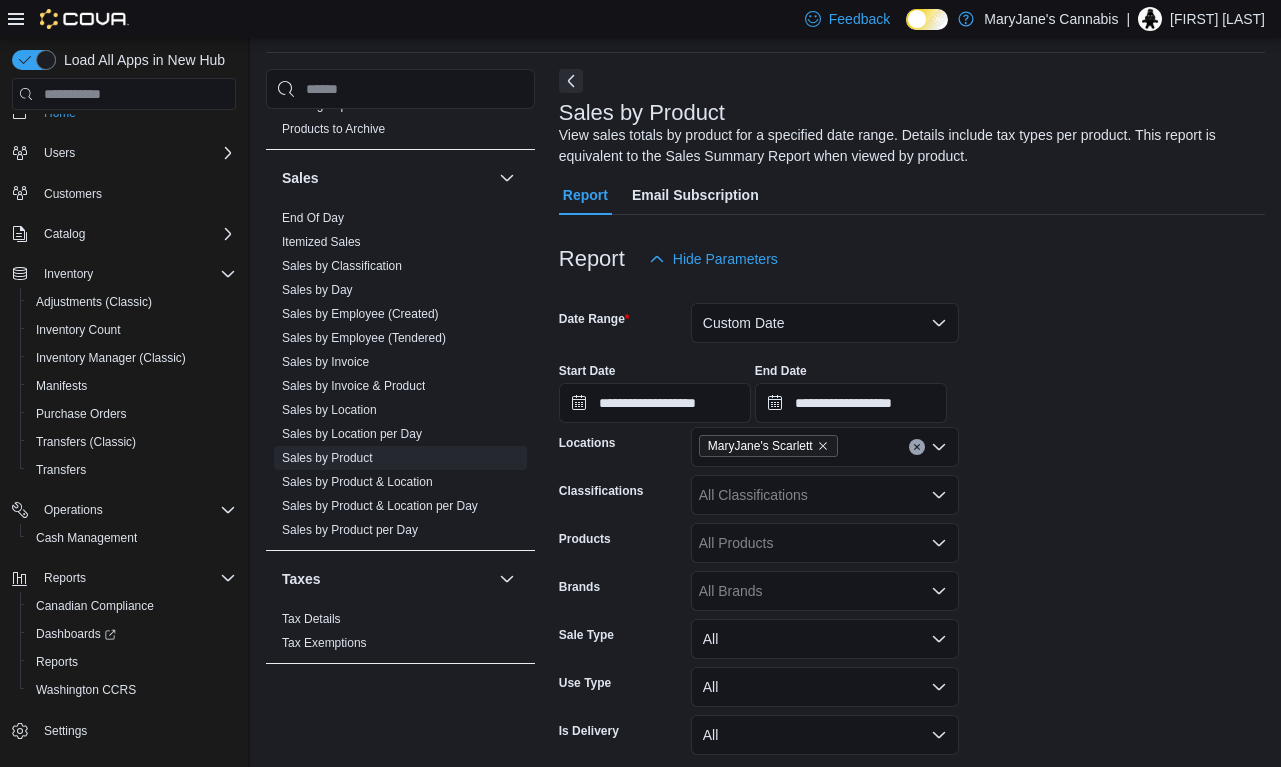 click on "**********" at bounding box center [912, 545] 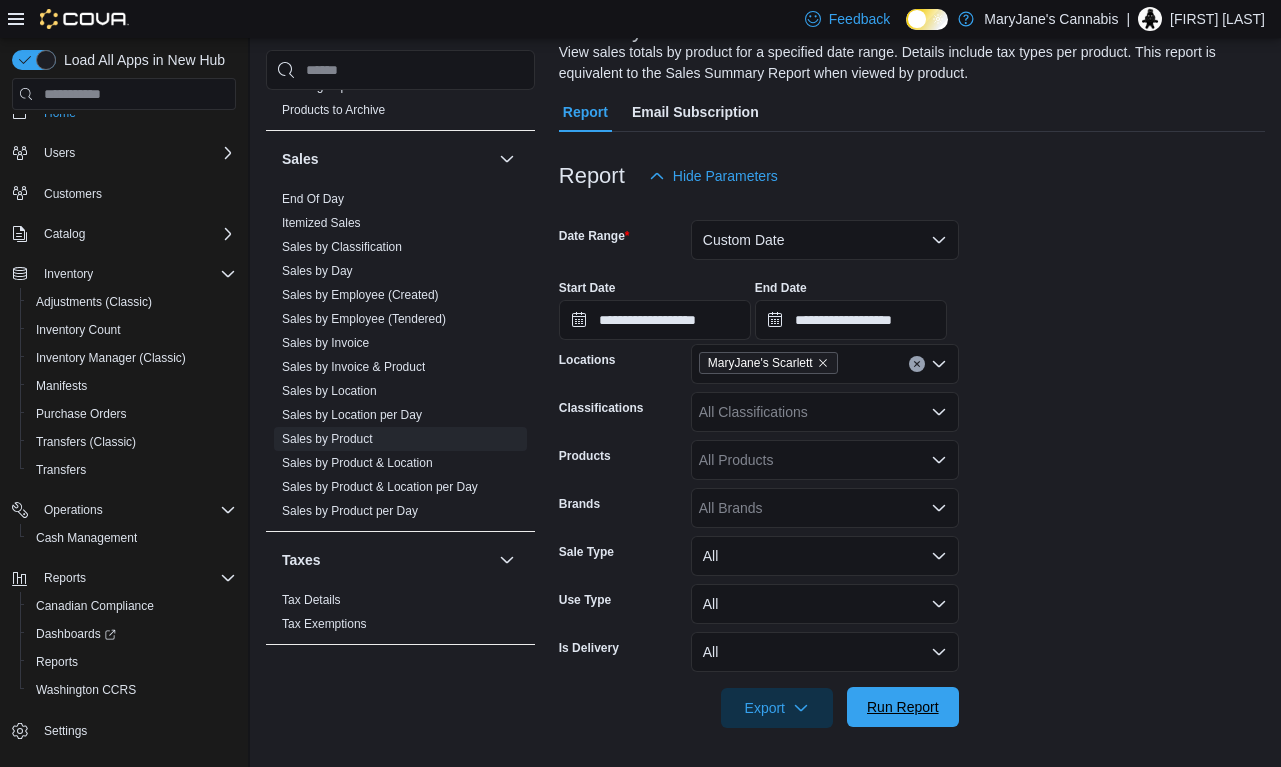 click on "Run Report" at bounding box center [903, 707] 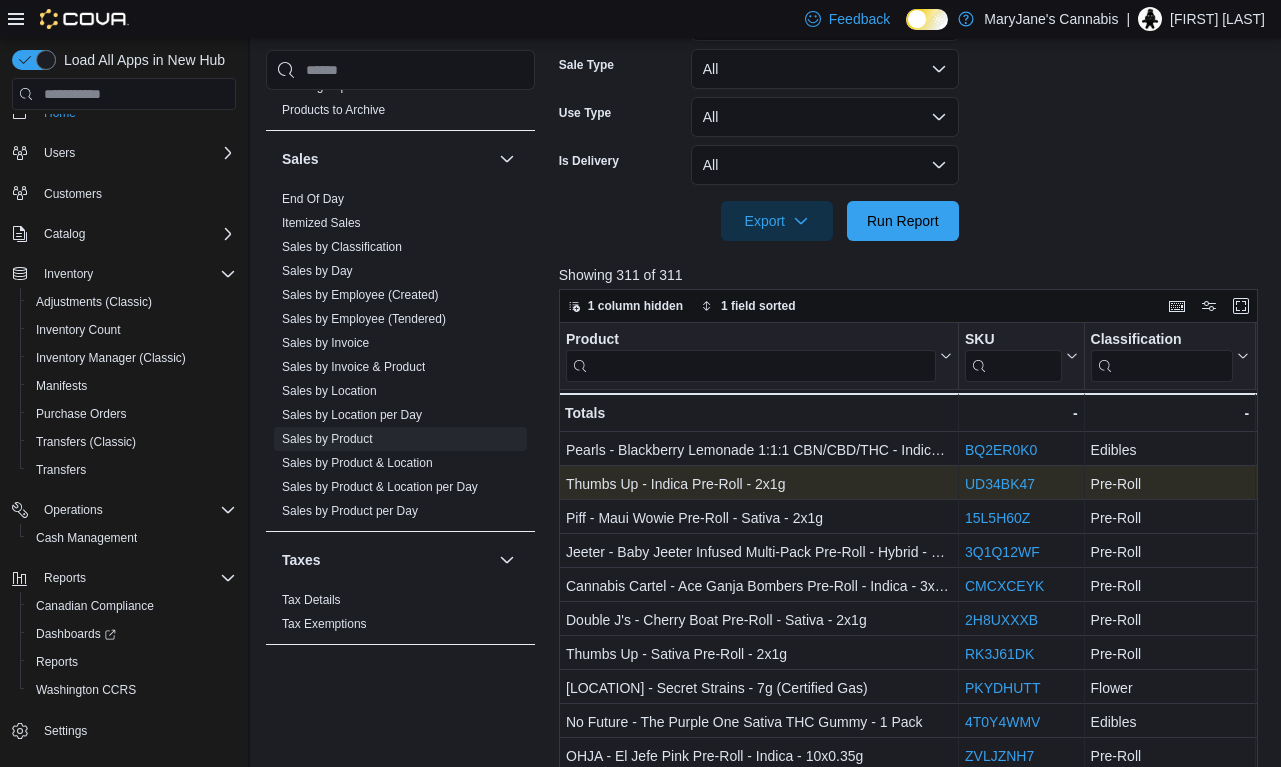 scroll, scrollTop: 643, scrollLeft: 0, axis: vertical 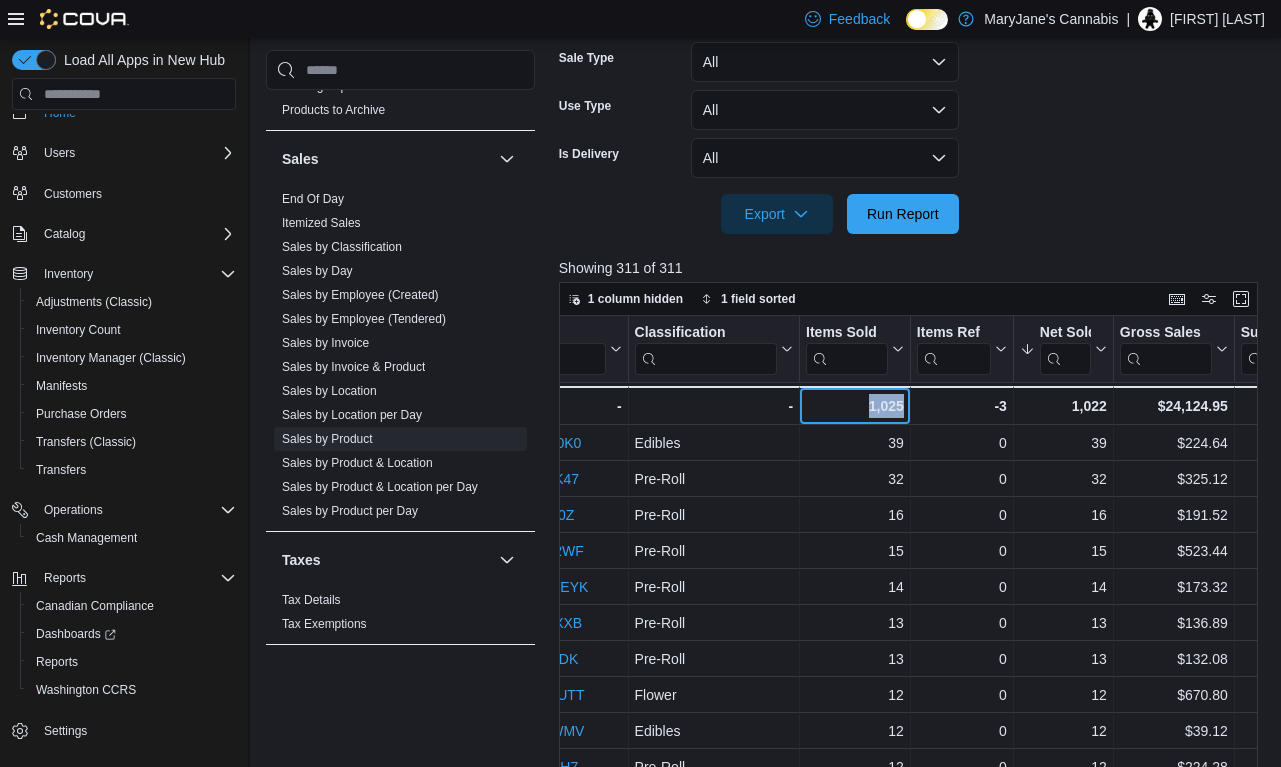 drag, startPoint x: 905, startPoint y: 406, endPoint x: 862, endPoint y: 406, distance: 43 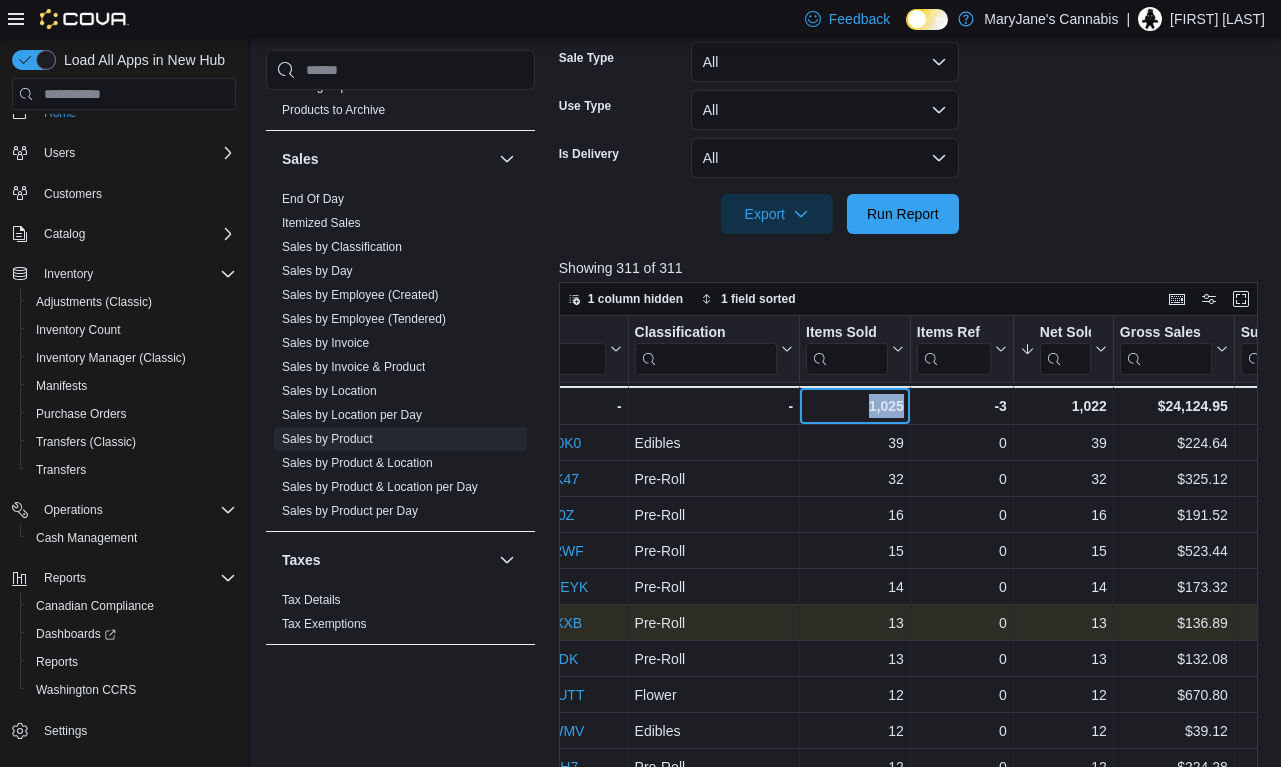 copy on "1,025" 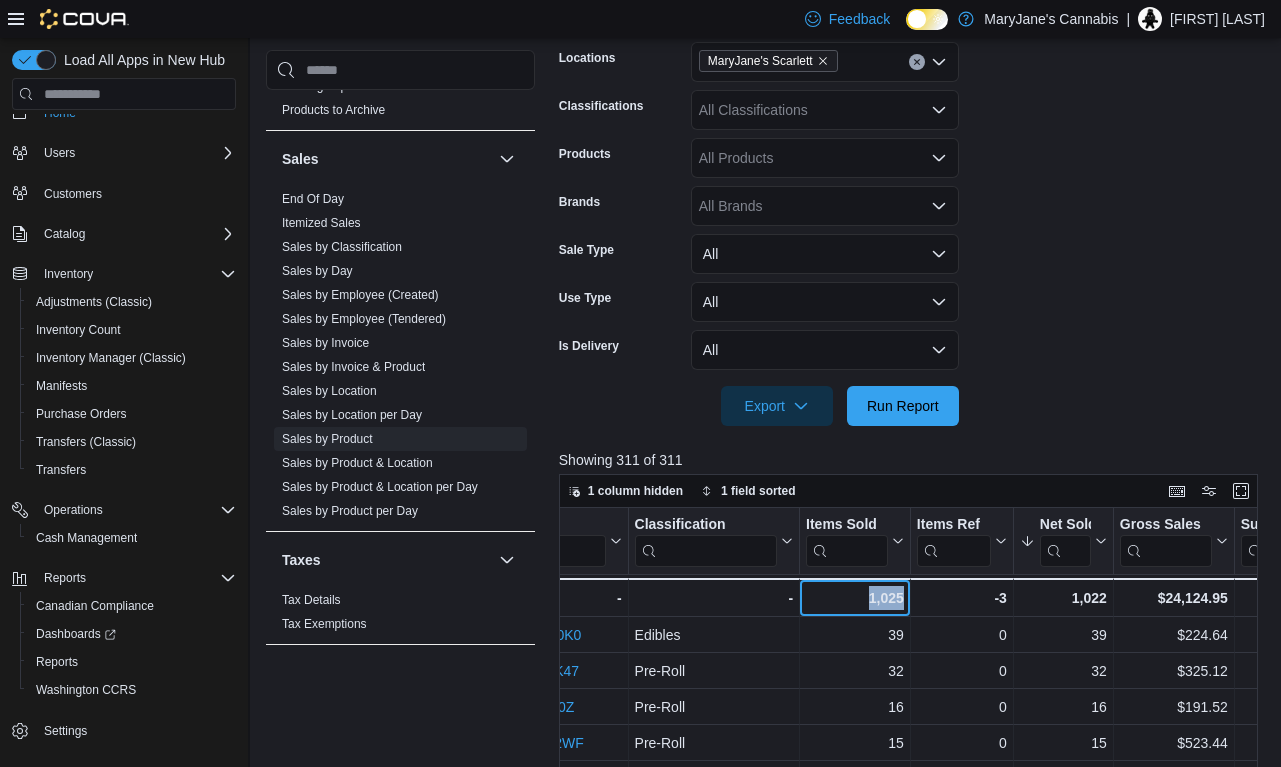 scroll, scrollTop: 451, scrollLeft: 0, axis: vertical 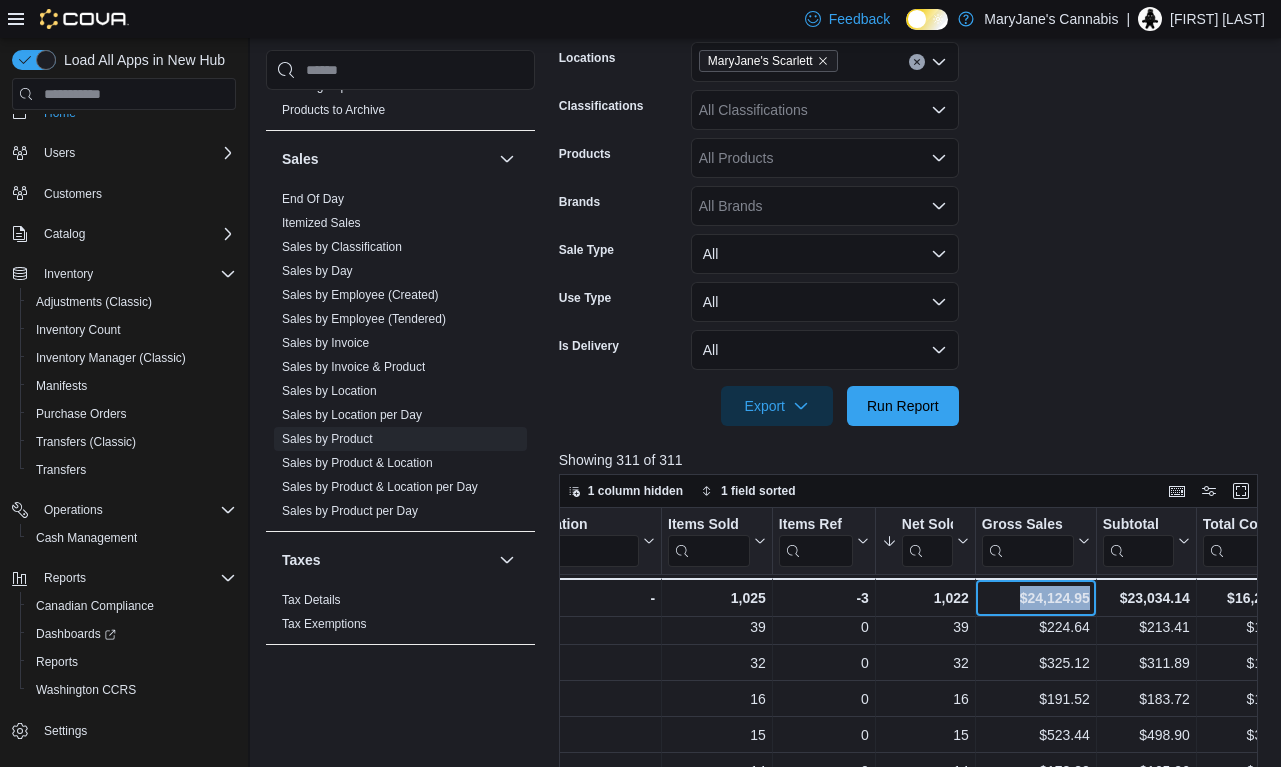 drag, startPoint x: 1090, startPoint y: 597, endPoint x: 1006, endPoint y: 597, distance: 84 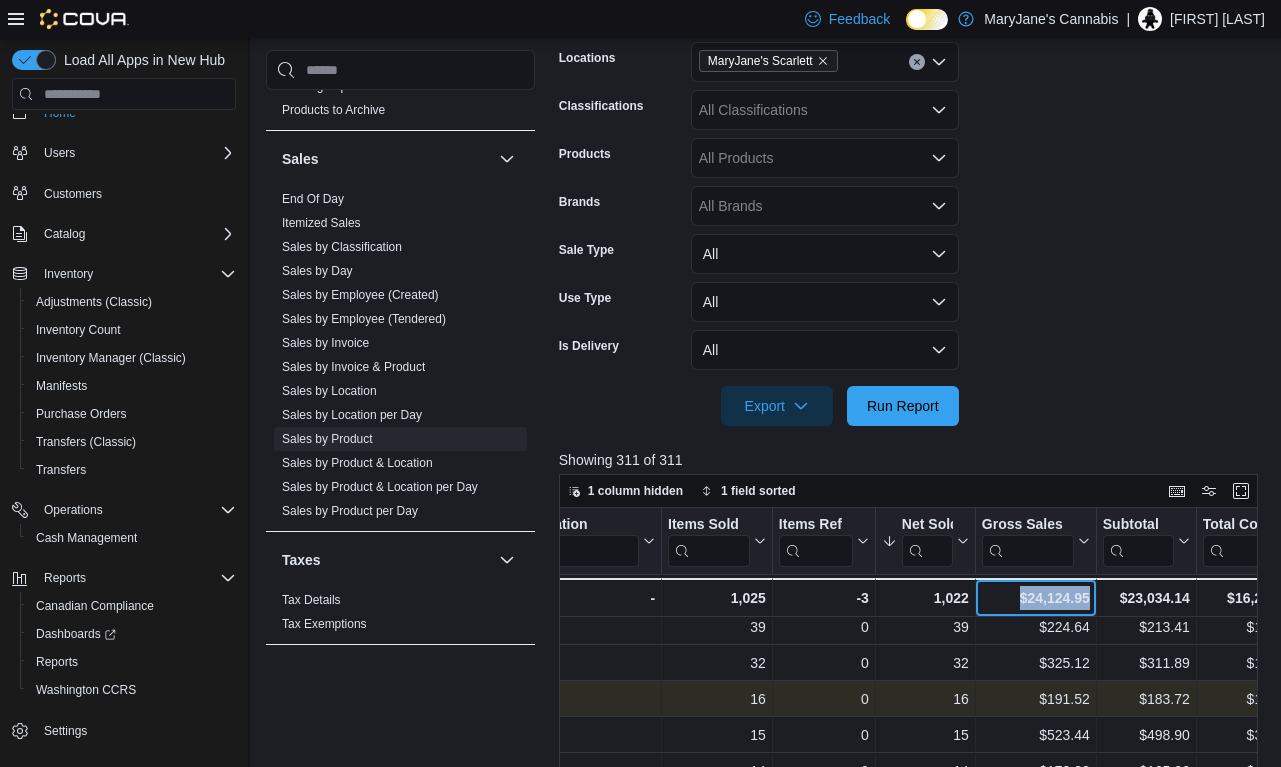 copy on "$24,124.95" 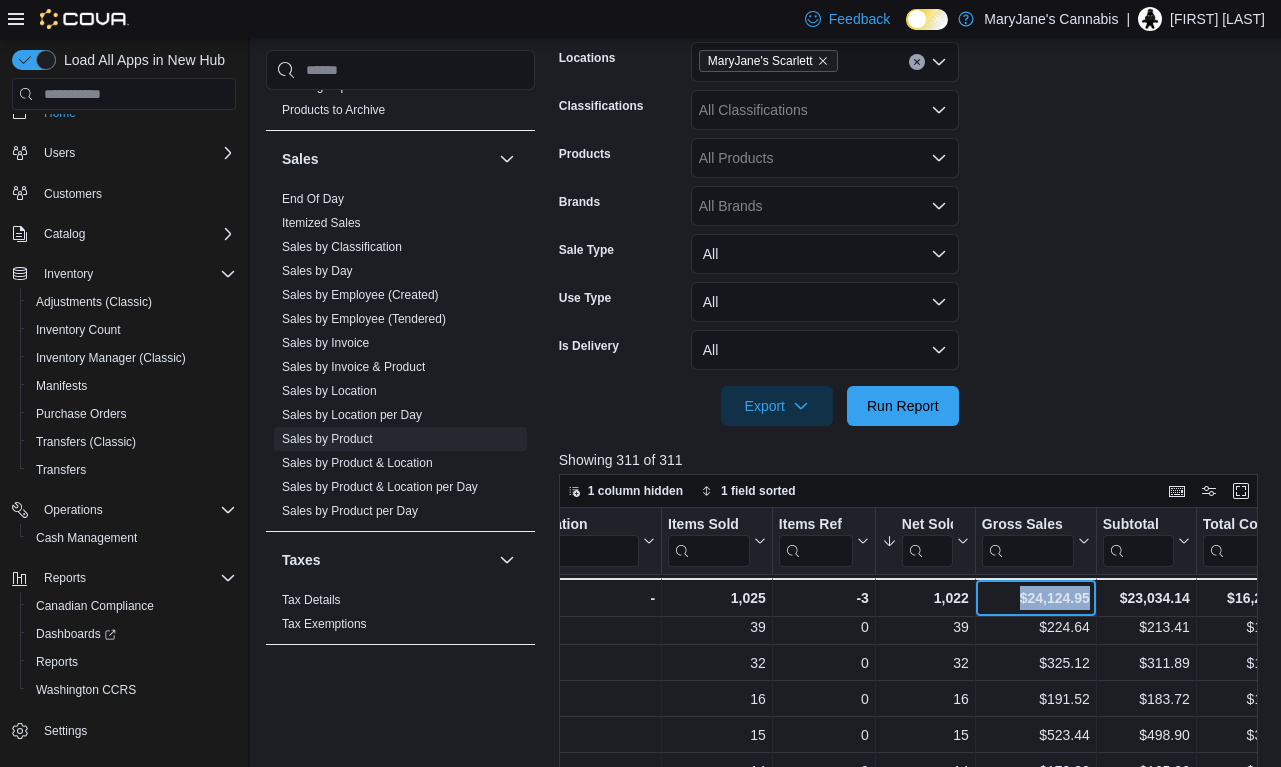 scroll, scrollTop: 361, scrollLeft: 0, axis: vertical 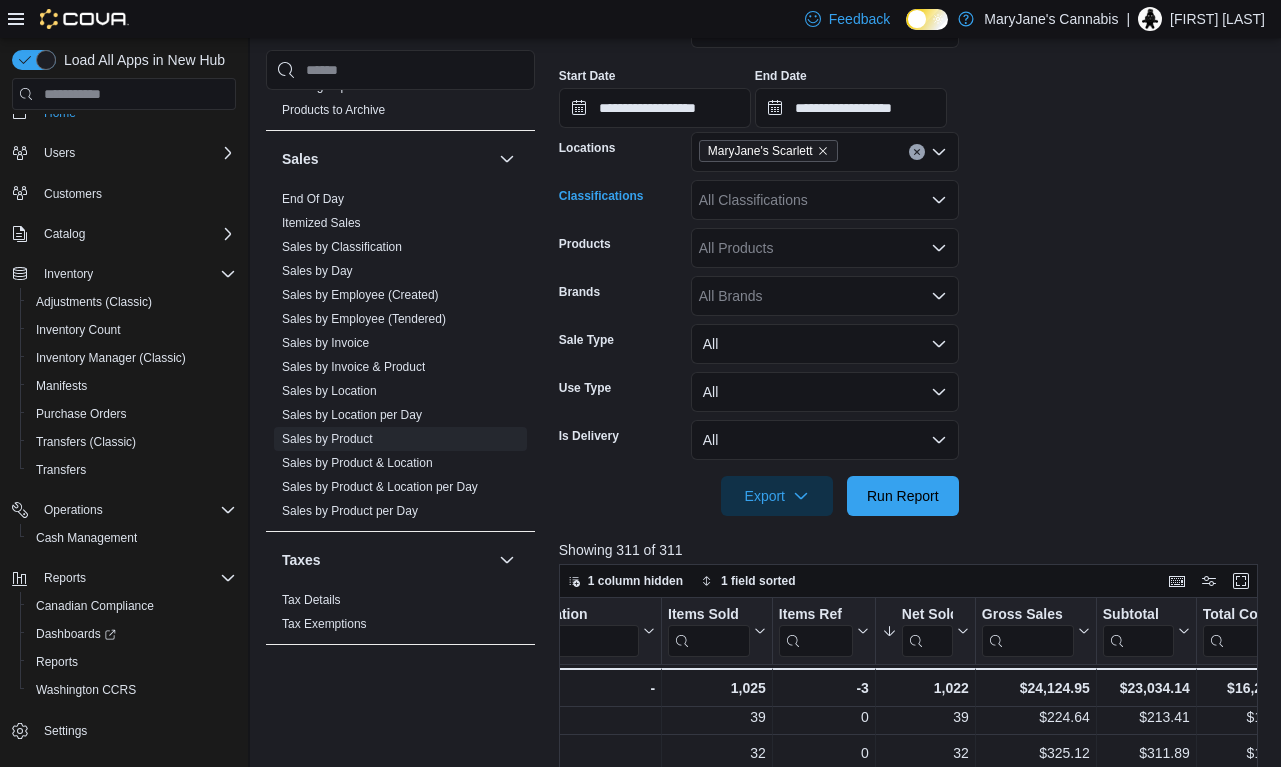 click on "All Classifications" at bounding box center (825, 200) 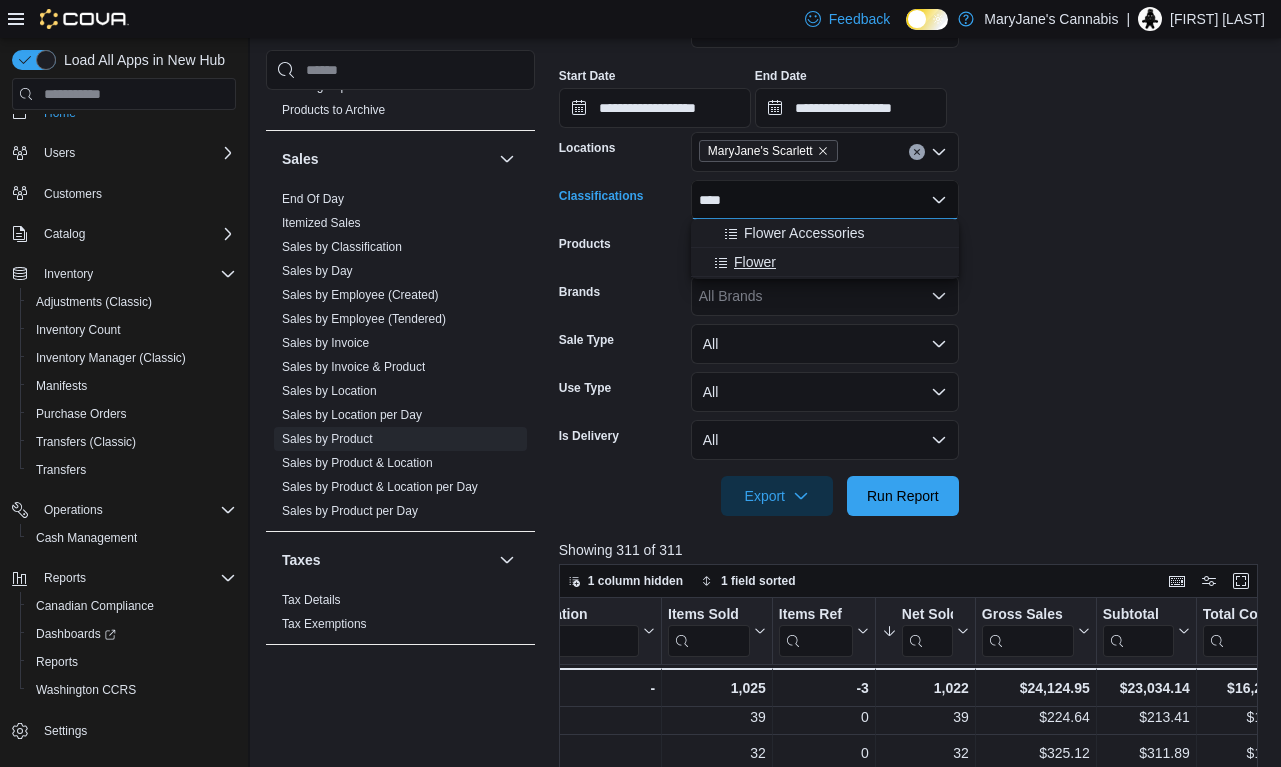 type on "****" 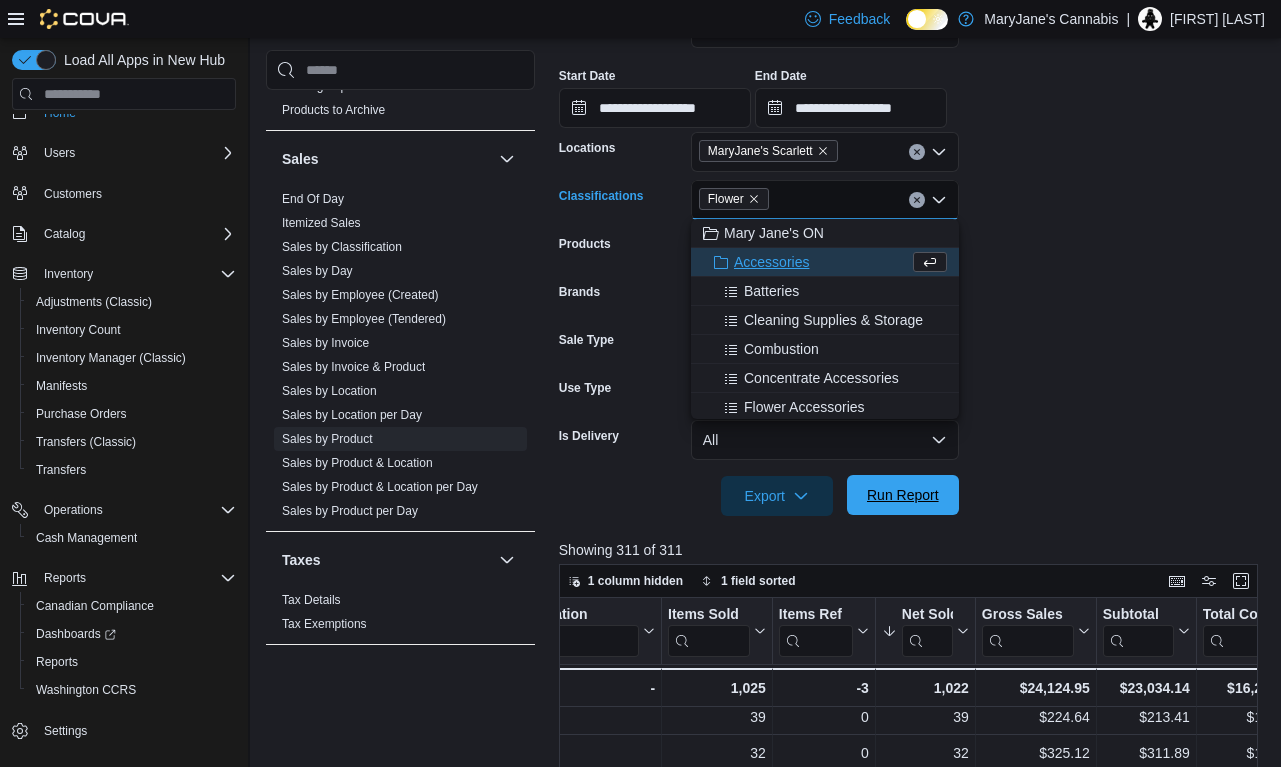 click on "Run Report" at bounding box center (903, 495) 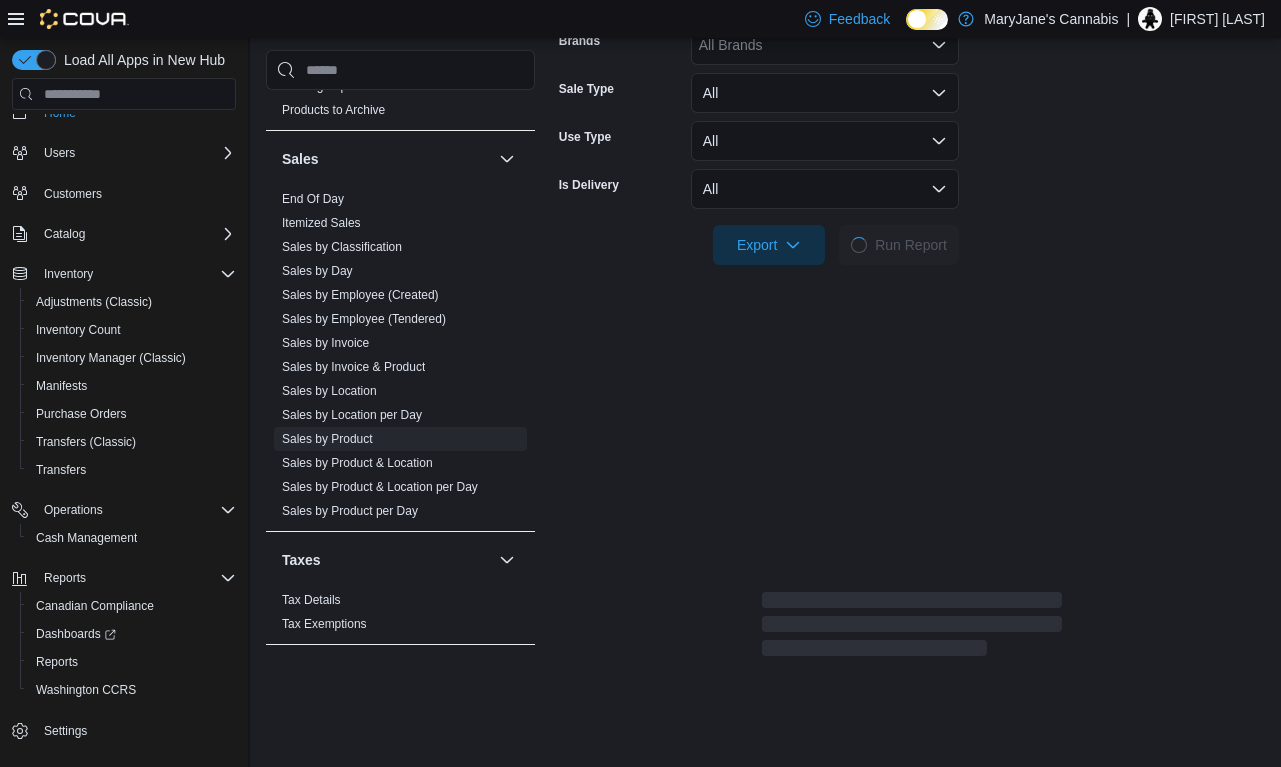scroll, scrollTop: 625, scrollLeft: 0, axis: vertical 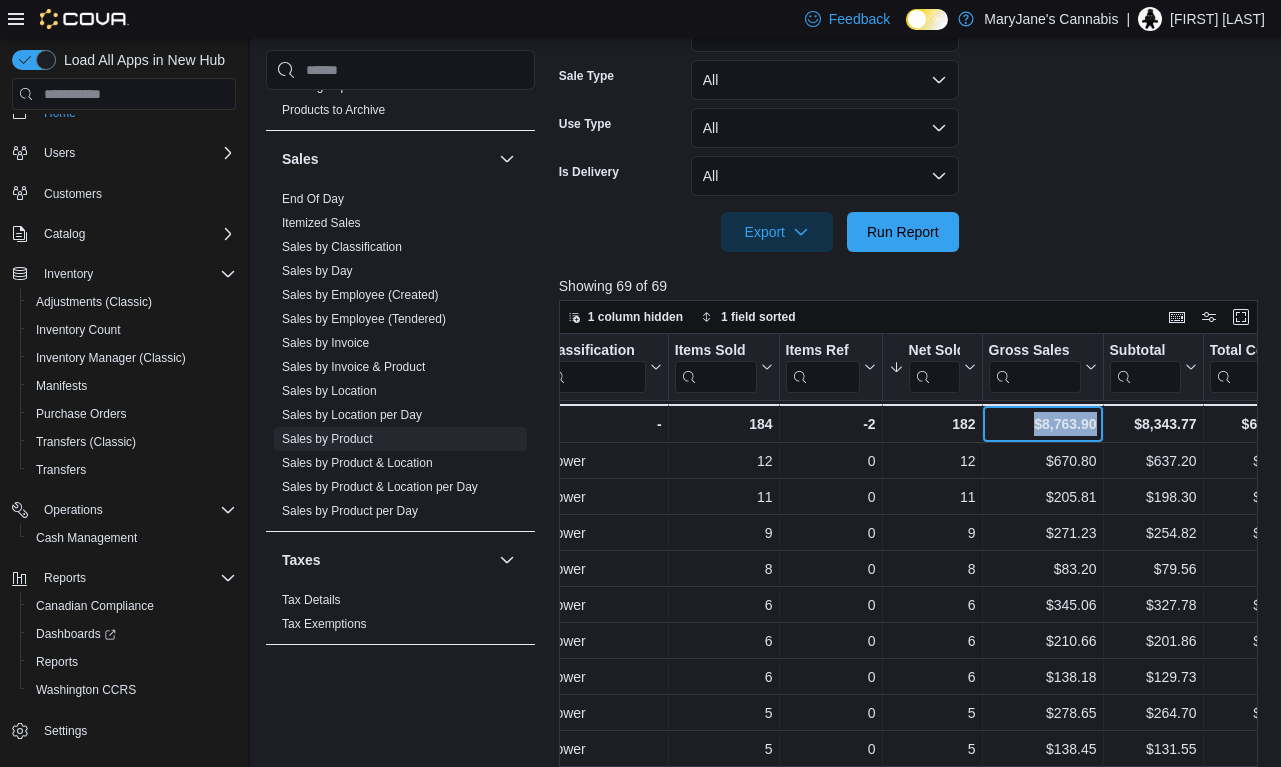 drag, startPoint x: 1097, startPoint y: 427, endPoint x: 1029, endPoint y: 427, distance: 68 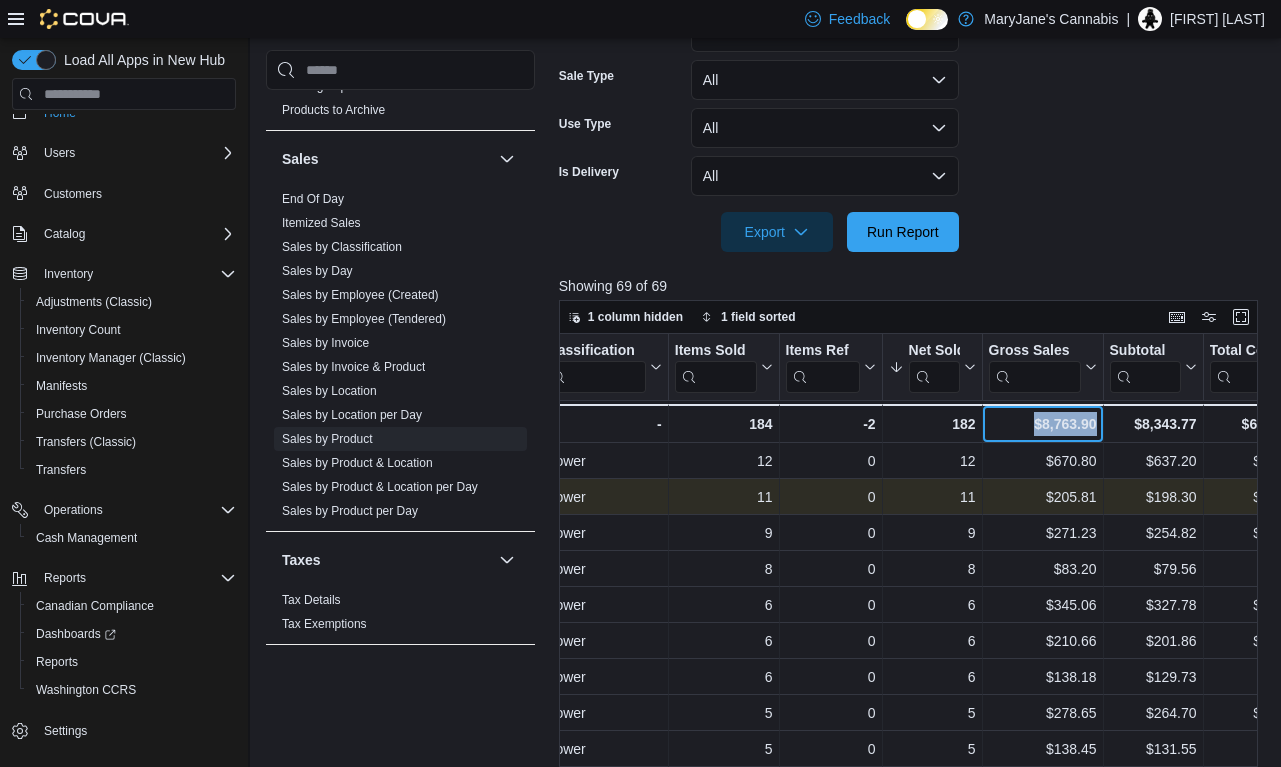 copy on "$8,763.90" 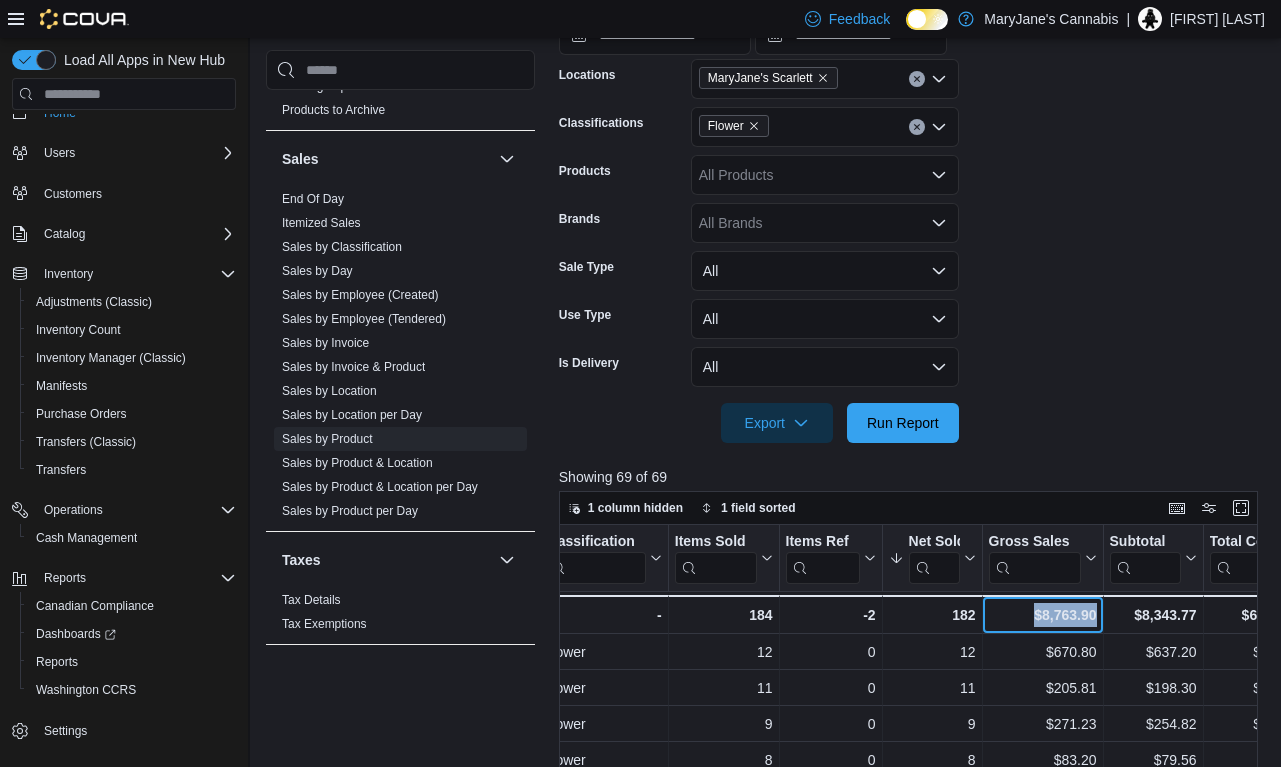scroll, scrollTop: 422, scrollLeft: 0, axis: vertical 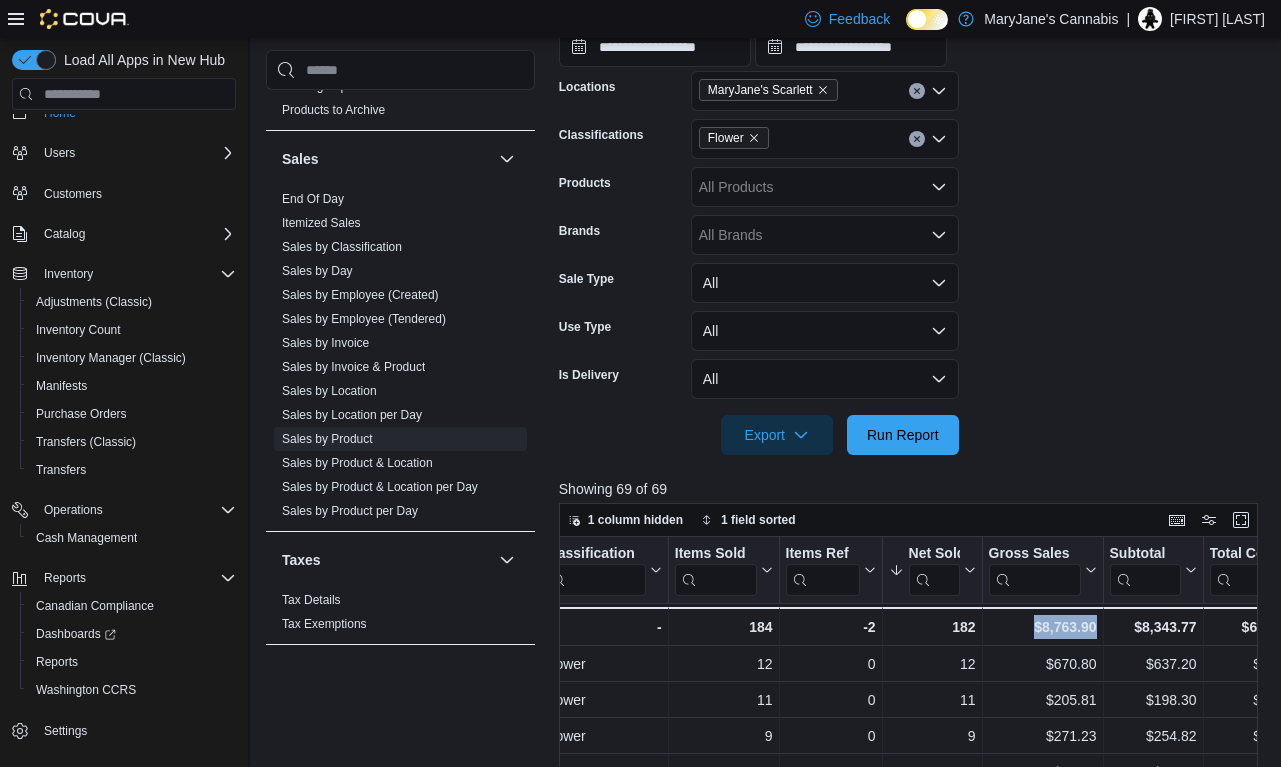 click at bounding box center [917, 139] 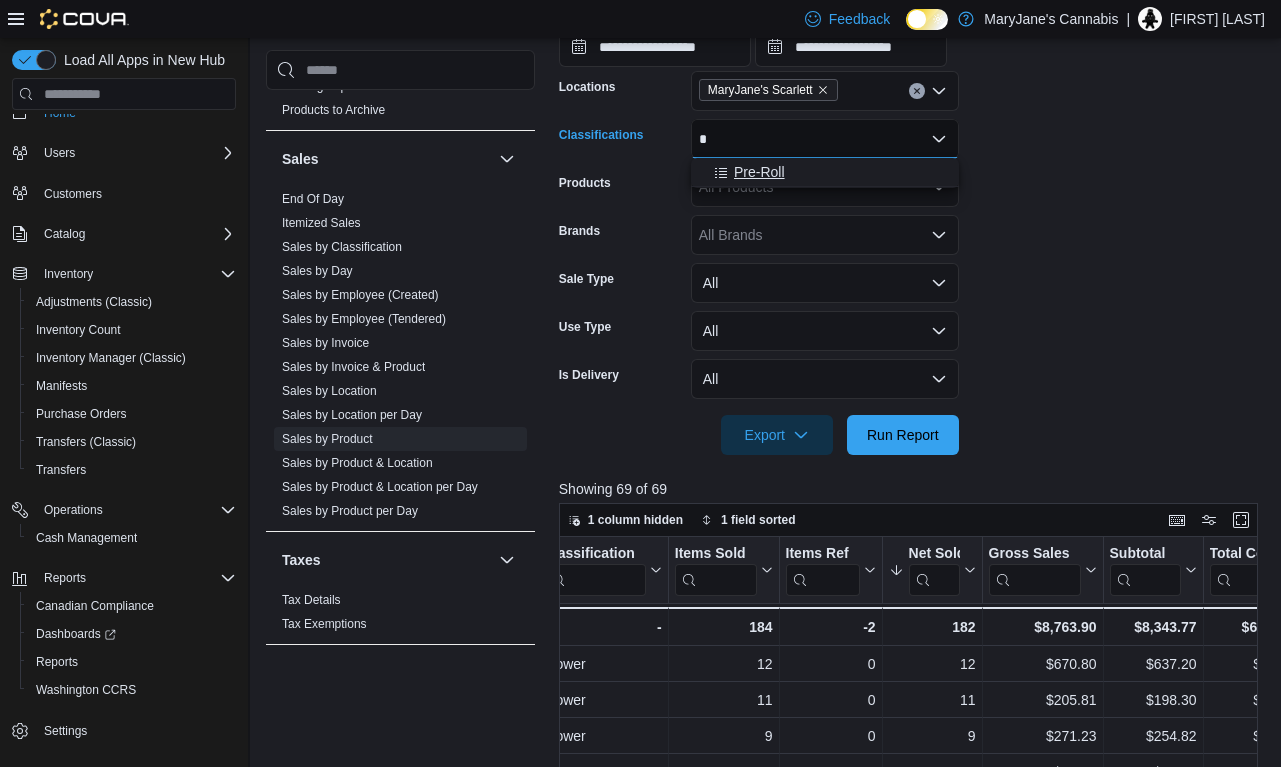 type on "*" 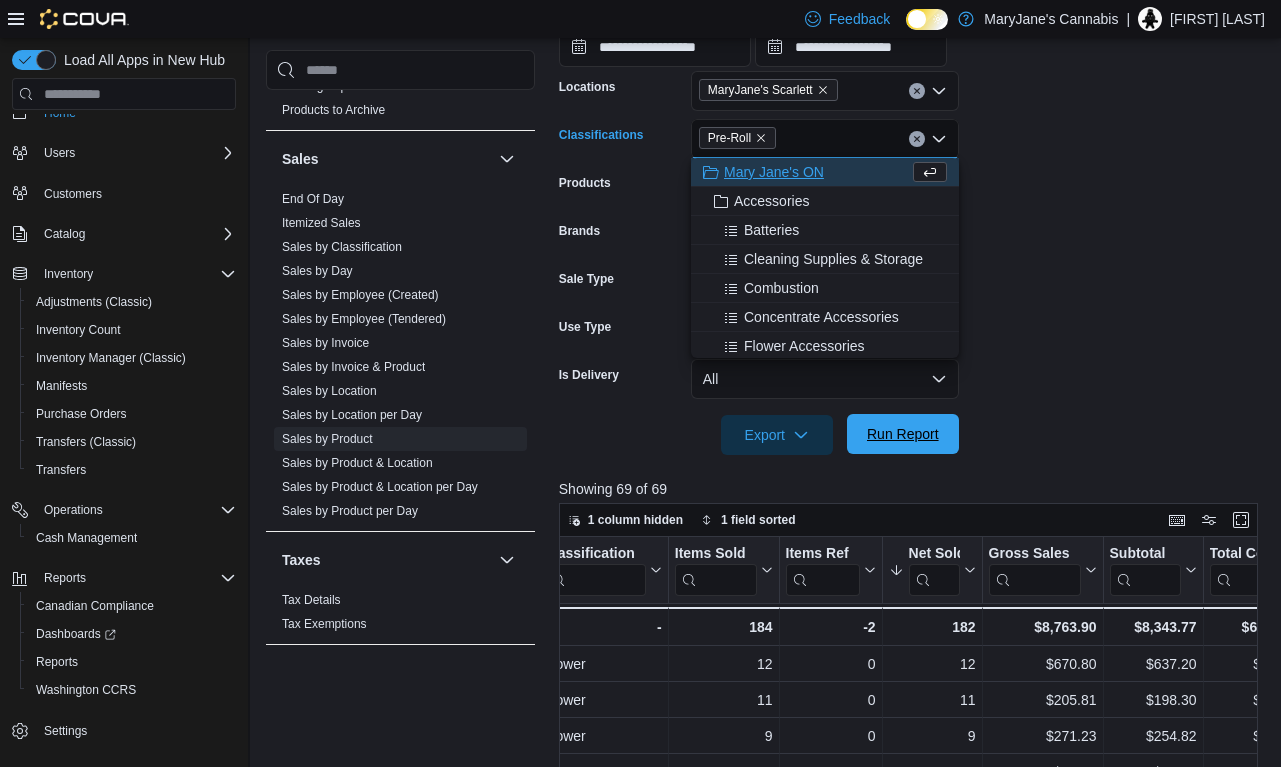 click on "Run Report" at bounding box center (903, 434) 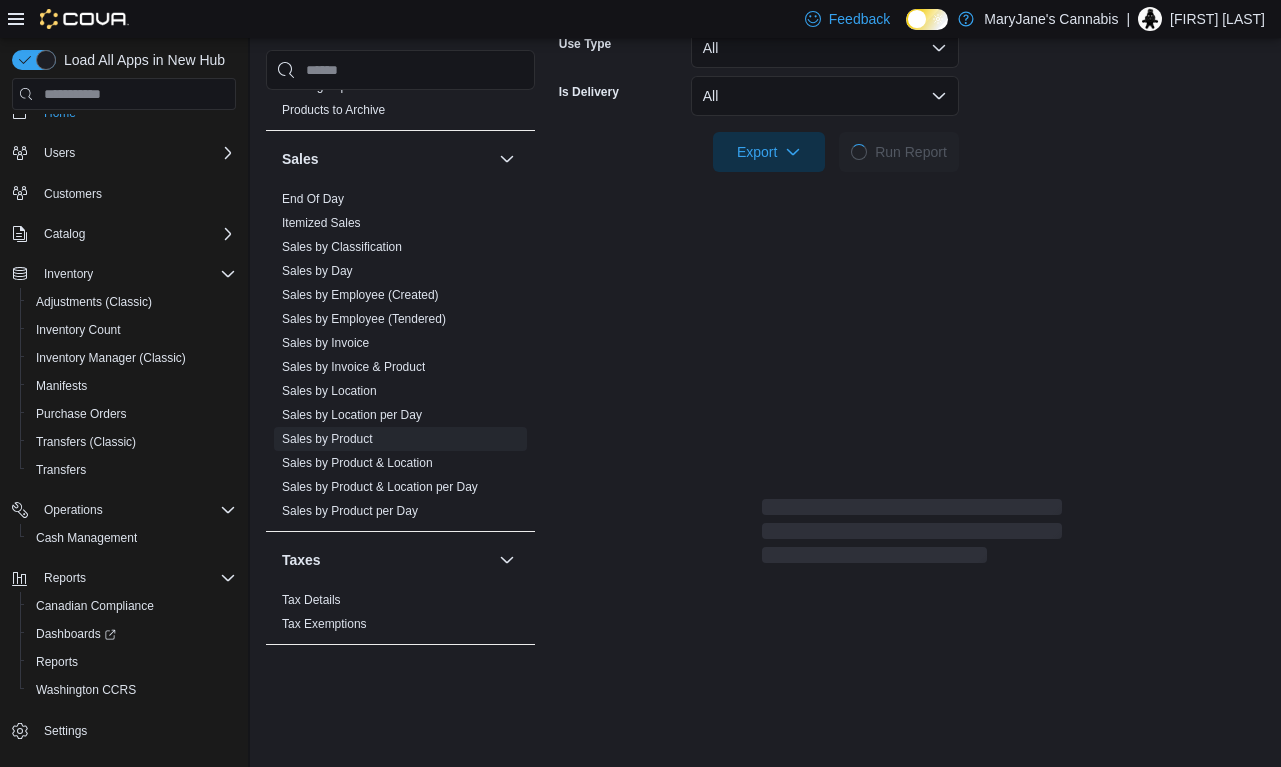 scroll, scrollTop: 706, scrollLeft: 0, axis: vertical 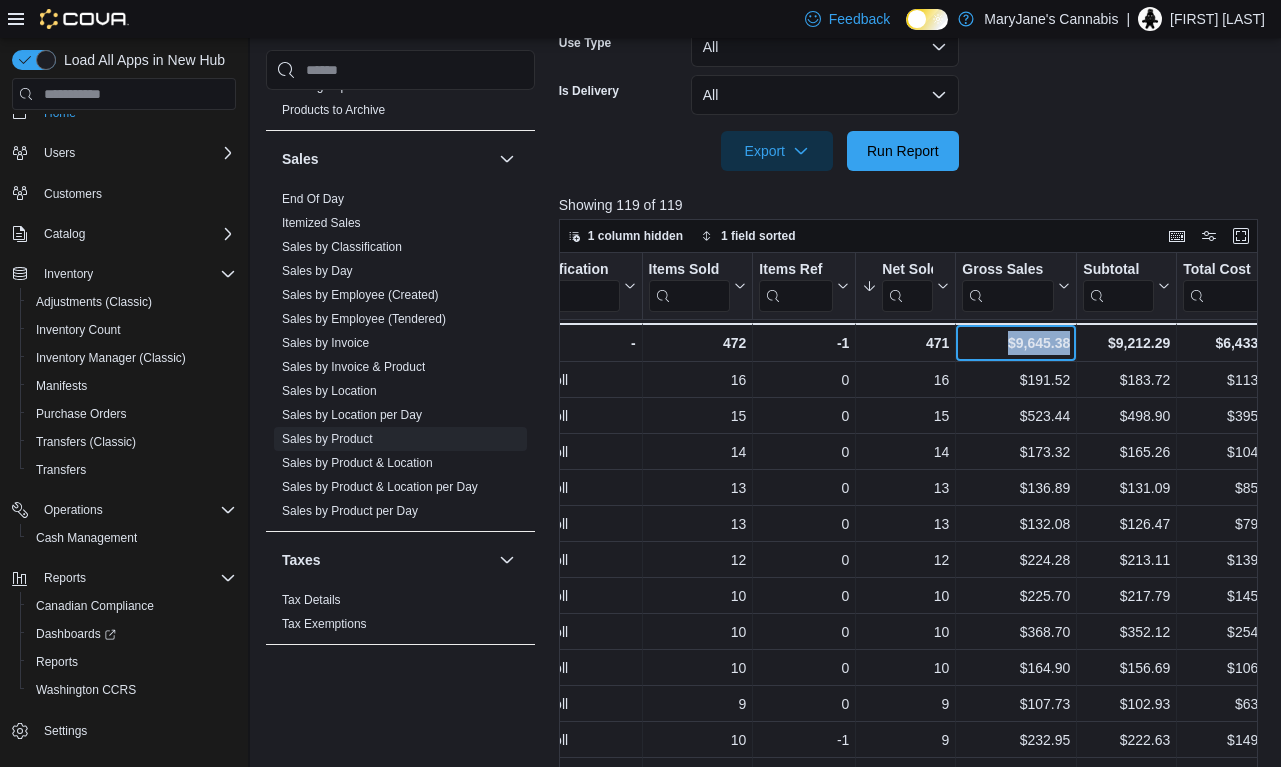 drag, startPoint x: 1069, startPoint y: 341, endPoint x: 1004, endPoint y: 341, distance: 65 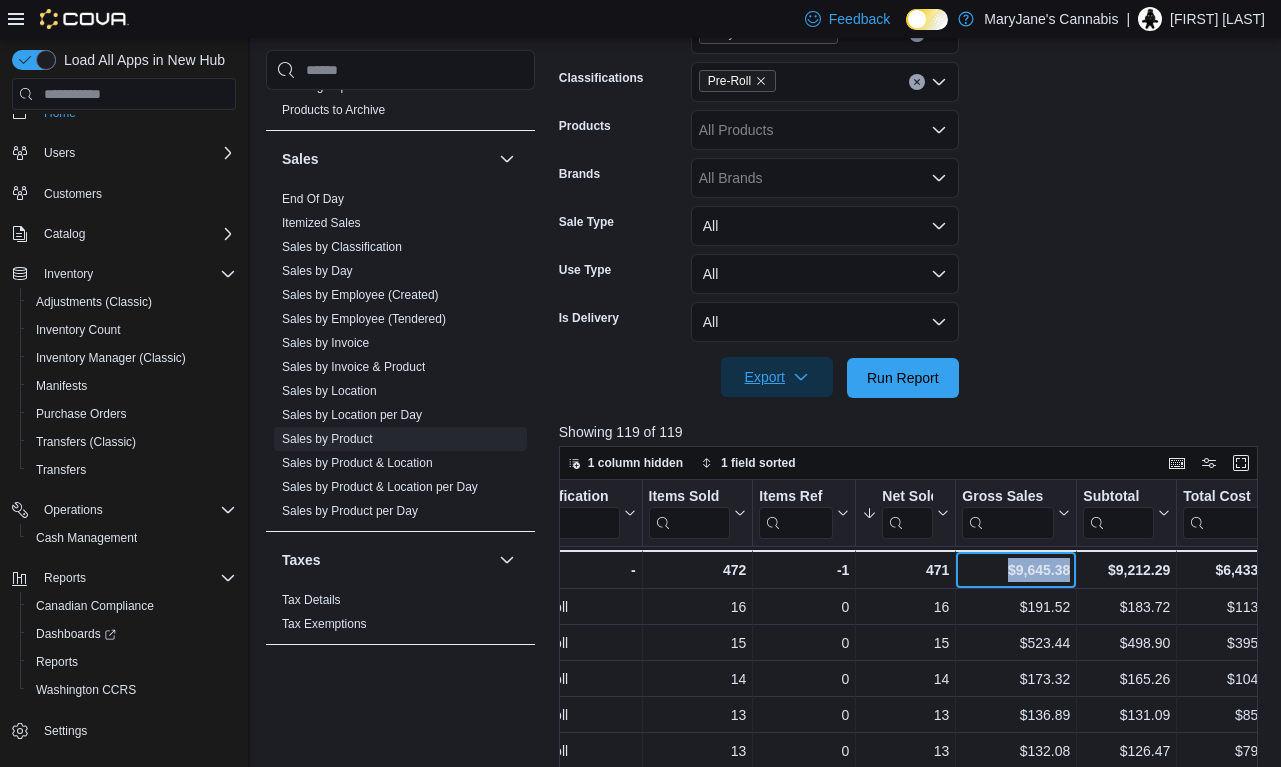 scroll, scrollTop: 433, scrollLeft: 0, axis: vertical 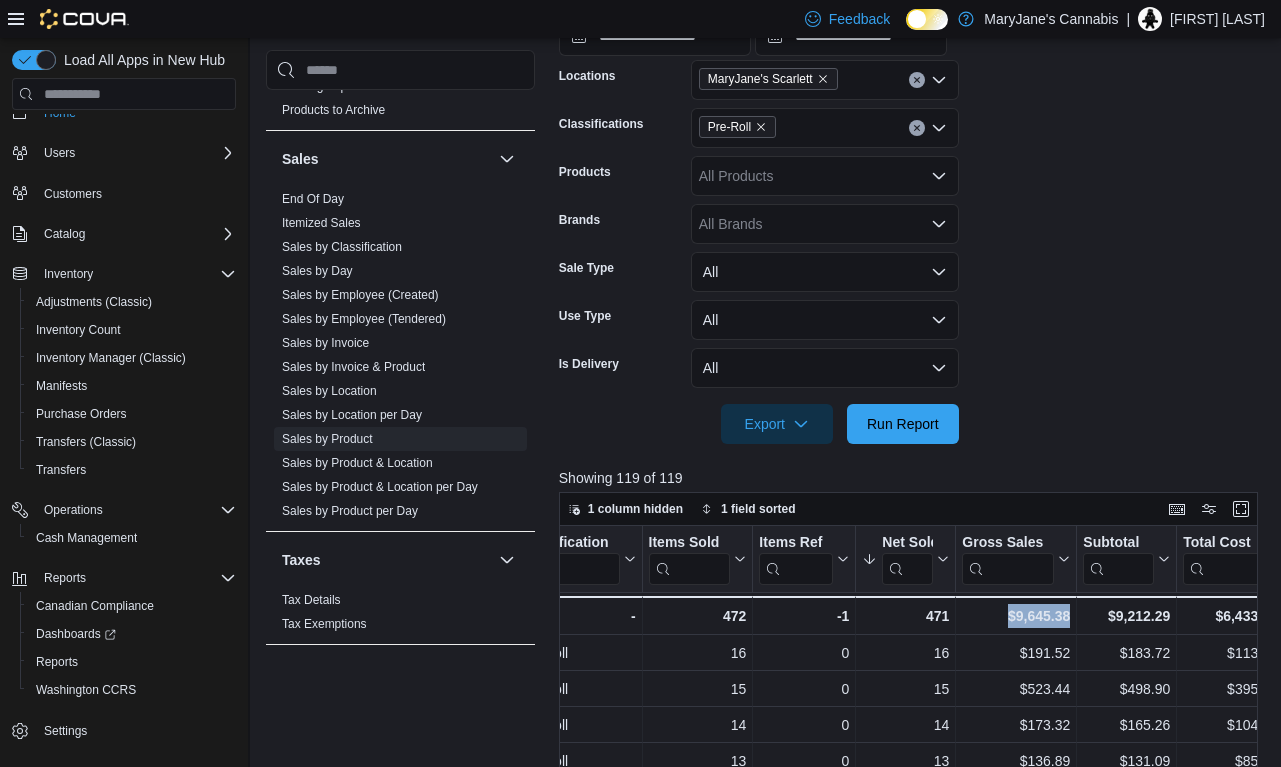 click 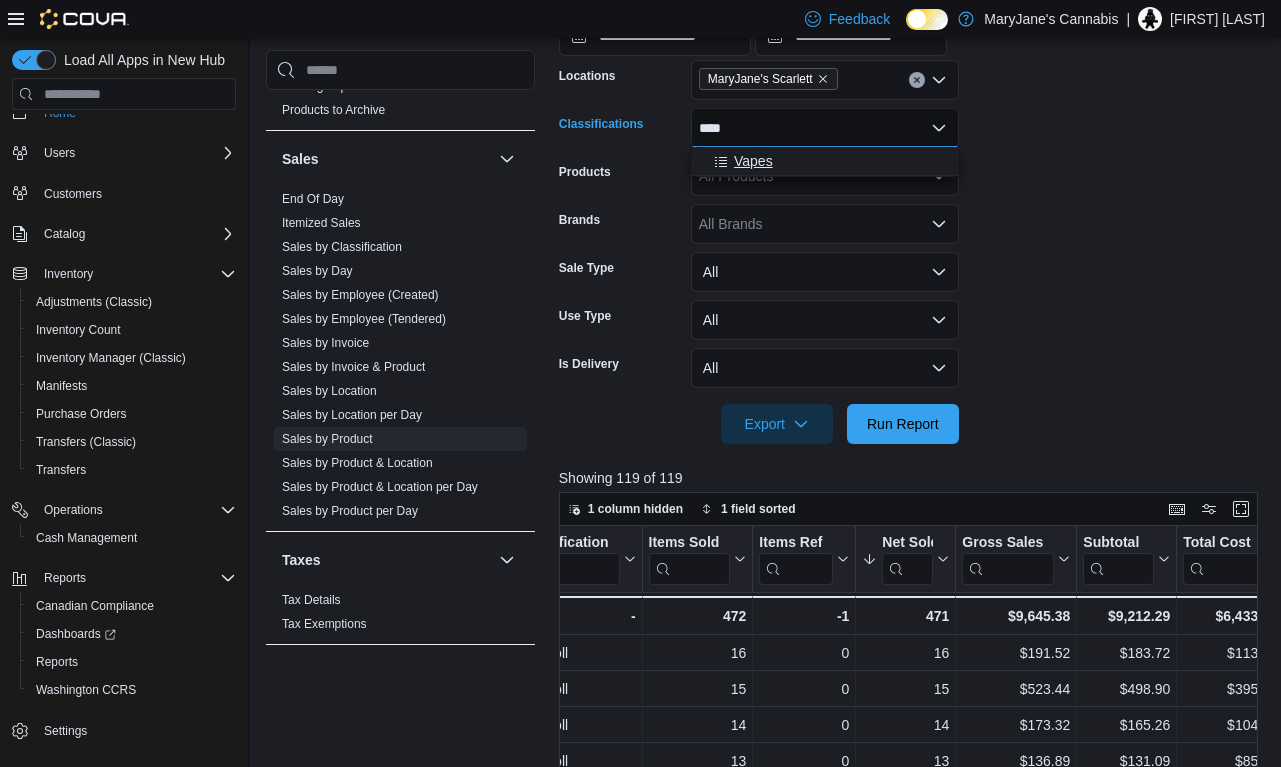 type on "****" 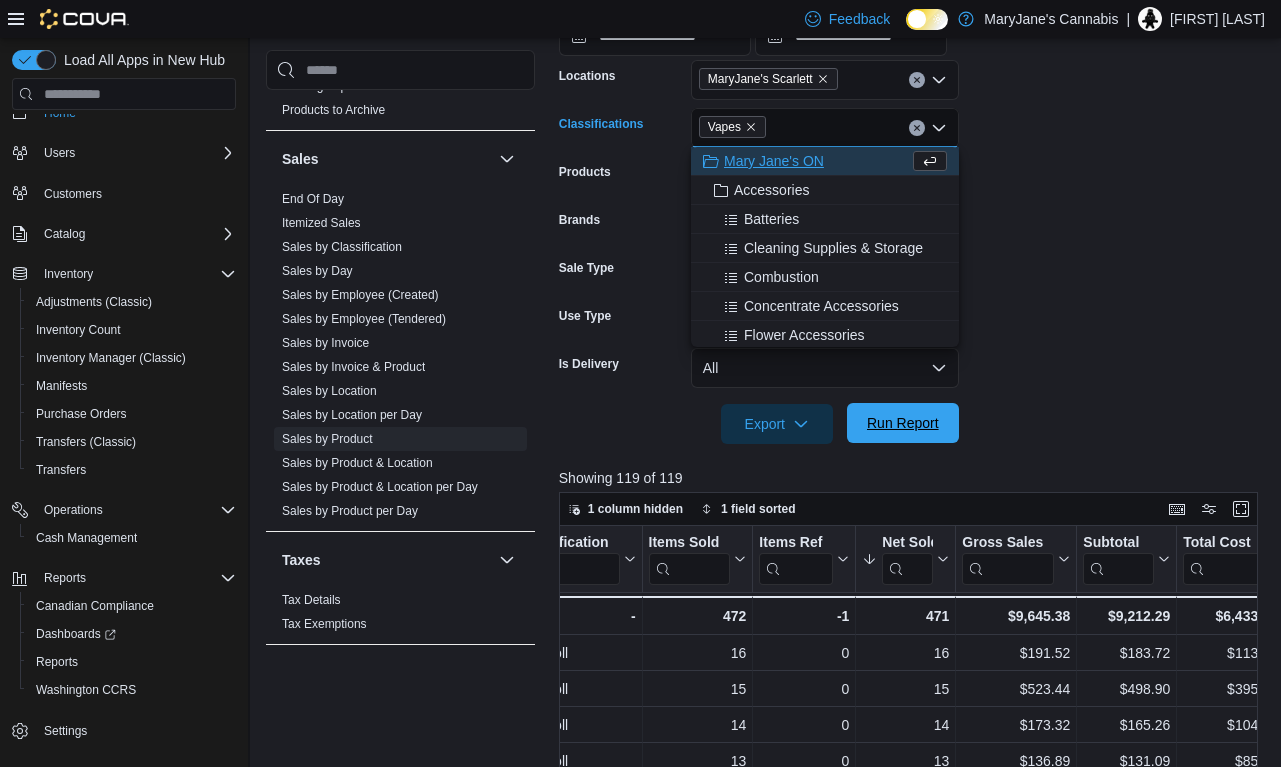 click on "Run Report" at bounding box center [903, 423] 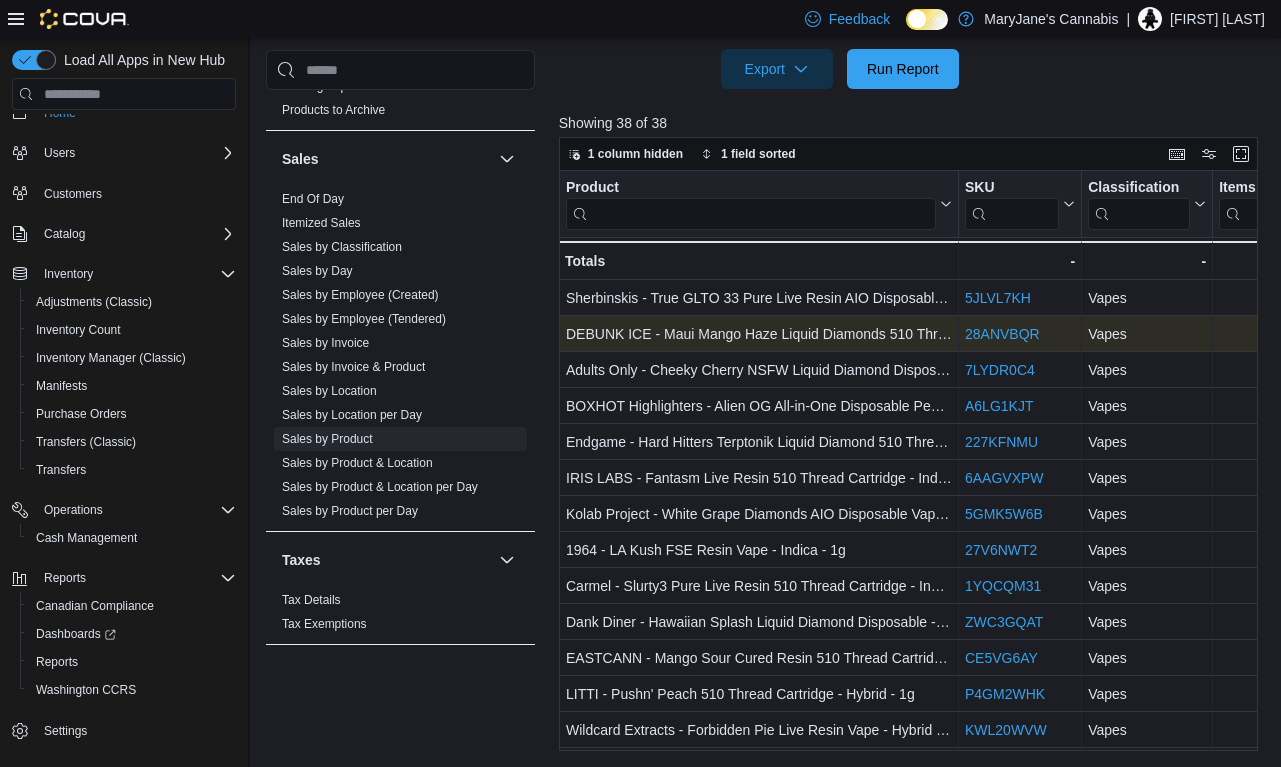 scroll, scrollTop: 787, scrollLeft: 0, axis: vertical 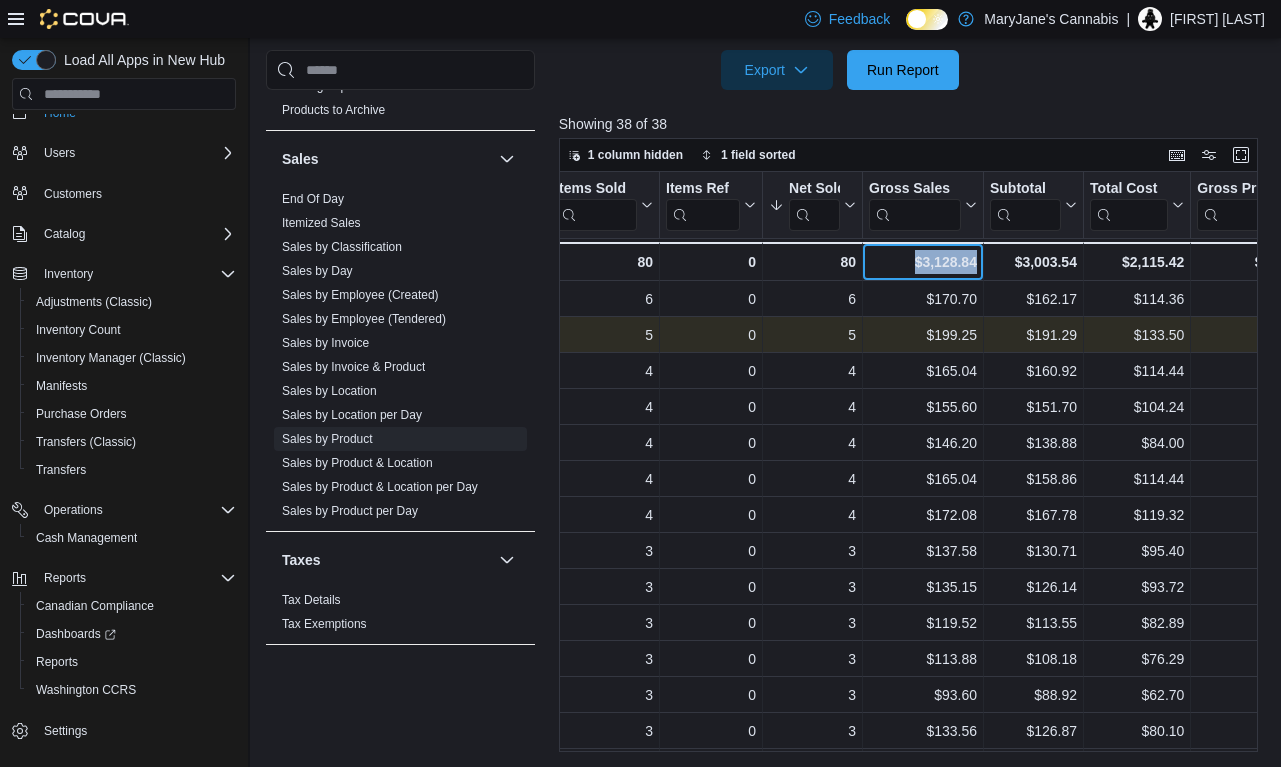 drag, startPoint x: 978, startPoint y: 266, endPoint x: 909, endPoint y: 266, distance: 69 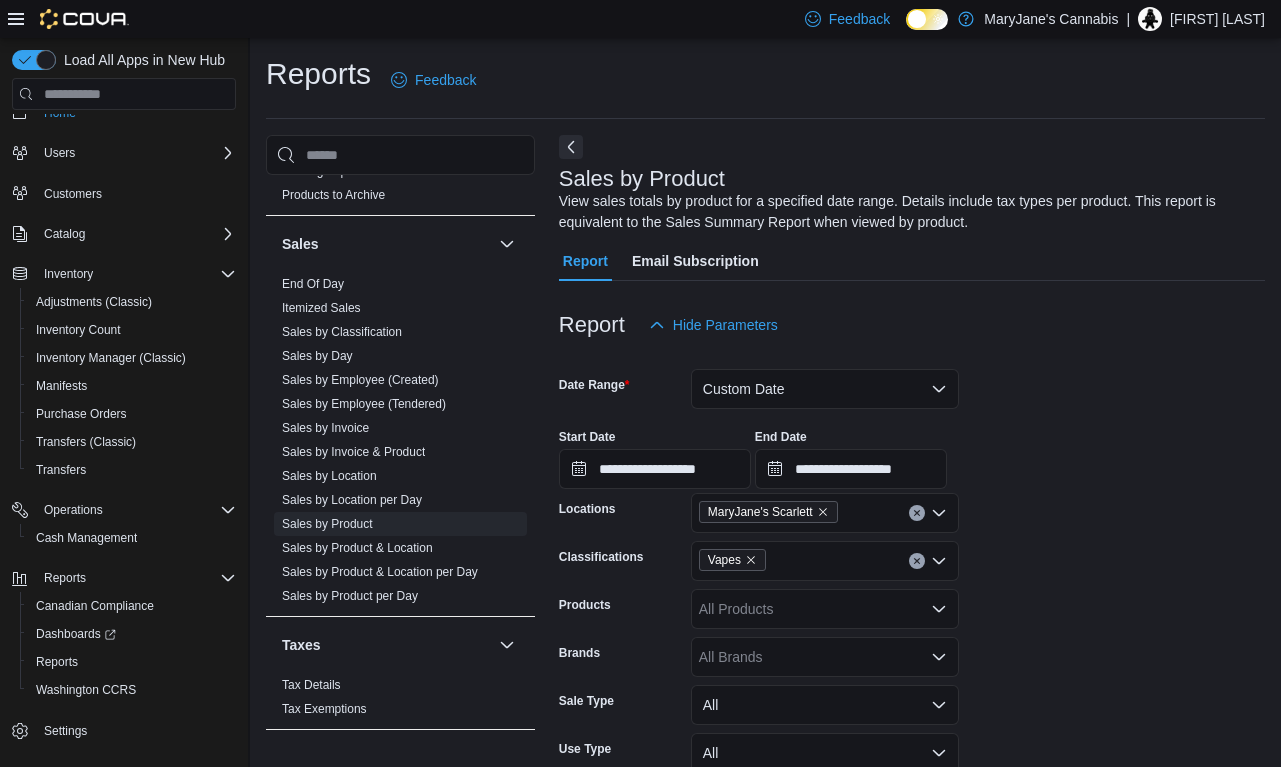 scroll, scrollTop: 0, scrollLeft: 0, axis: both 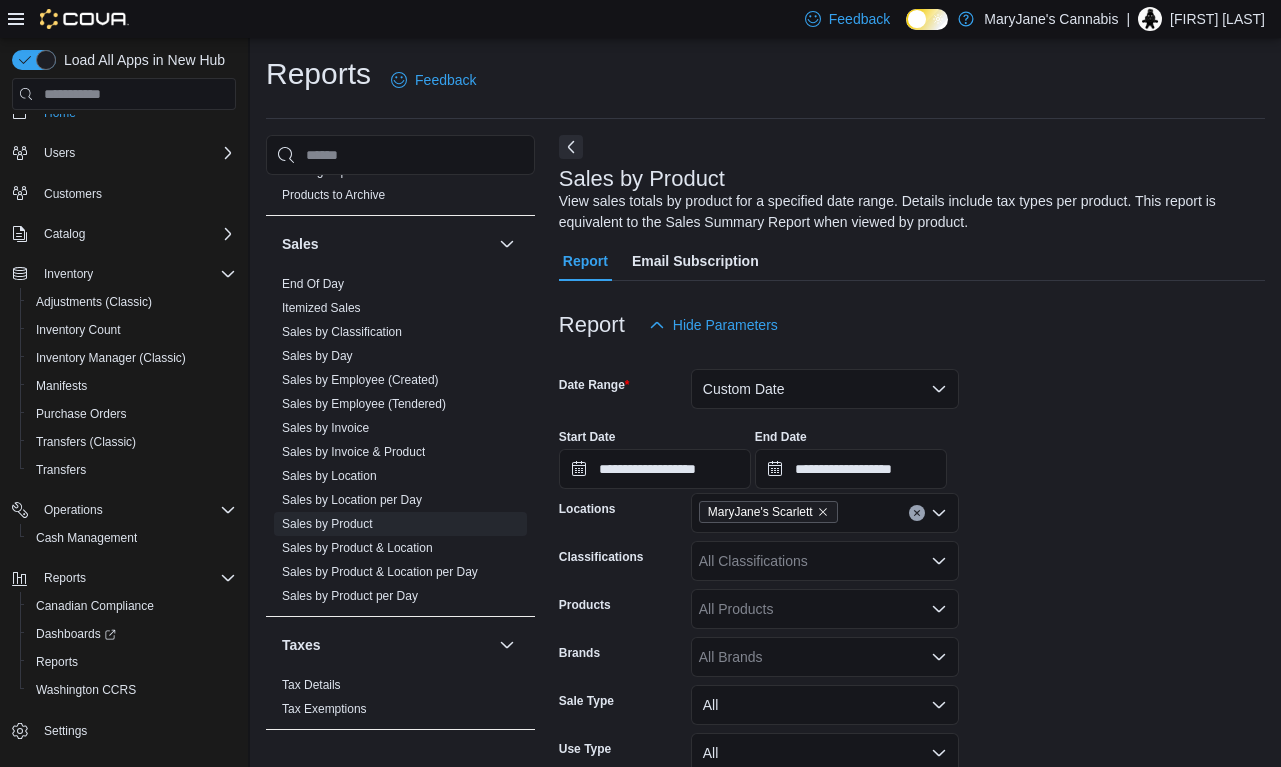 click on "**********" at bounding box center [912, 611] 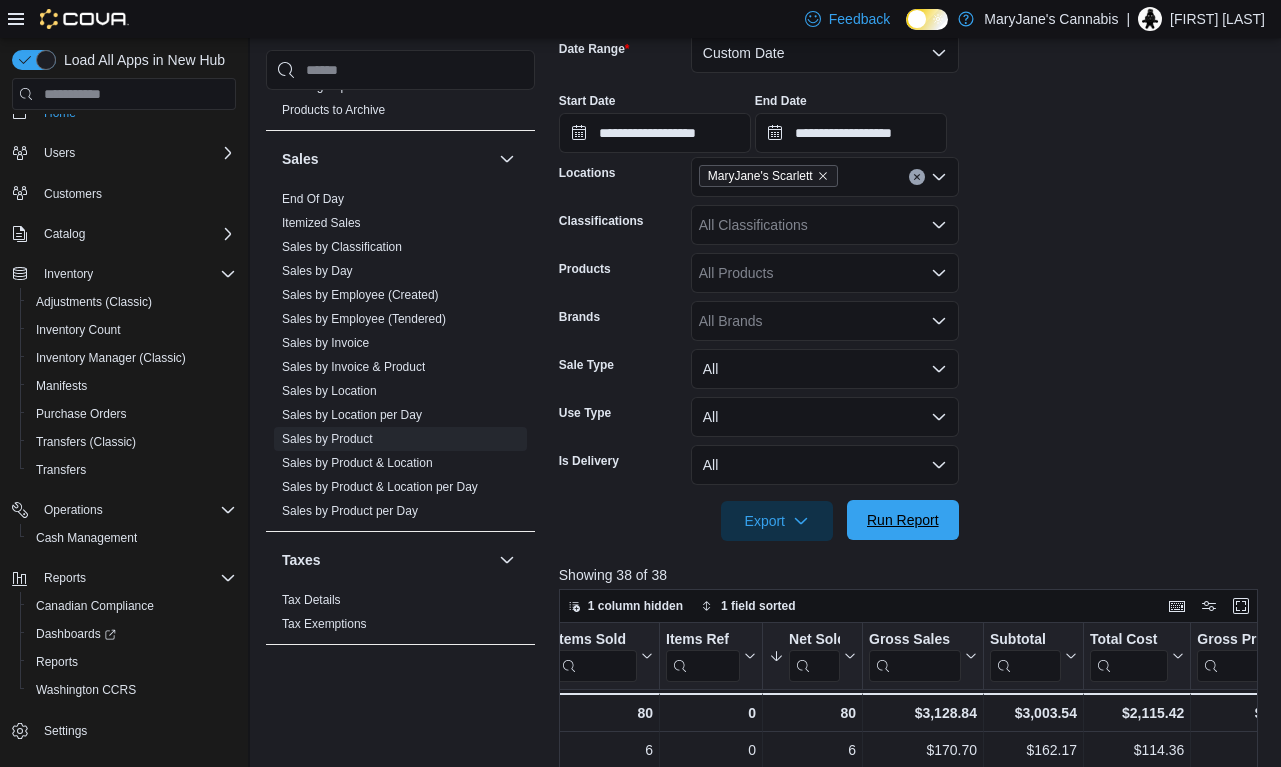 click on "Run Report" at bounding box center (903, 520) 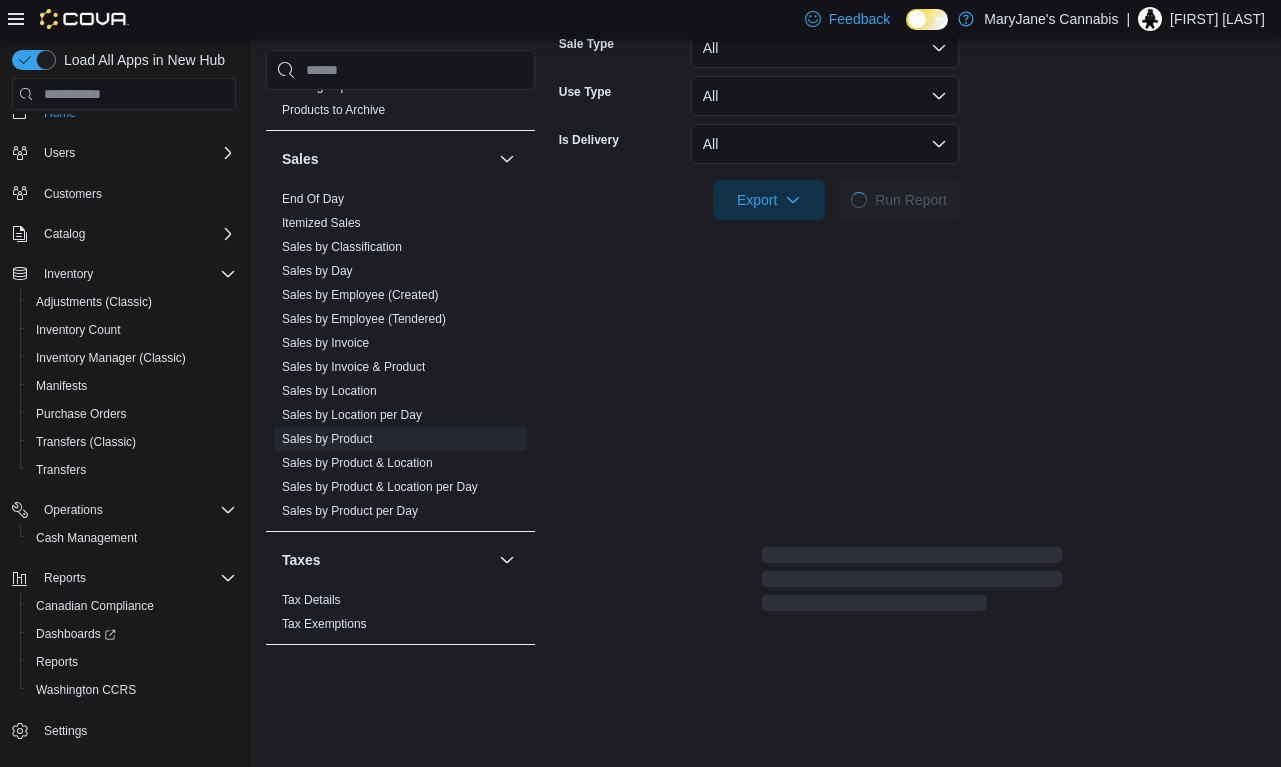 scroll, scrollTop: 657, scrollLeft: 0, axis: vertical 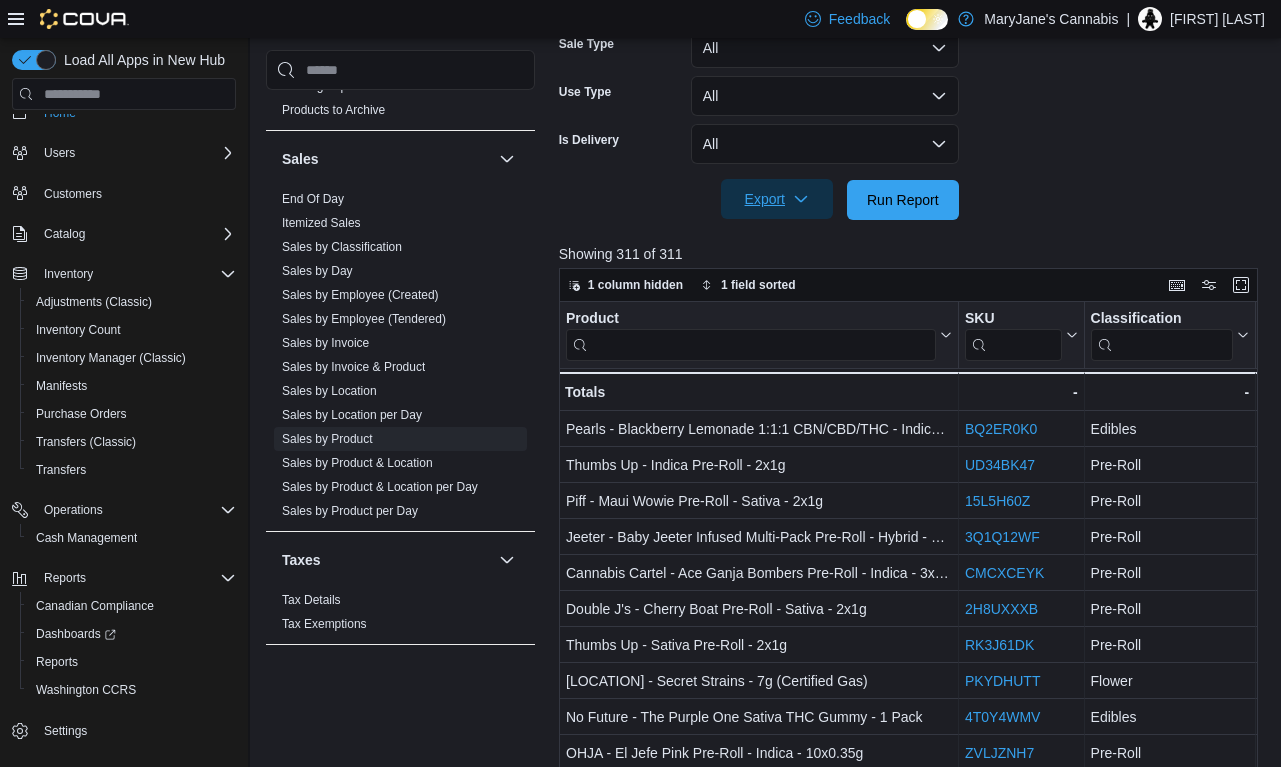 click on "Export" at bounding box center [777, 199] 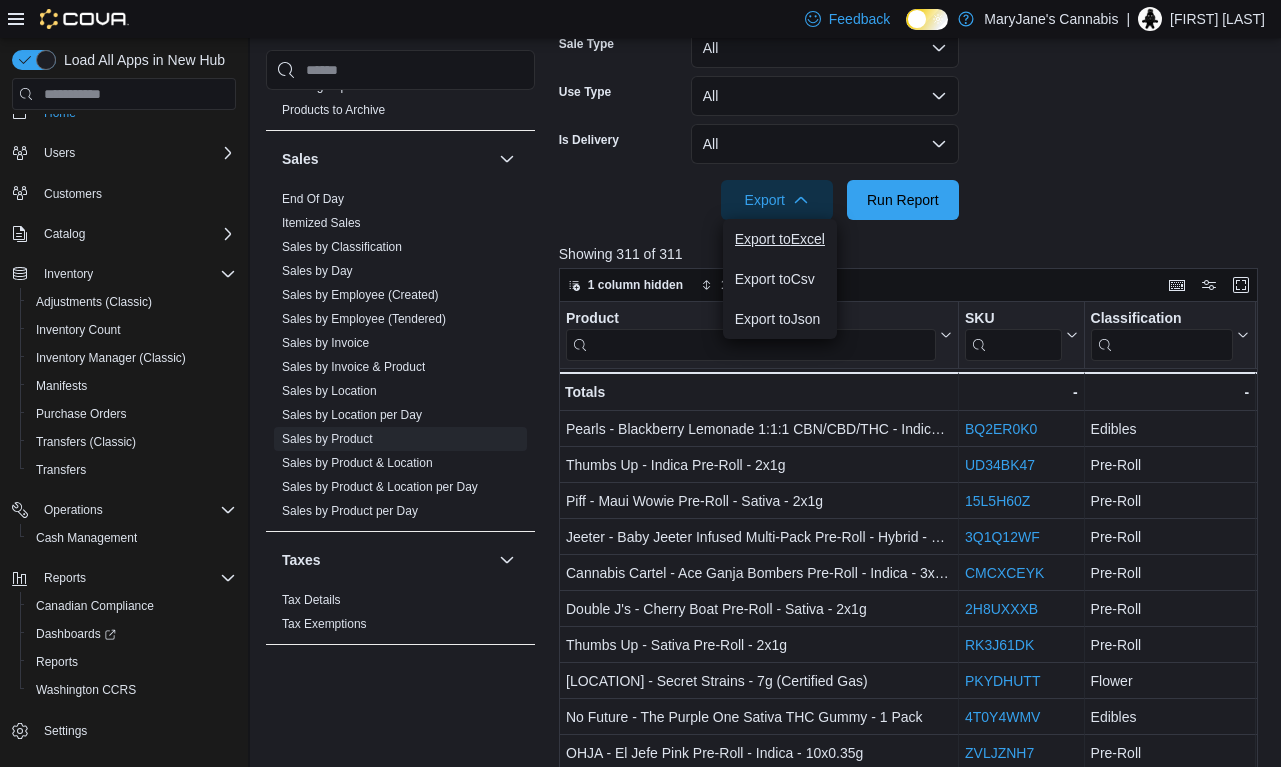 click on "Export to  Excel" at bounding box center (780, 239) 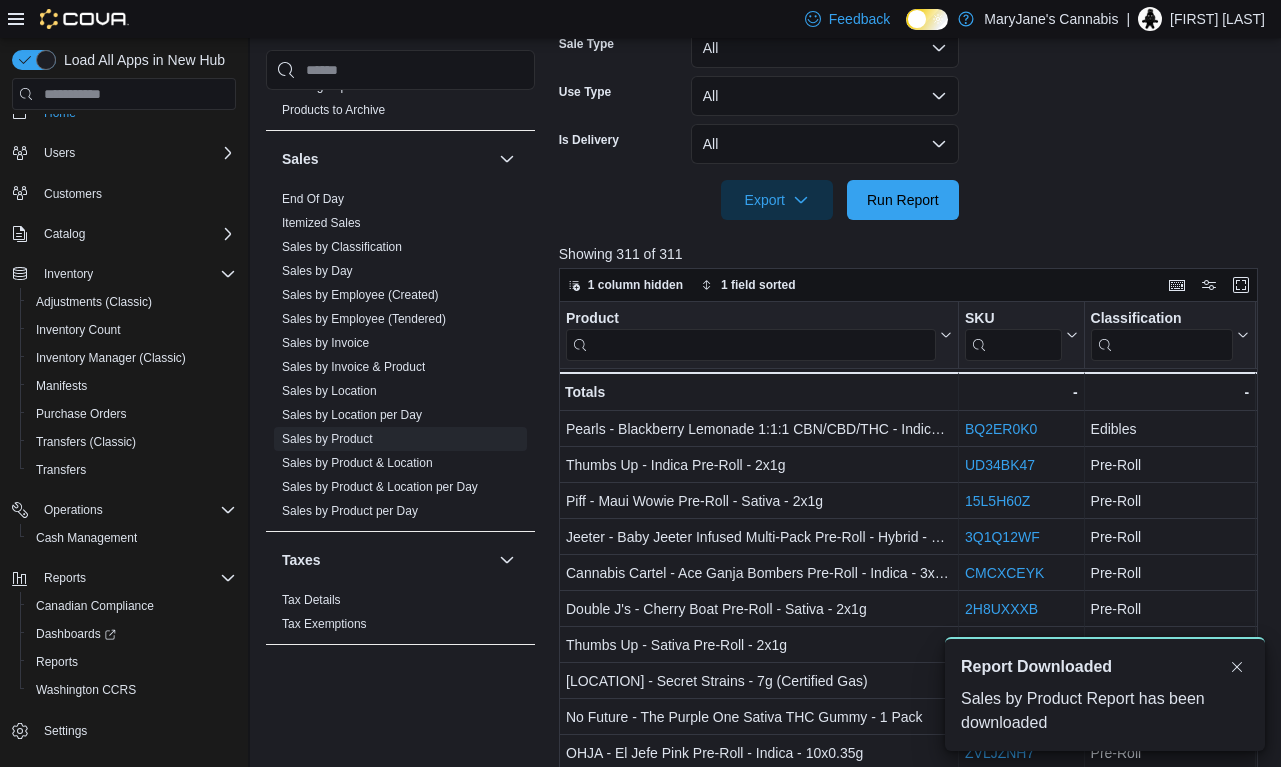 scroll, scrollTop: 0, scrollLeft: 0, axis: both 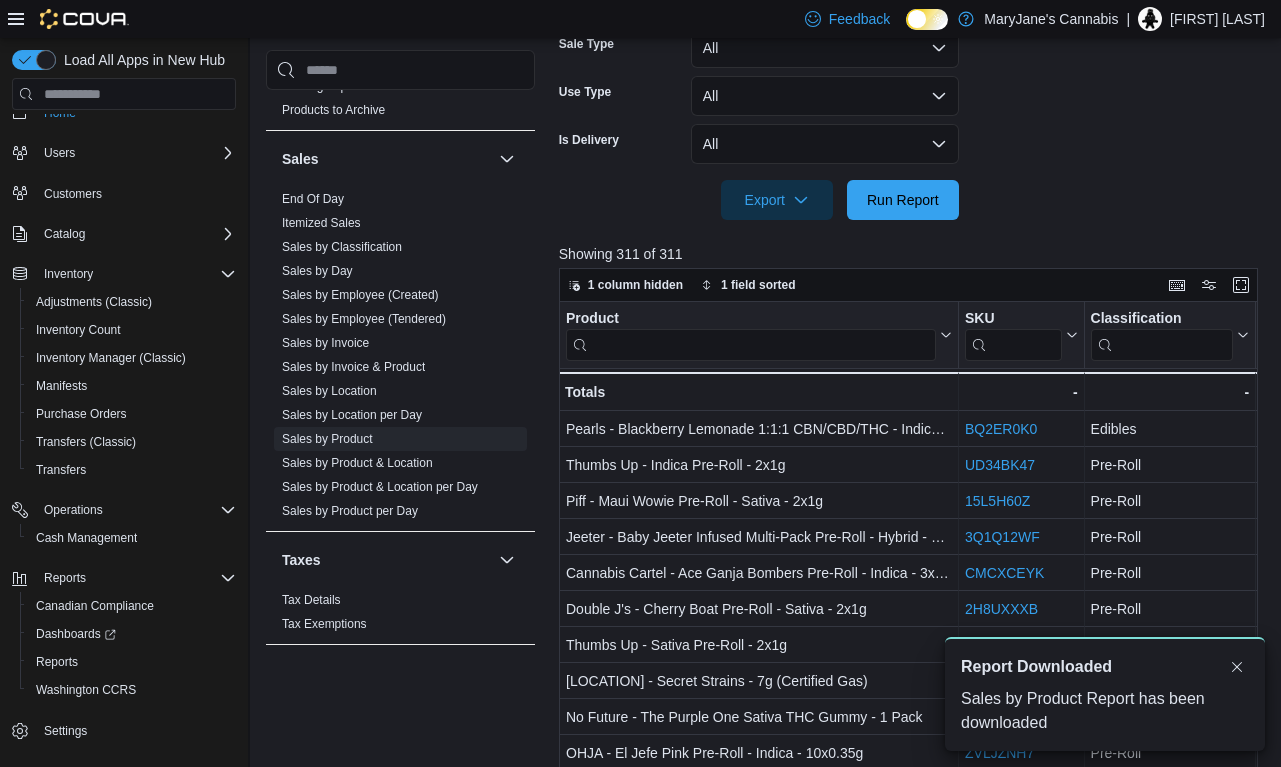 click at bounding box center [912, 172] 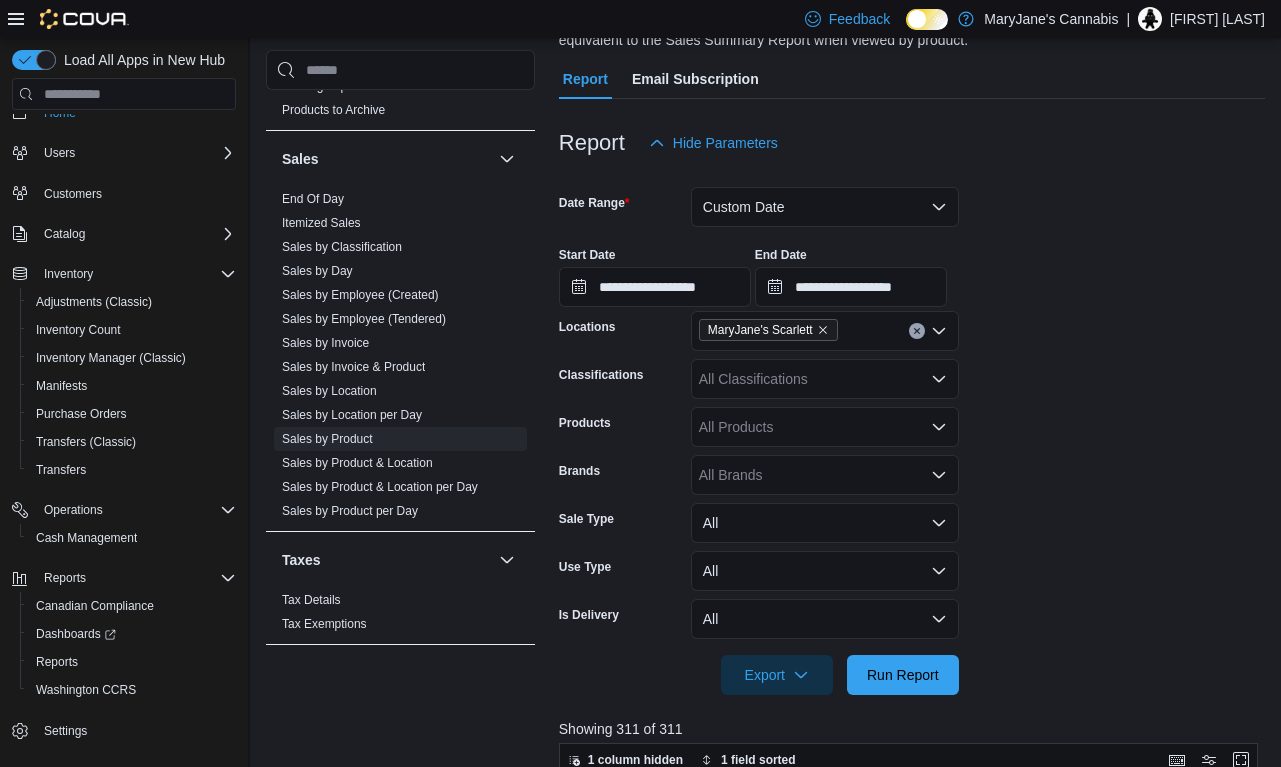 scroll, scrollTop: 184, scrollLeft: 0, axis: vertical 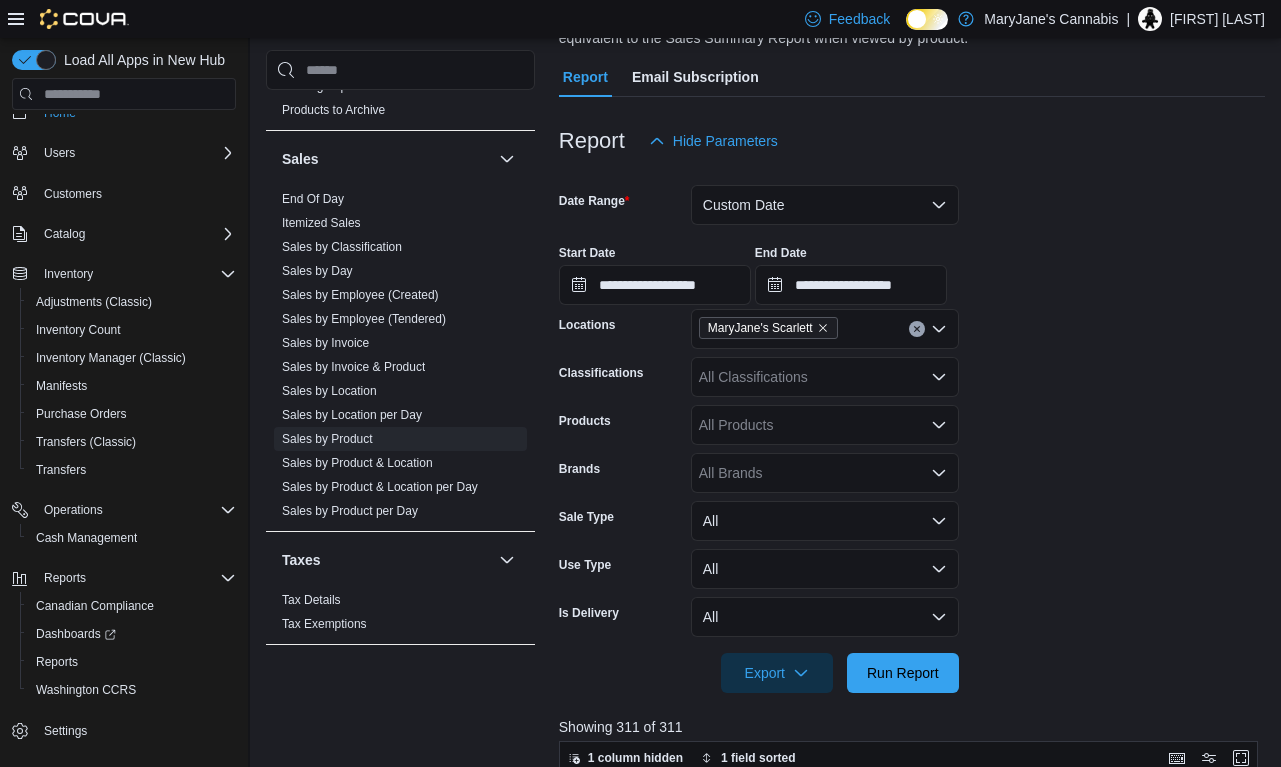click on "All Brands" at bounding box center [825, 473] 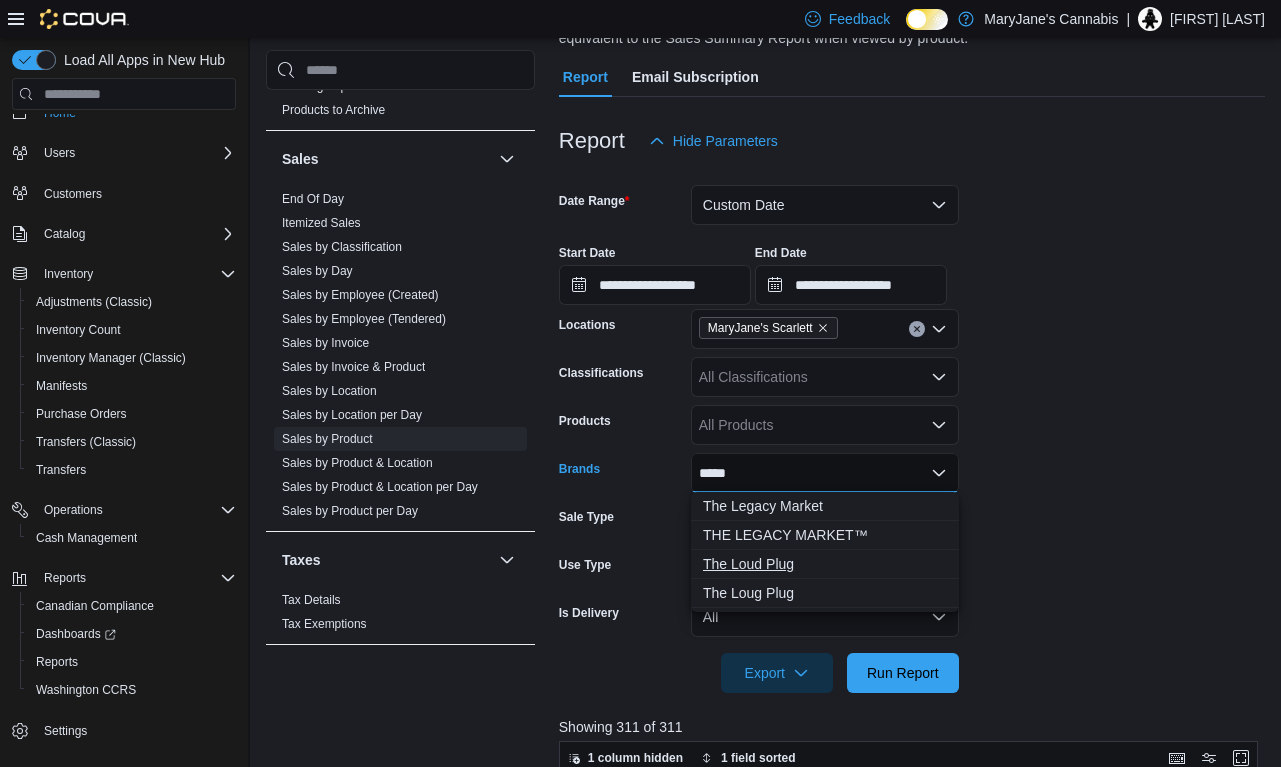 type on "*****" 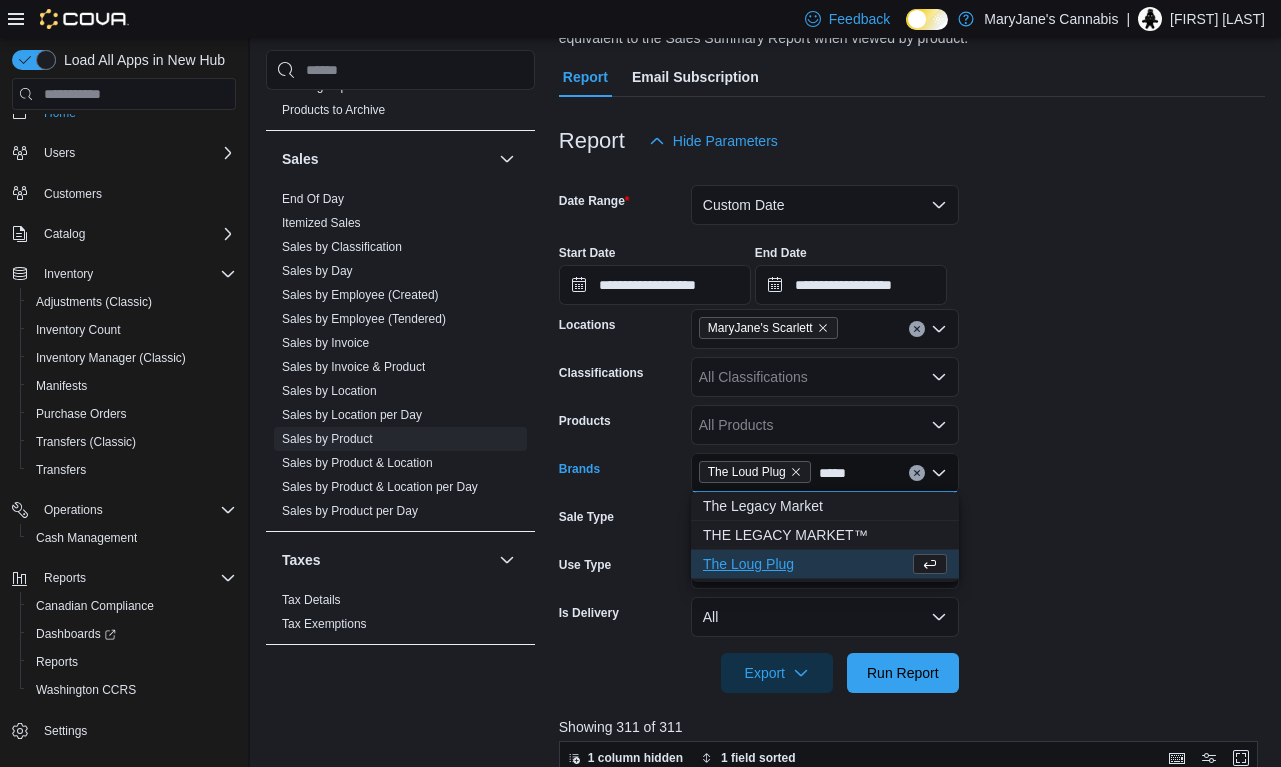 type on "*****" 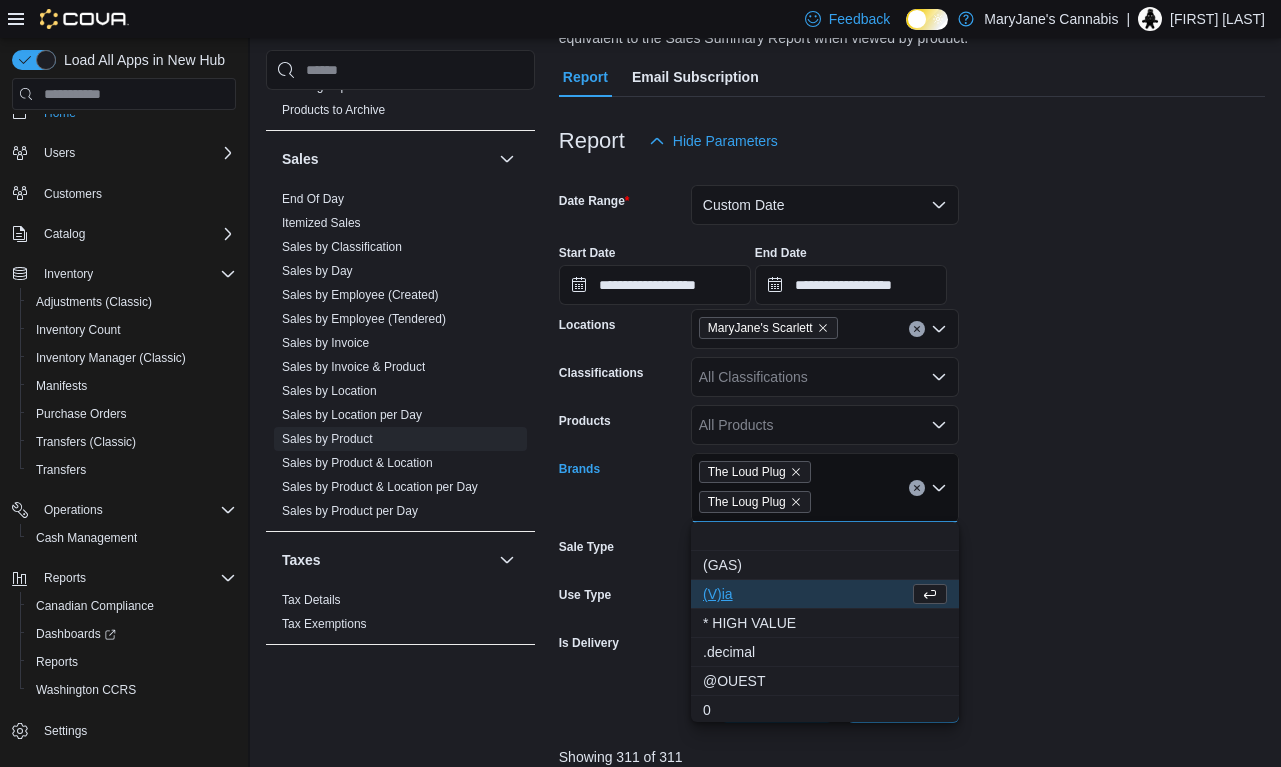 click on "**********" at bounding box center (912, 442) 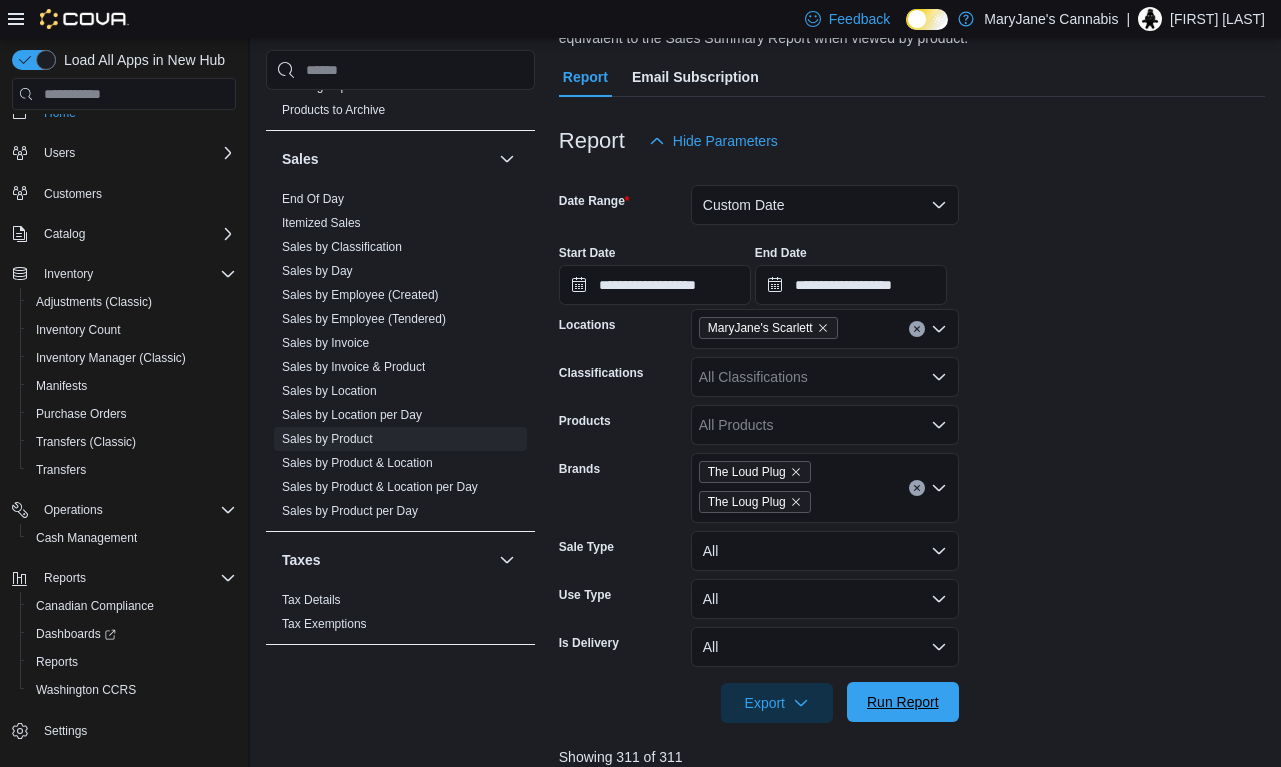 click on "Run Report" at bounding box center [903, 702] 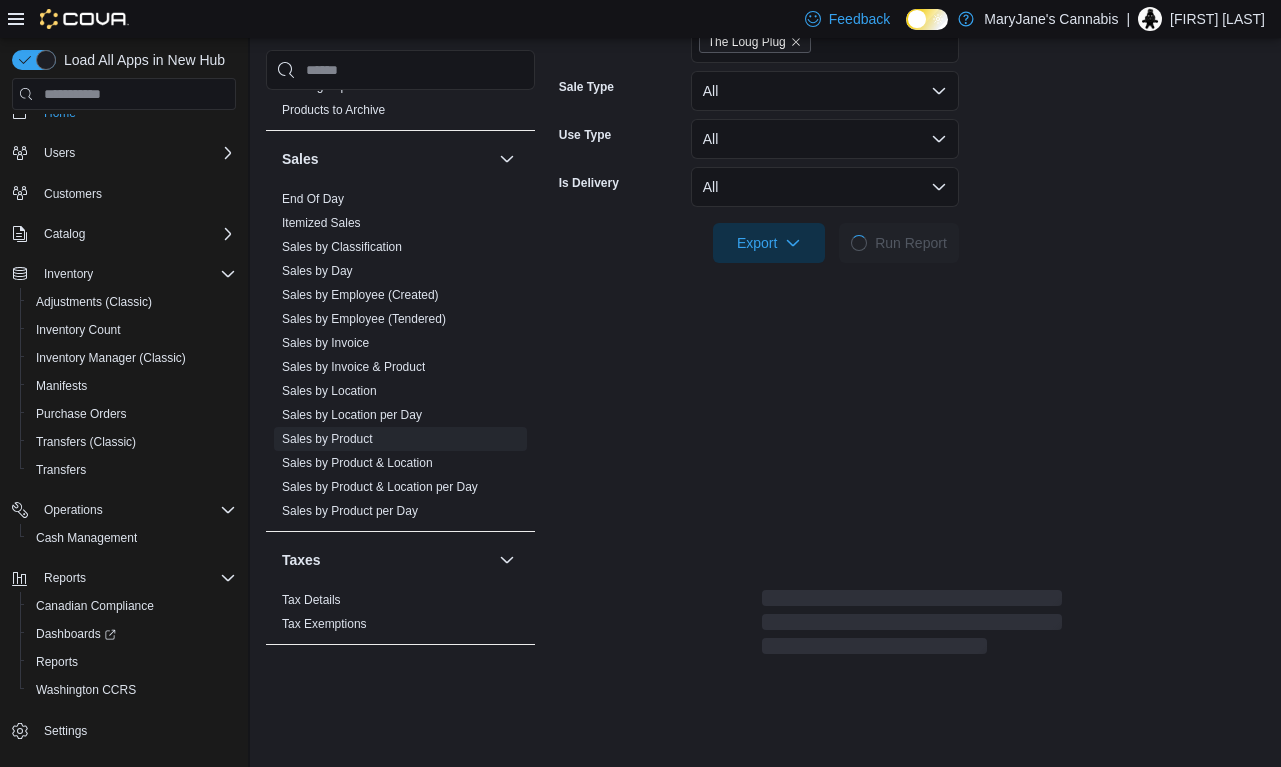 scroll, scrollTop: 666, scrollLeft: 0, axis: vertical 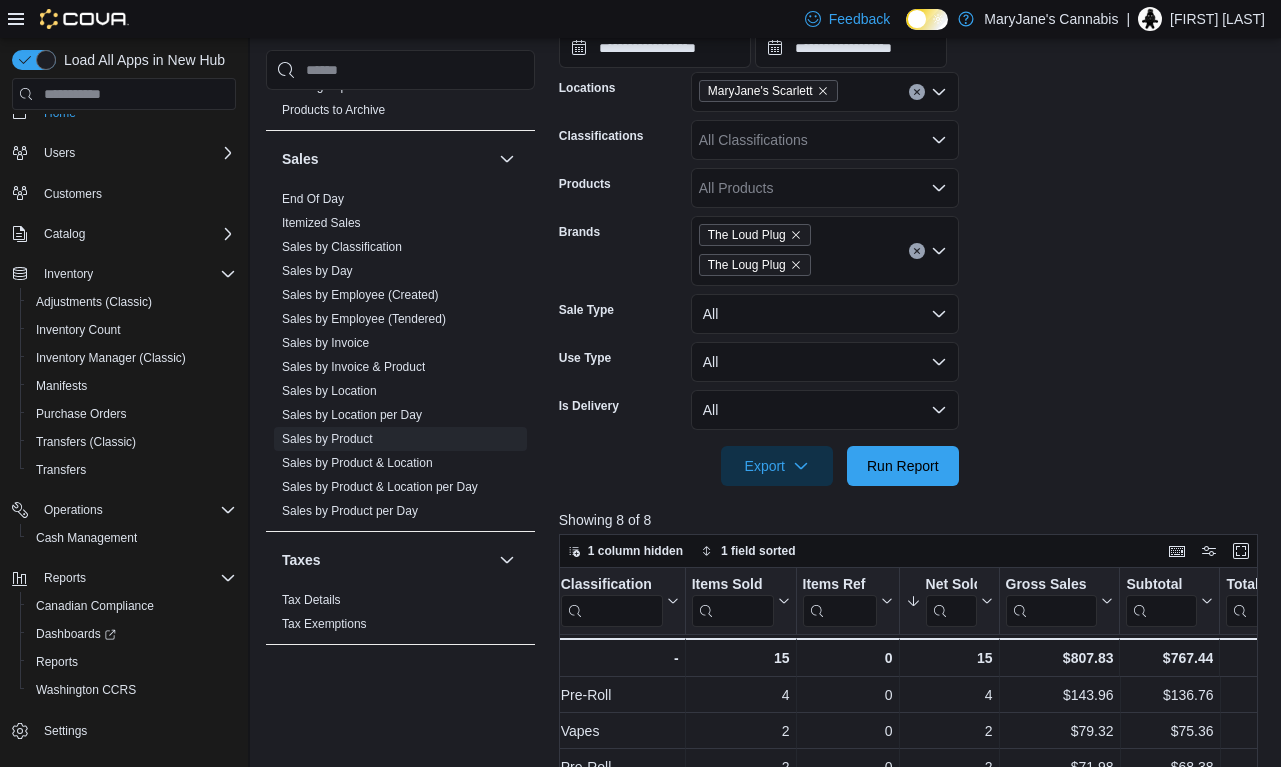click 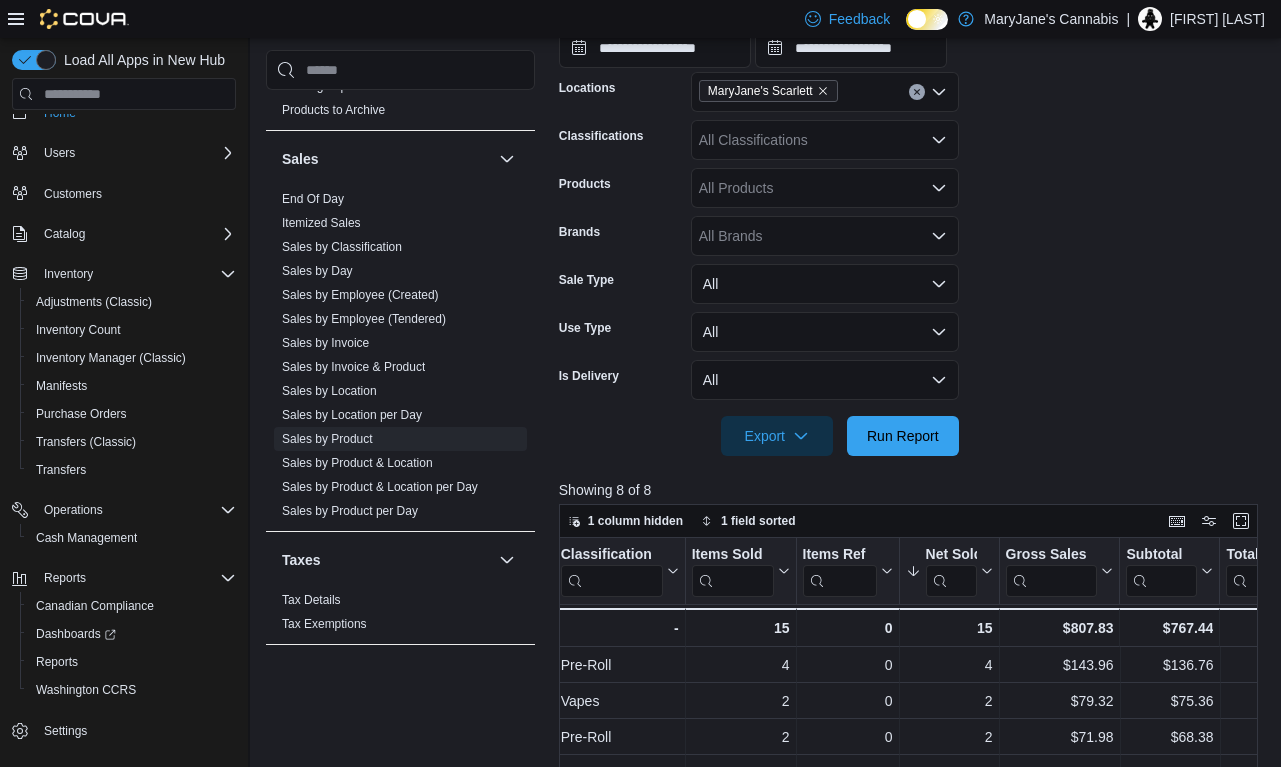 click at bounding box center (912, 408) 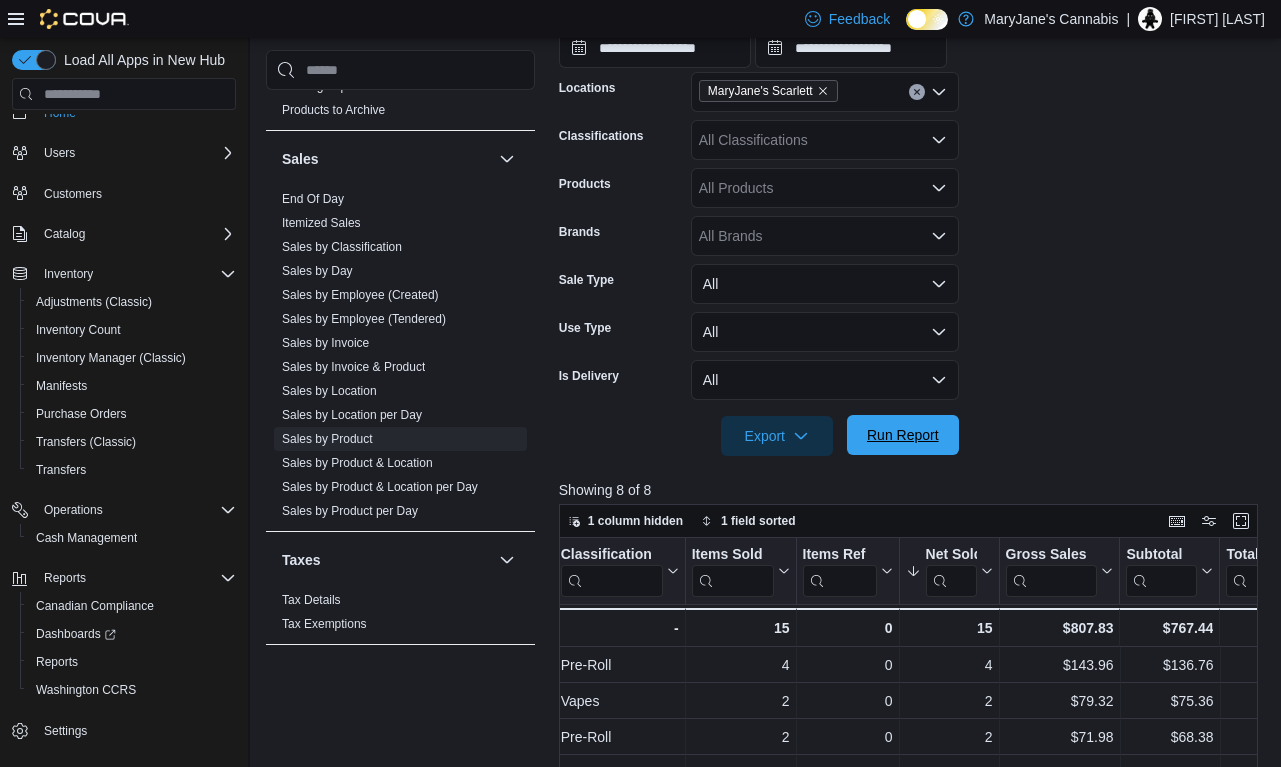 click on "Run Report" at bounding box center [903, 435] 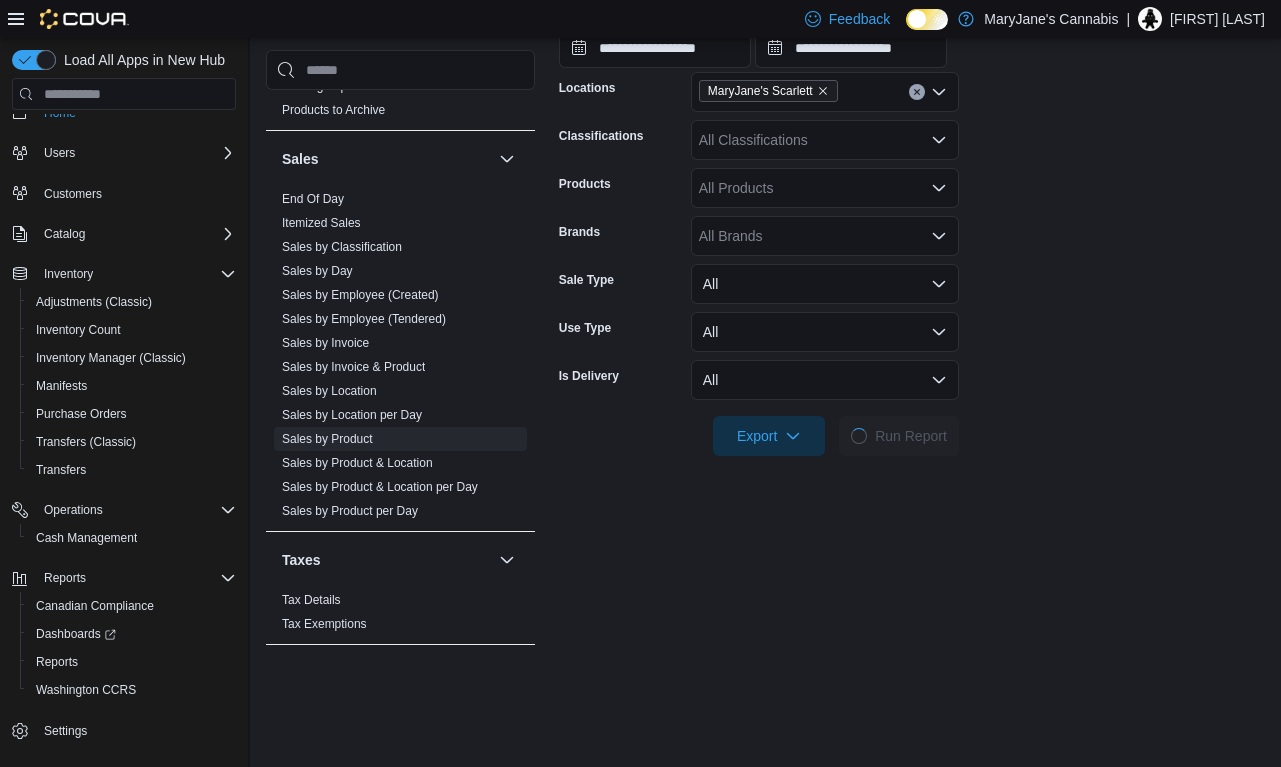 scroll, scrollTop: 645, scrollLeft: 0, axis: vertical 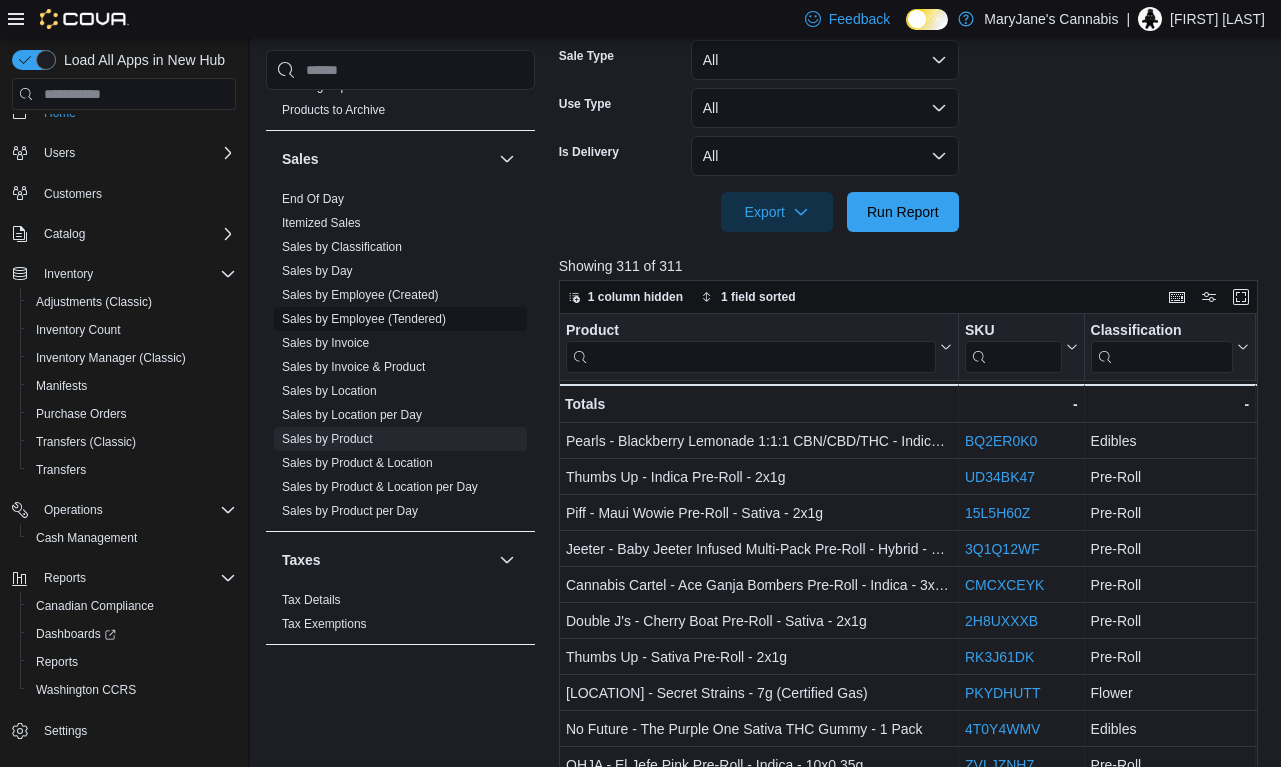 click on "Sales by Employee (Tendered)" at bounding box center (364, 319) 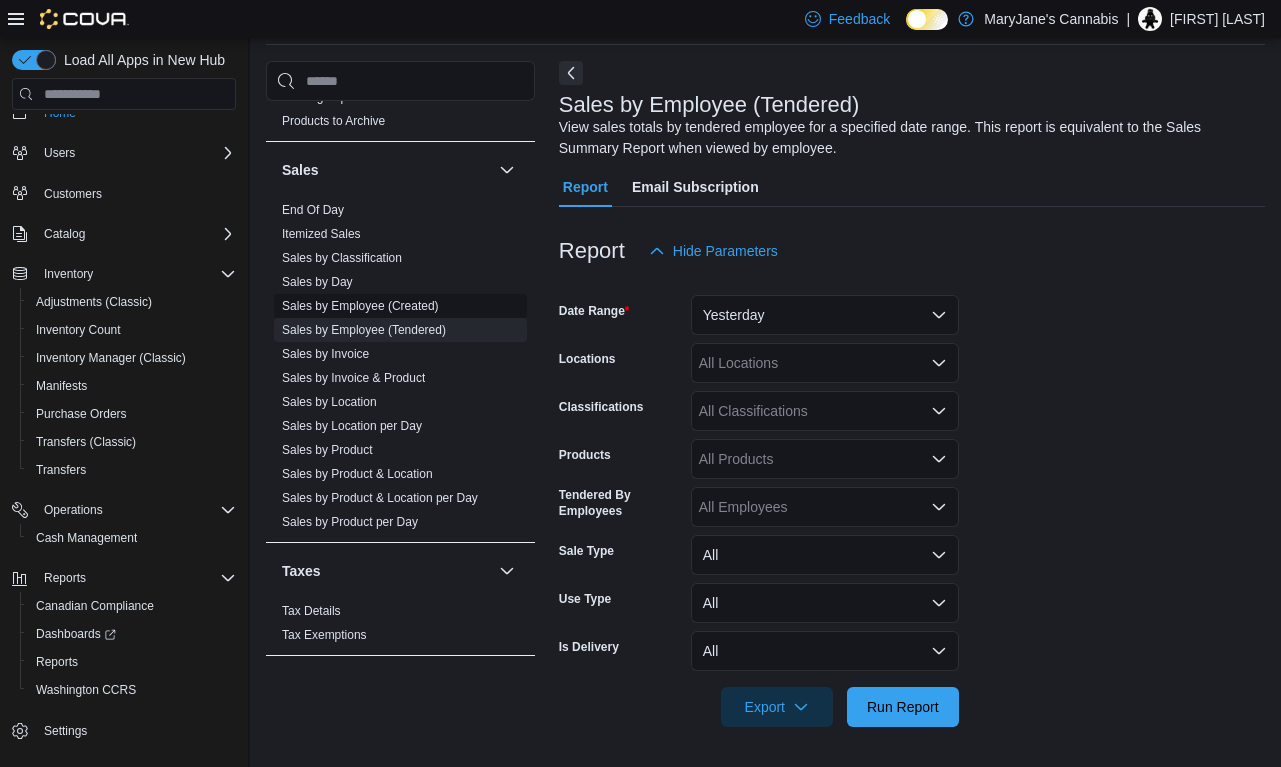 scroll, scrollTop: 73, scrollLeft: 0, axis: vertical 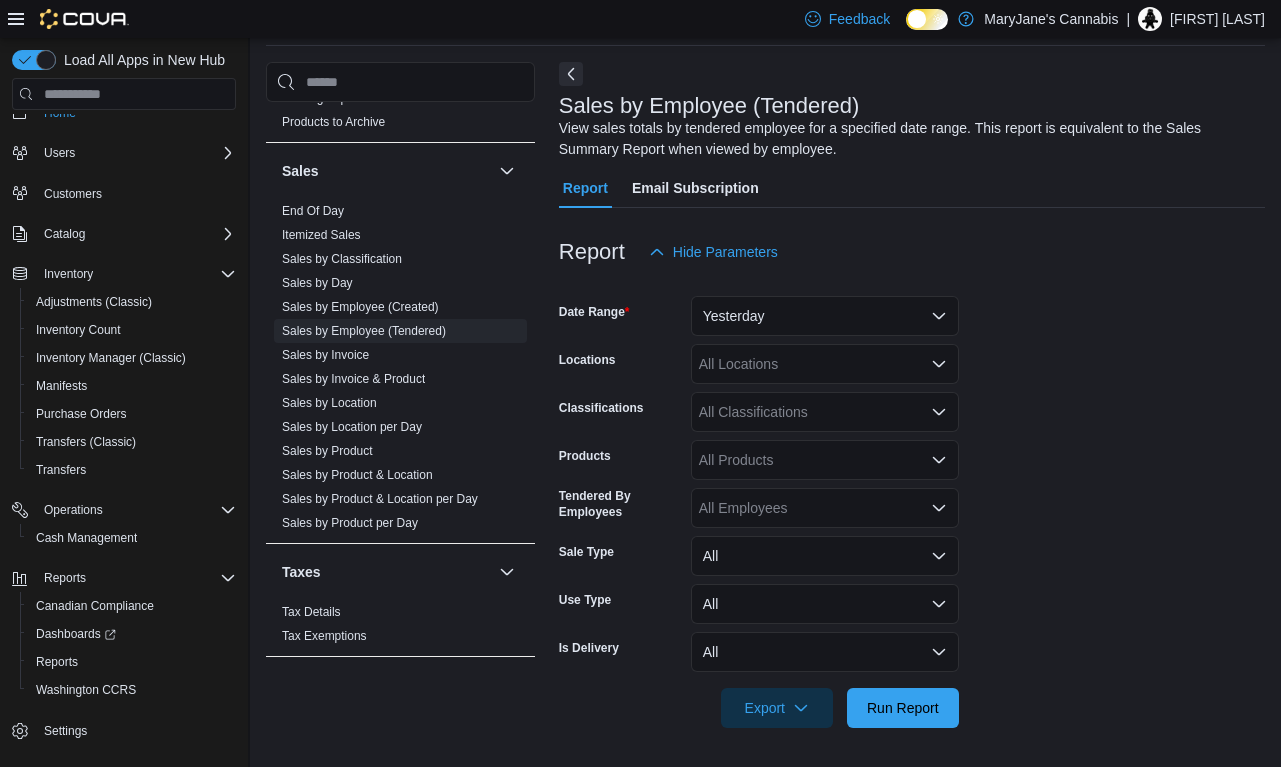 click on "Yesterday" at bounding box center [825, 316] 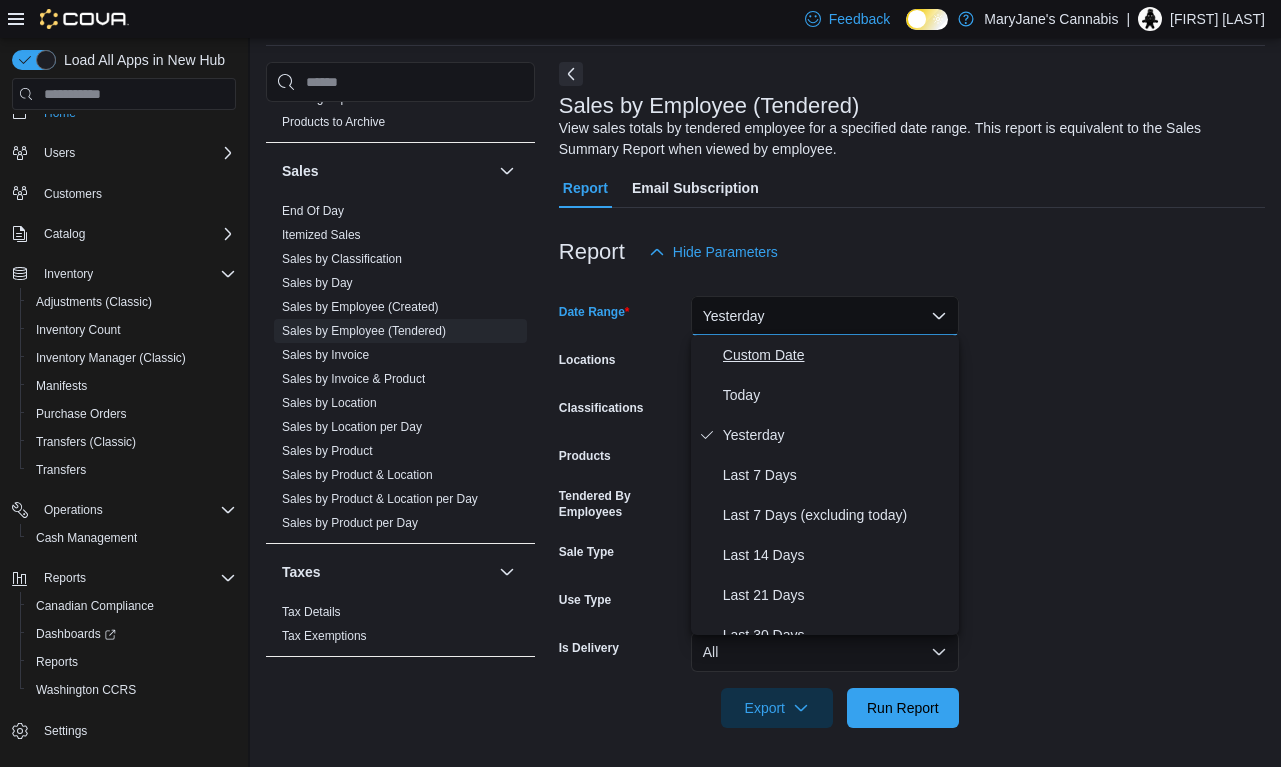click on "Custom Date" at bounding box center (837, 355) 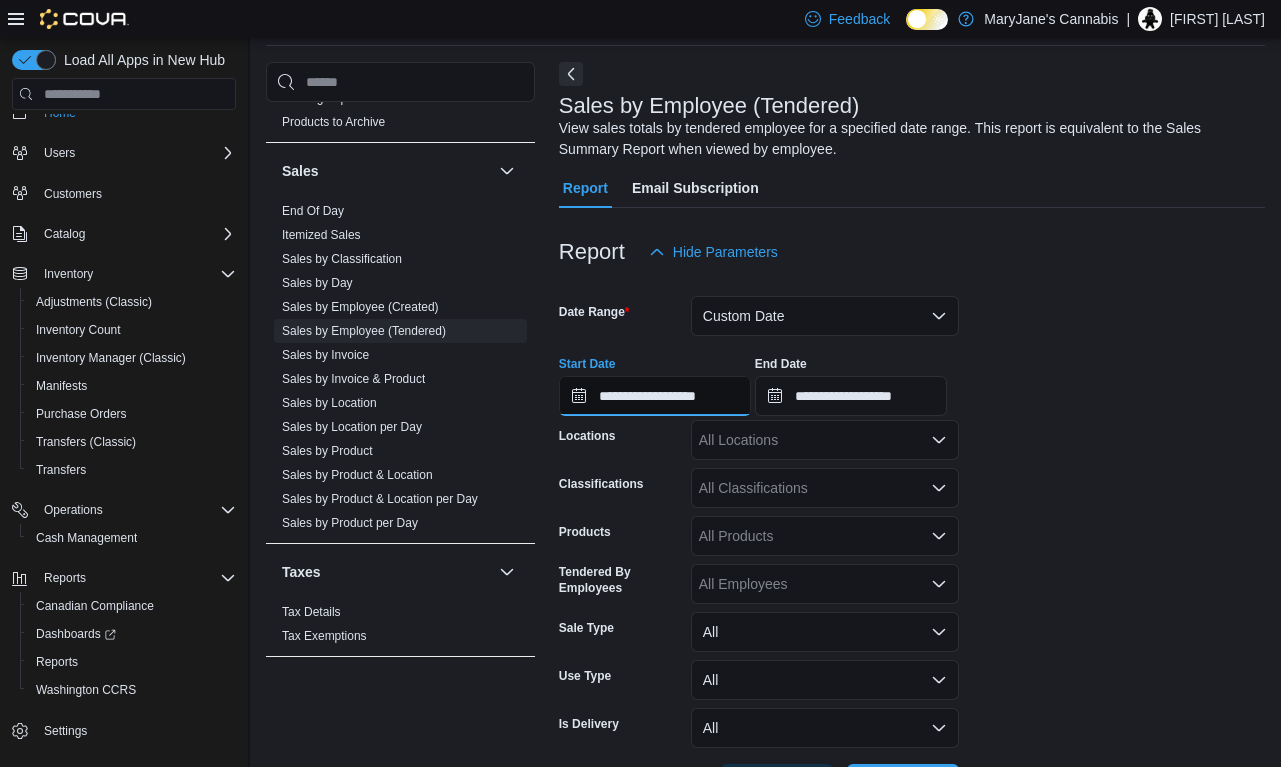 click on "**********" at bounding box center [655, 396] 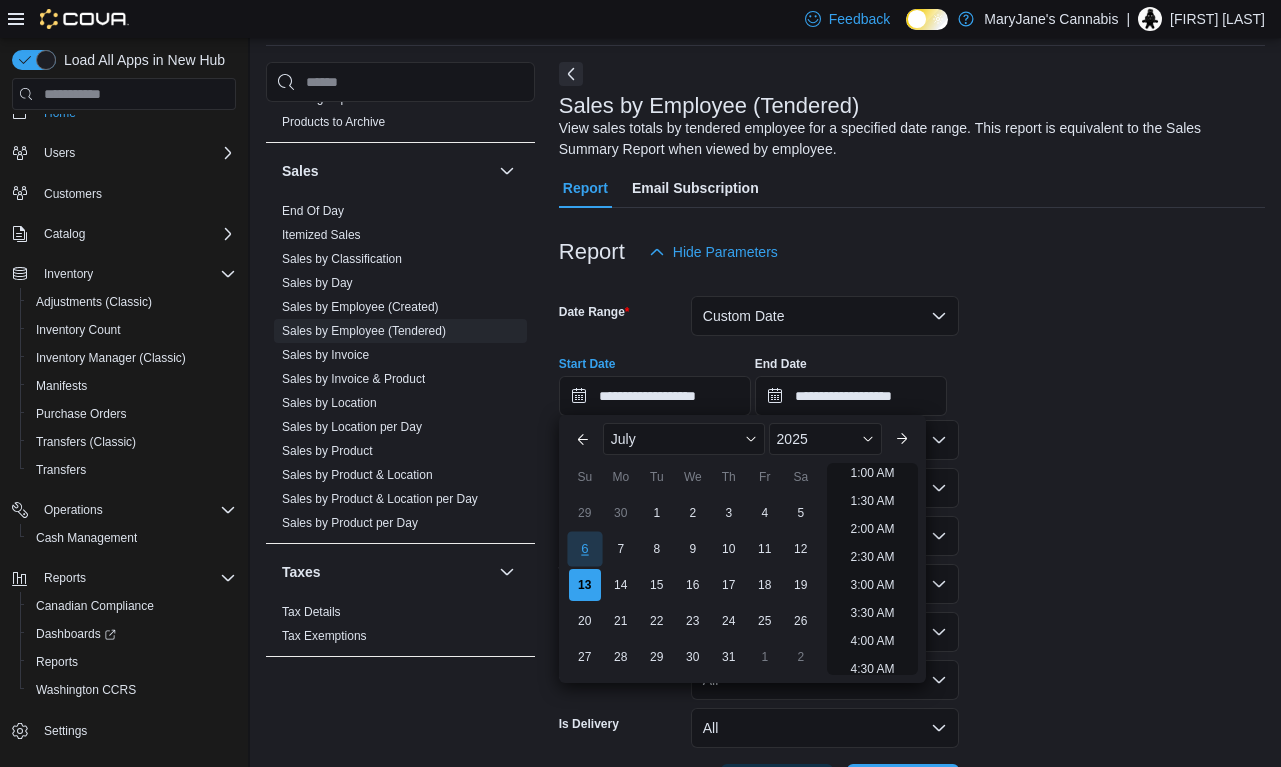 click on "6" at bounding box center [584, 549] 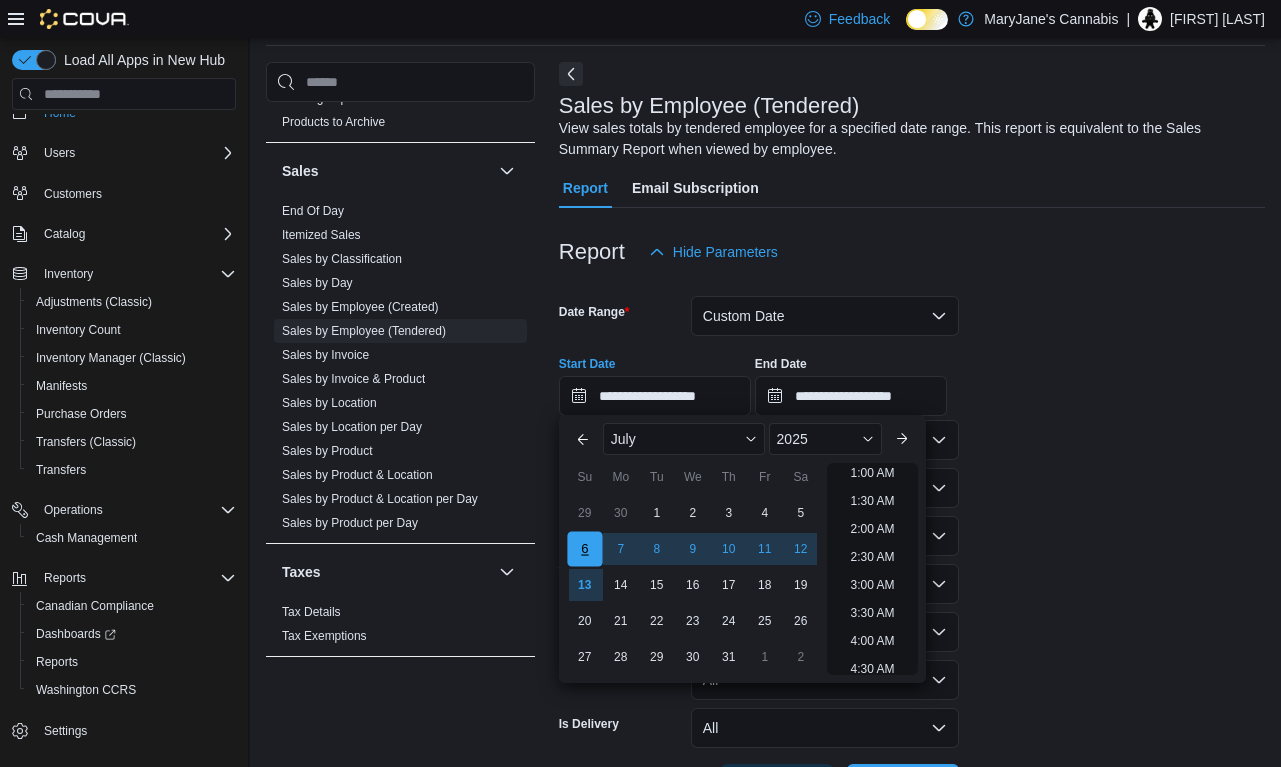 scroll, scrollTop: 4, scrollLeft: 0, axis: vertical 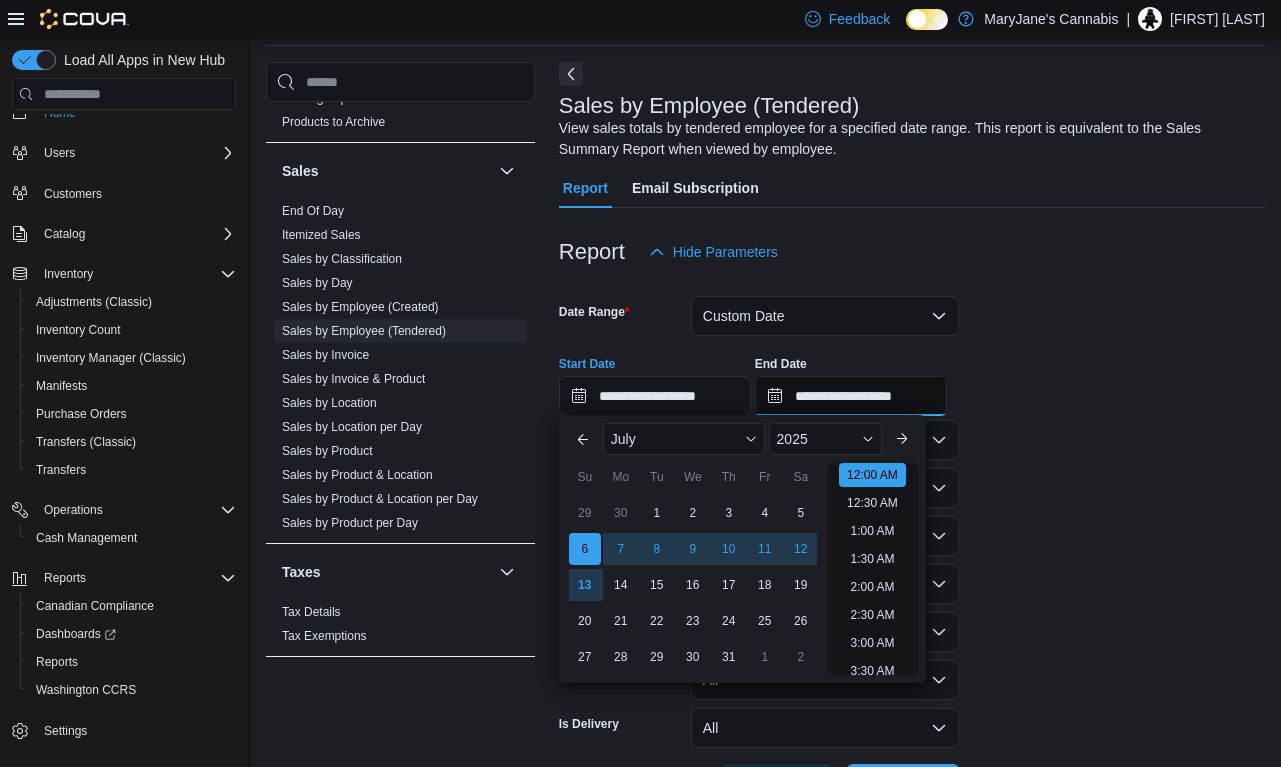 click on "**********" at bounding box center (851, 396) 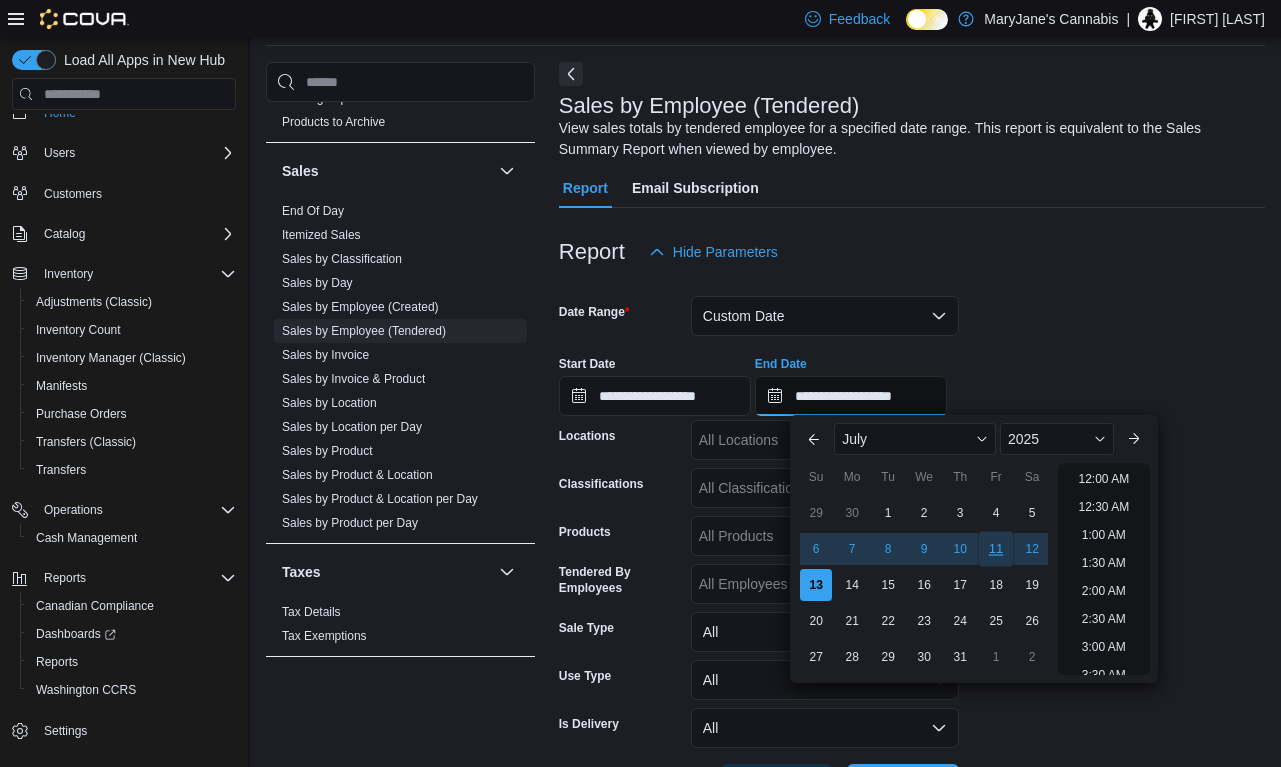 scroll, scrollTop: 1136, scrollLeft: 0, axis: vertical 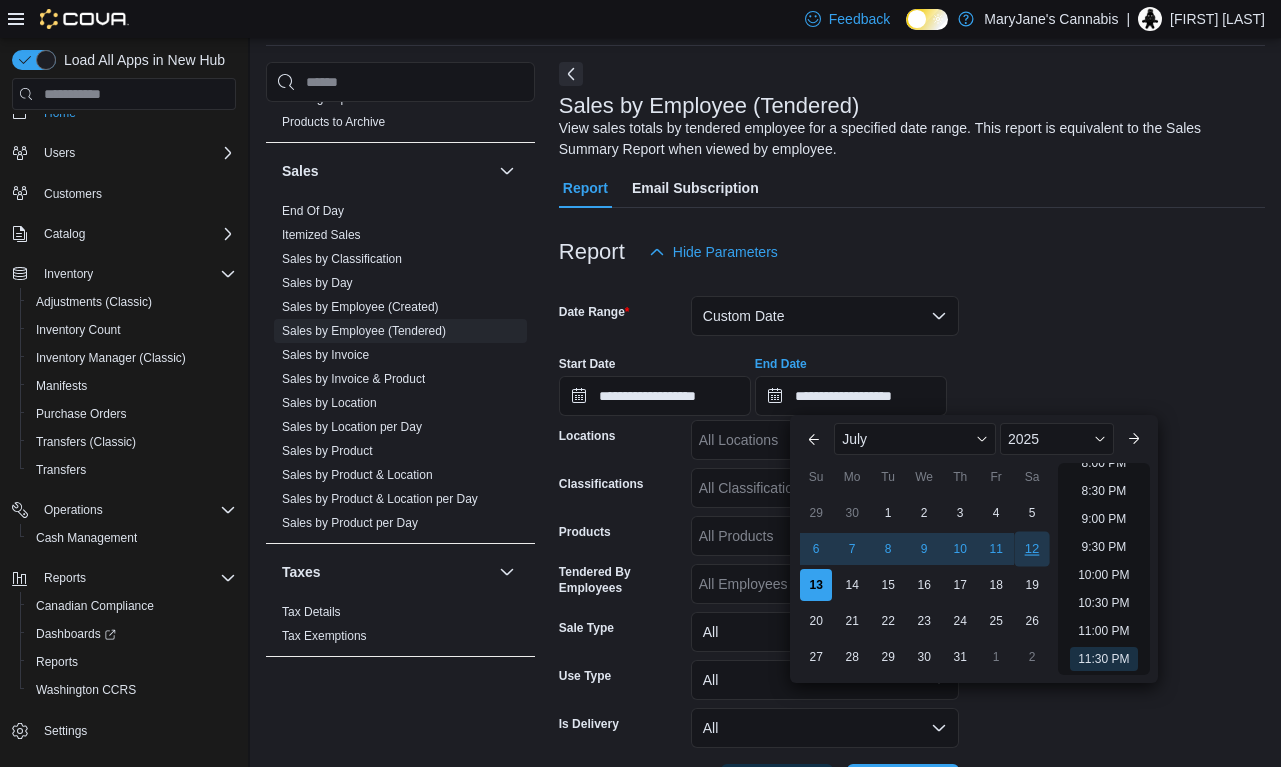 click on "12" at bounding box center (1032, 549) 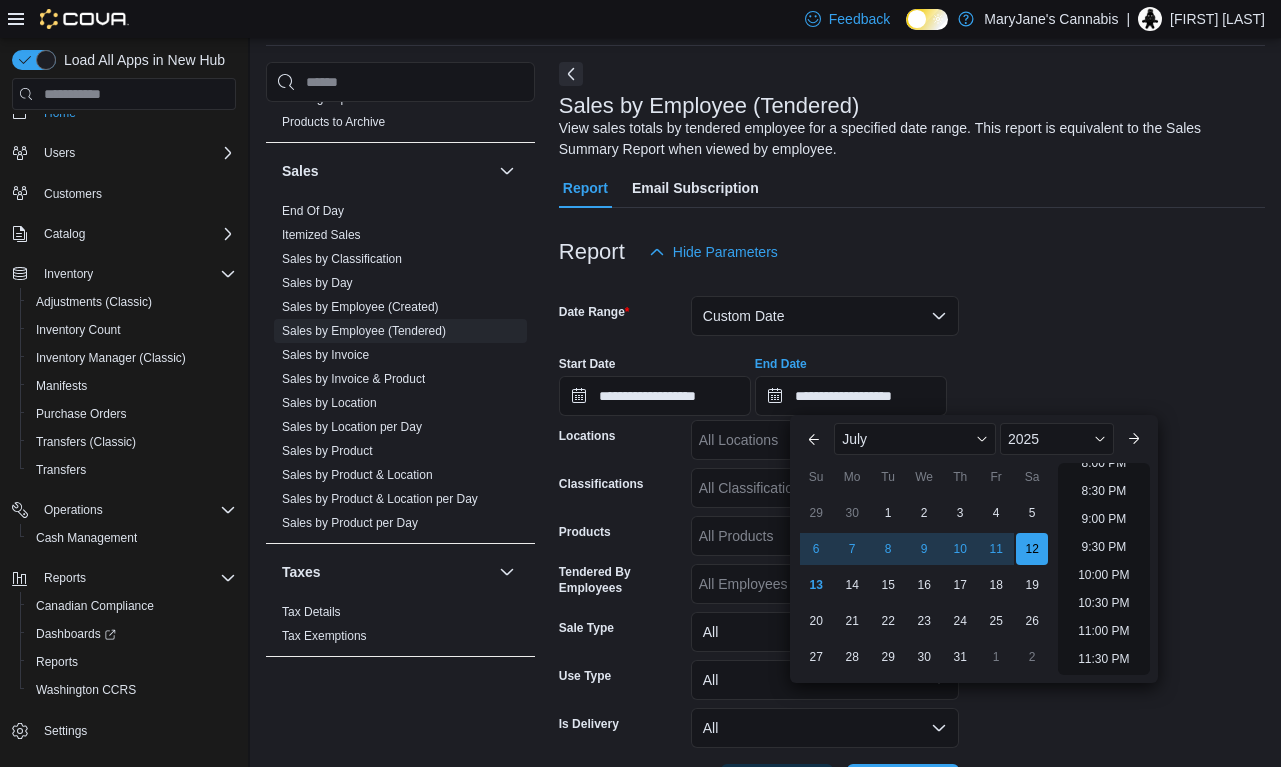 click on "**********" at bounding box center (912, 538) 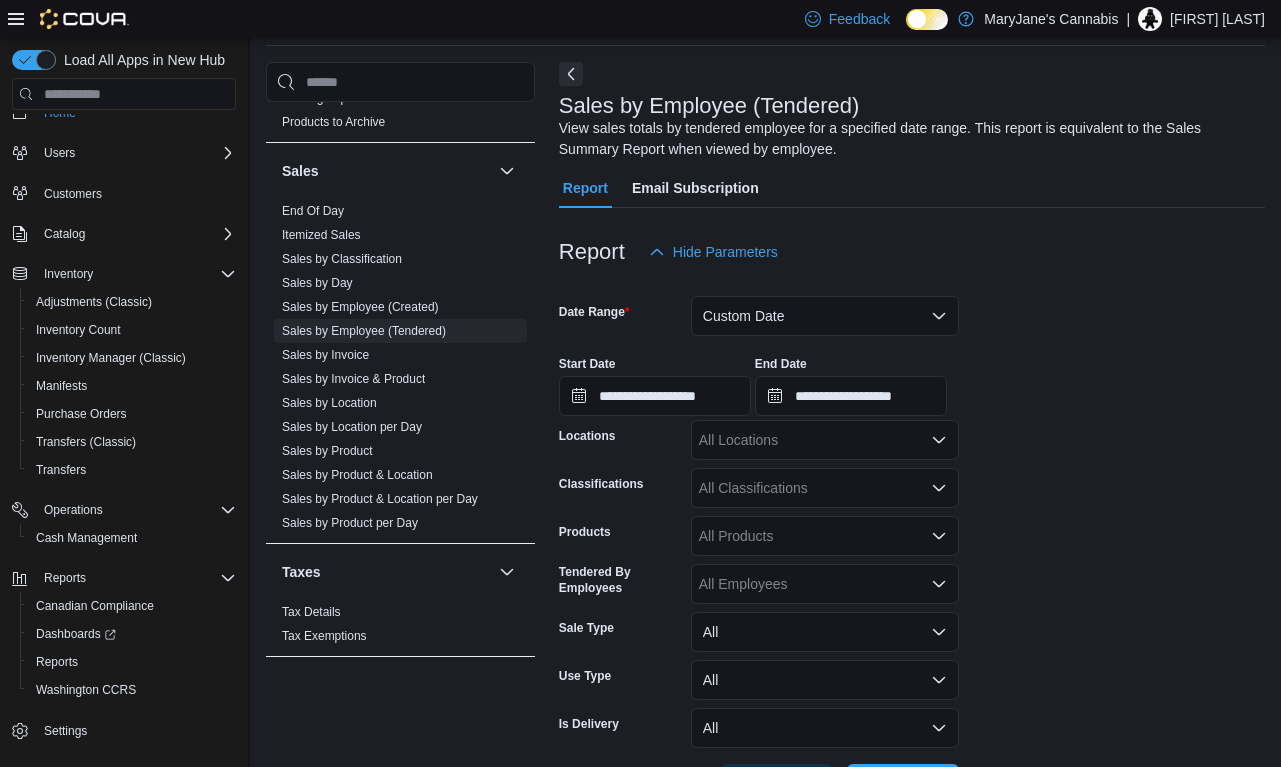 click on "All Locations" at bounding box center [825, 440] 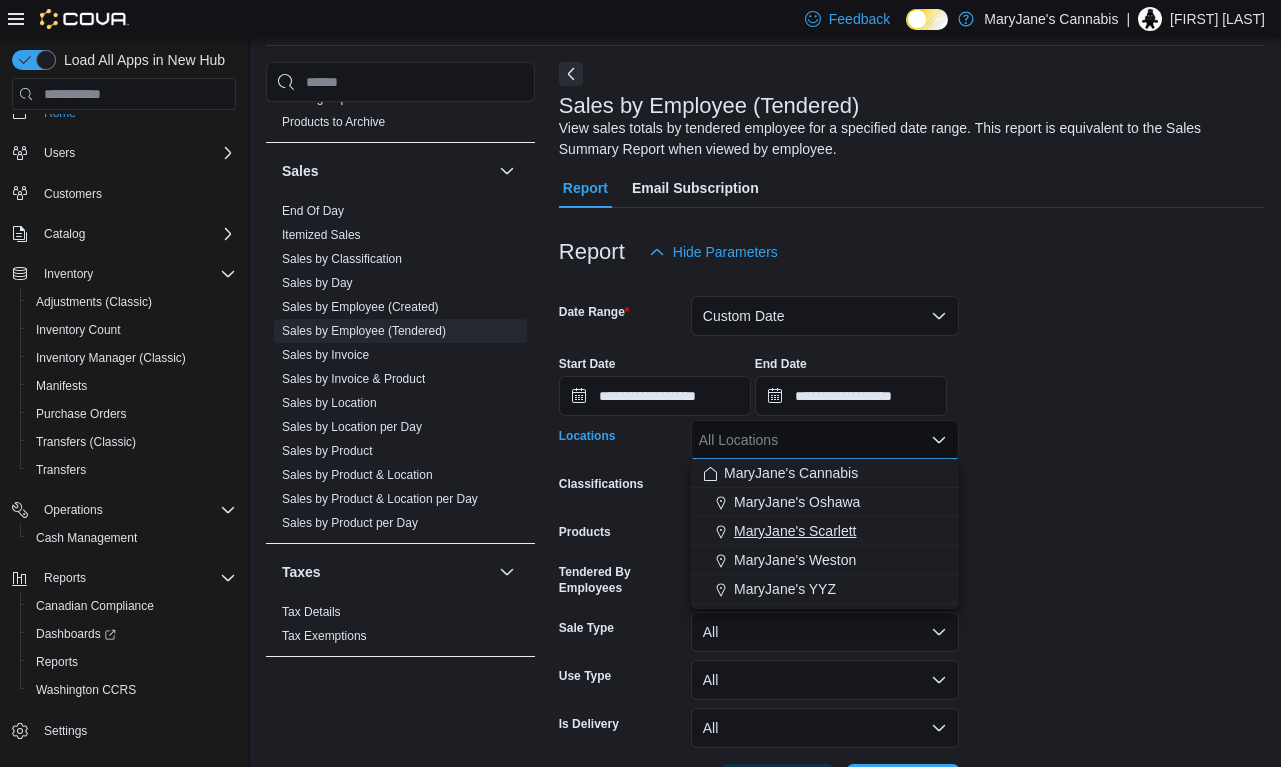 click on "MaryJane's Scarlett" at bounding box center (795, 531) 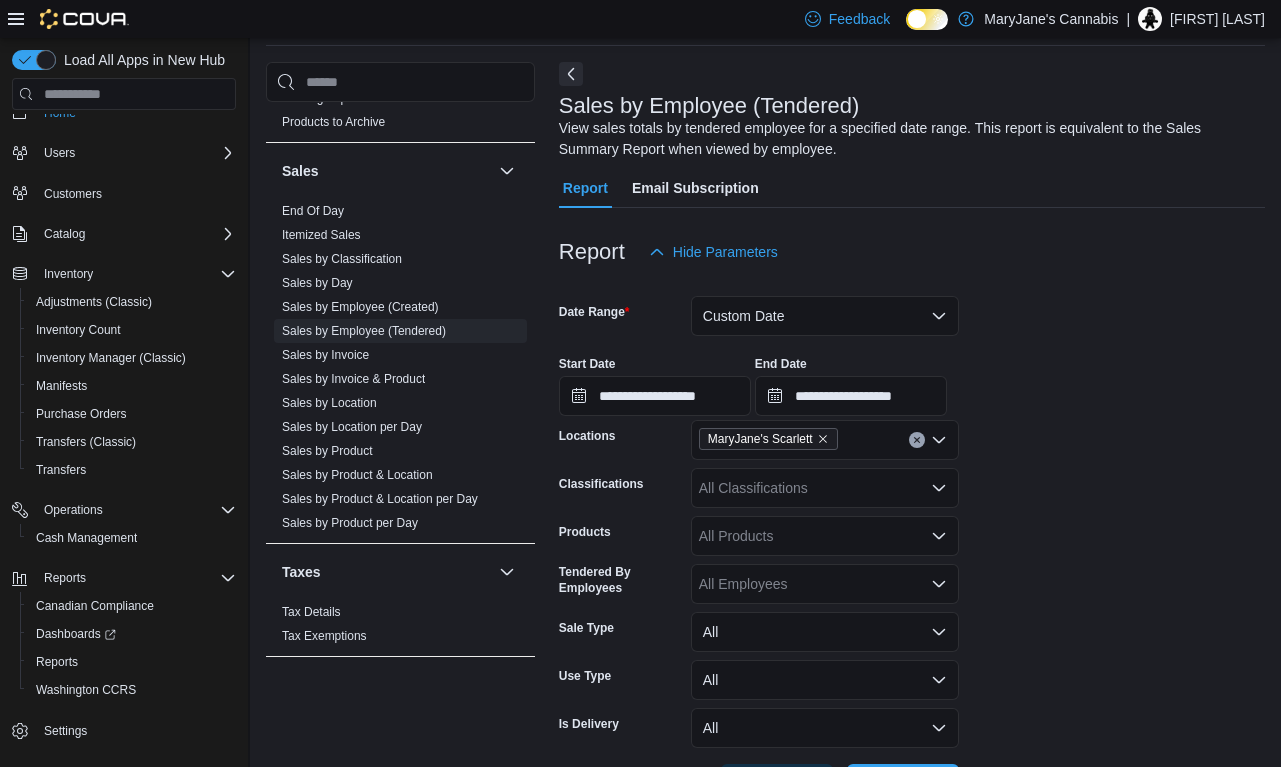 click on "**********" at bounding box center (912, 538) 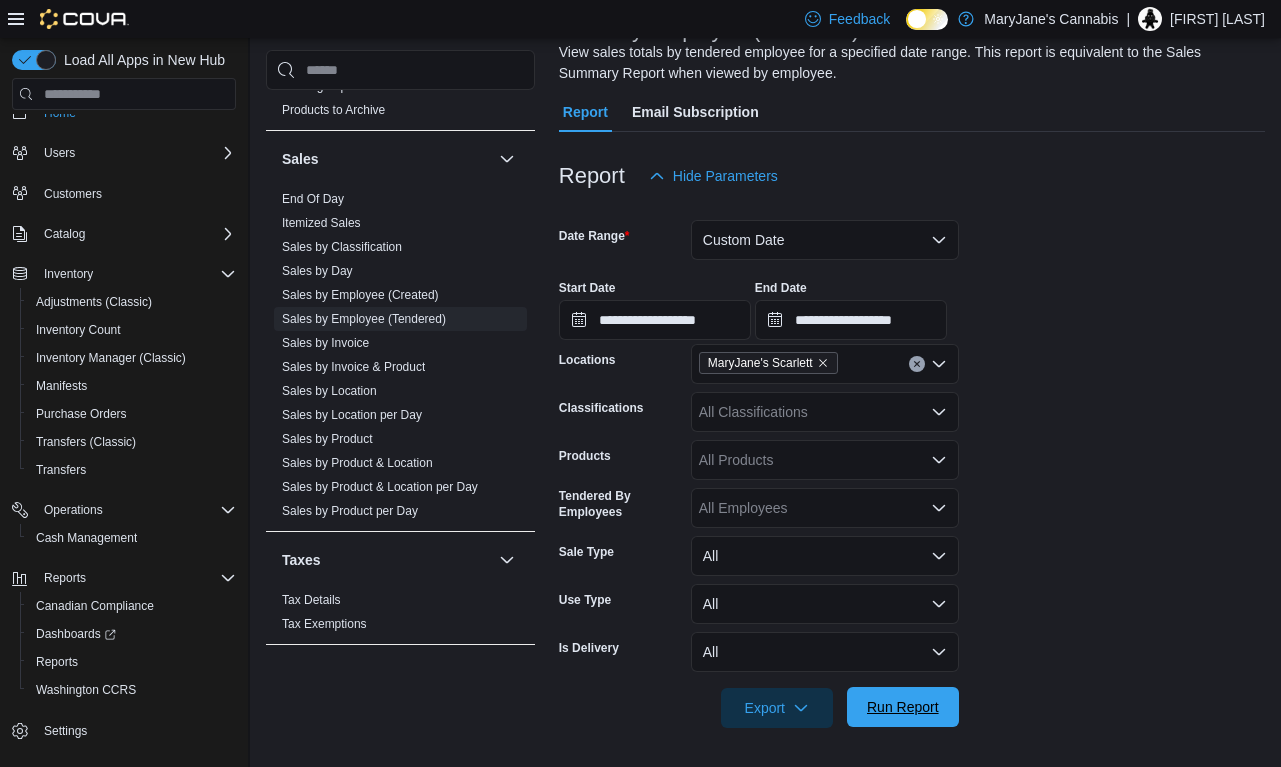 click on "Run Report" at bounding box center (903, 707) 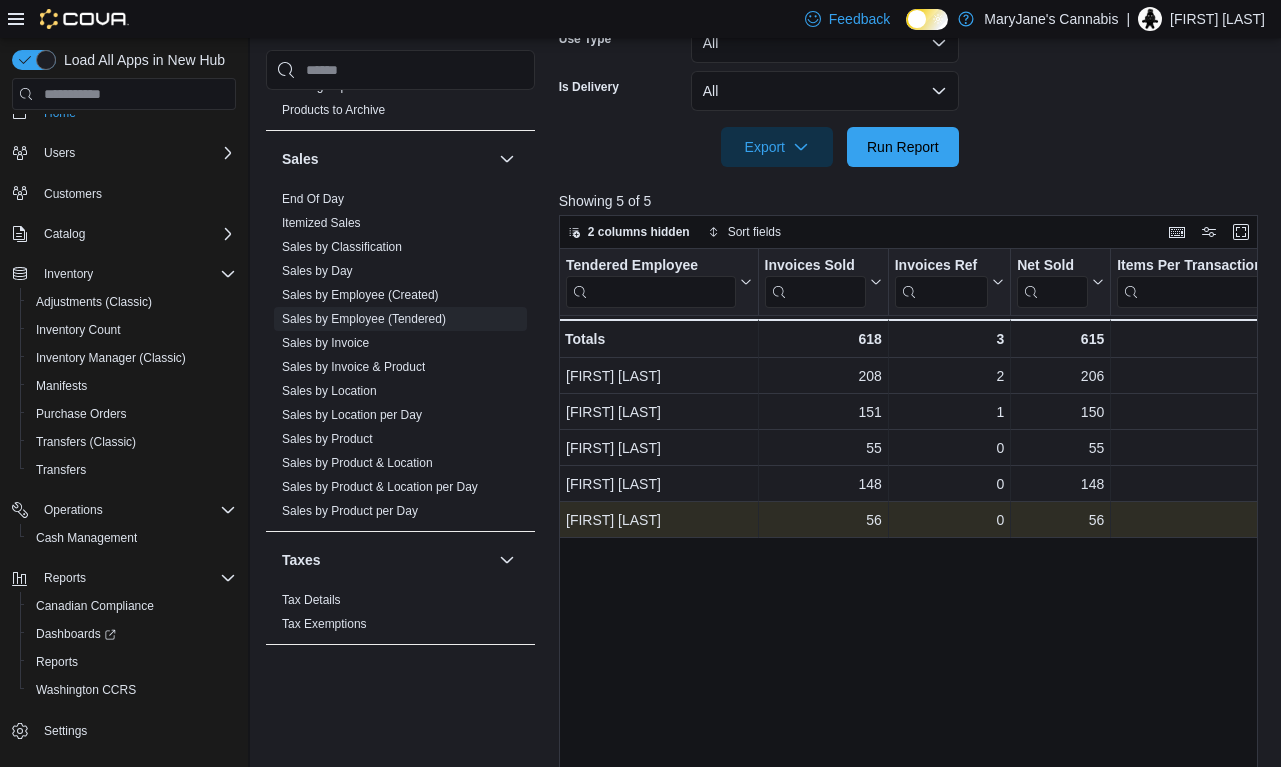 scroll, scrollTop: 710, scrollLeft: 0, axis: vertical 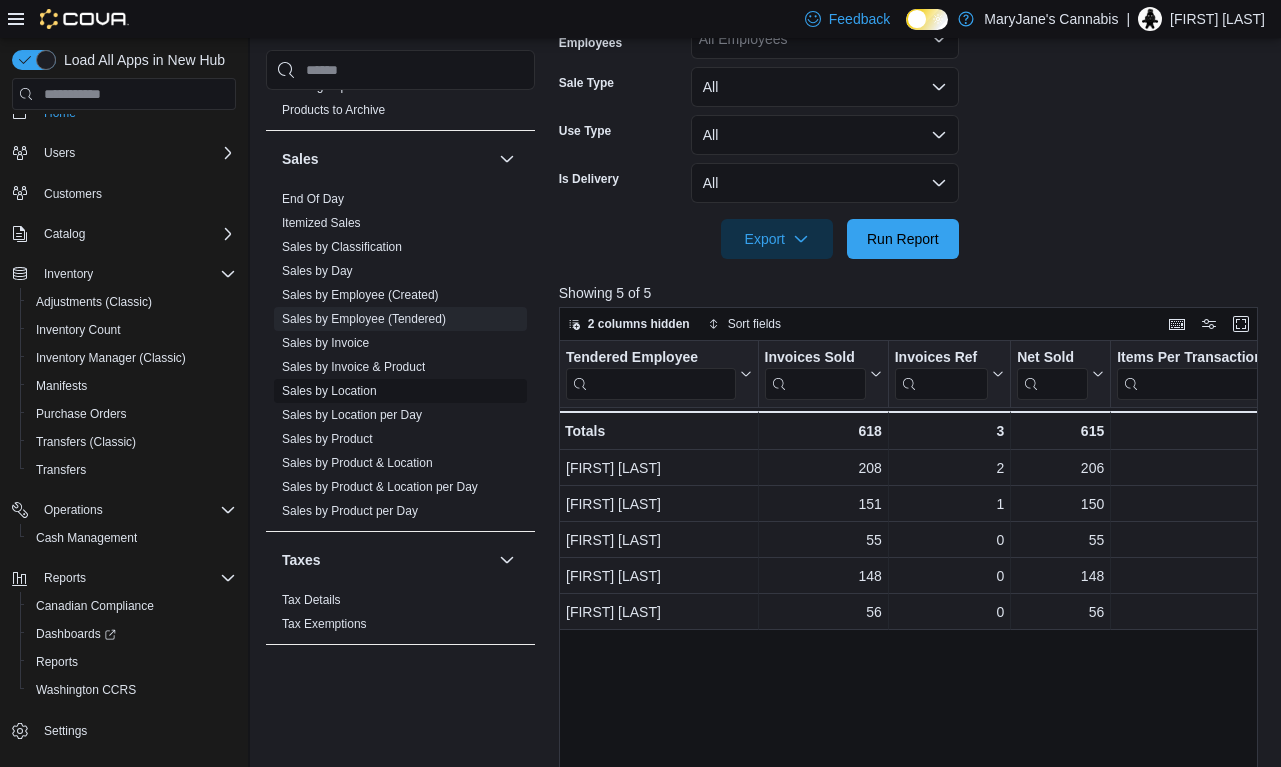 click on "Sales by Location" at bounding box center (400, 391) 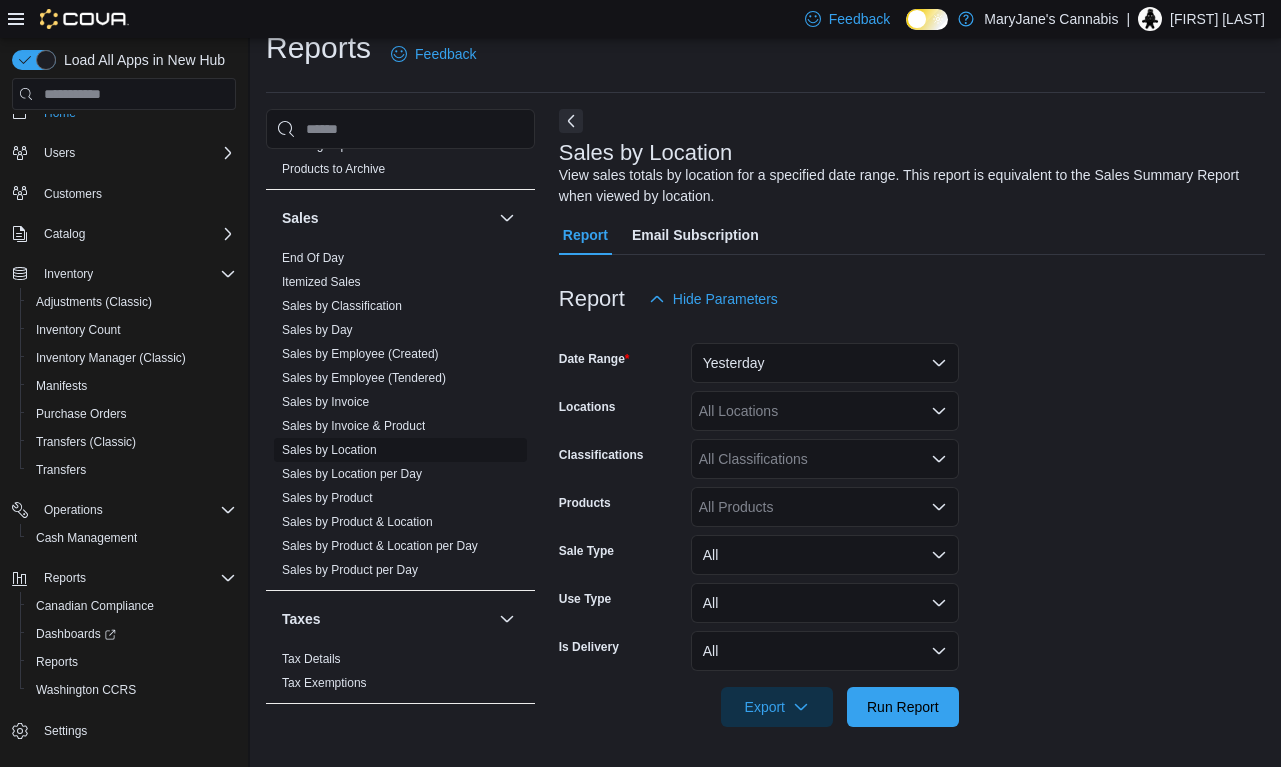 scroll, scrollTop: 25, scrollLeft: 0, axis: vertical 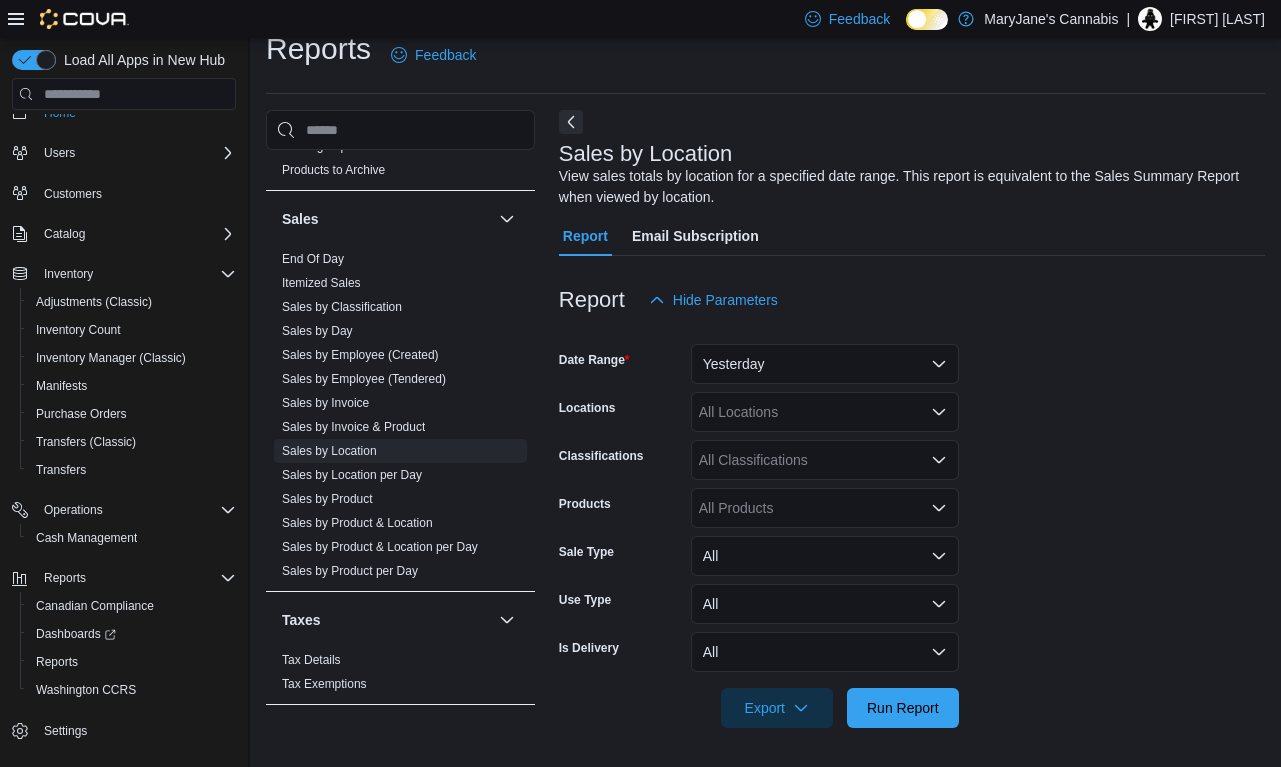click on "Yesterday" at bounding box center [825, 364] 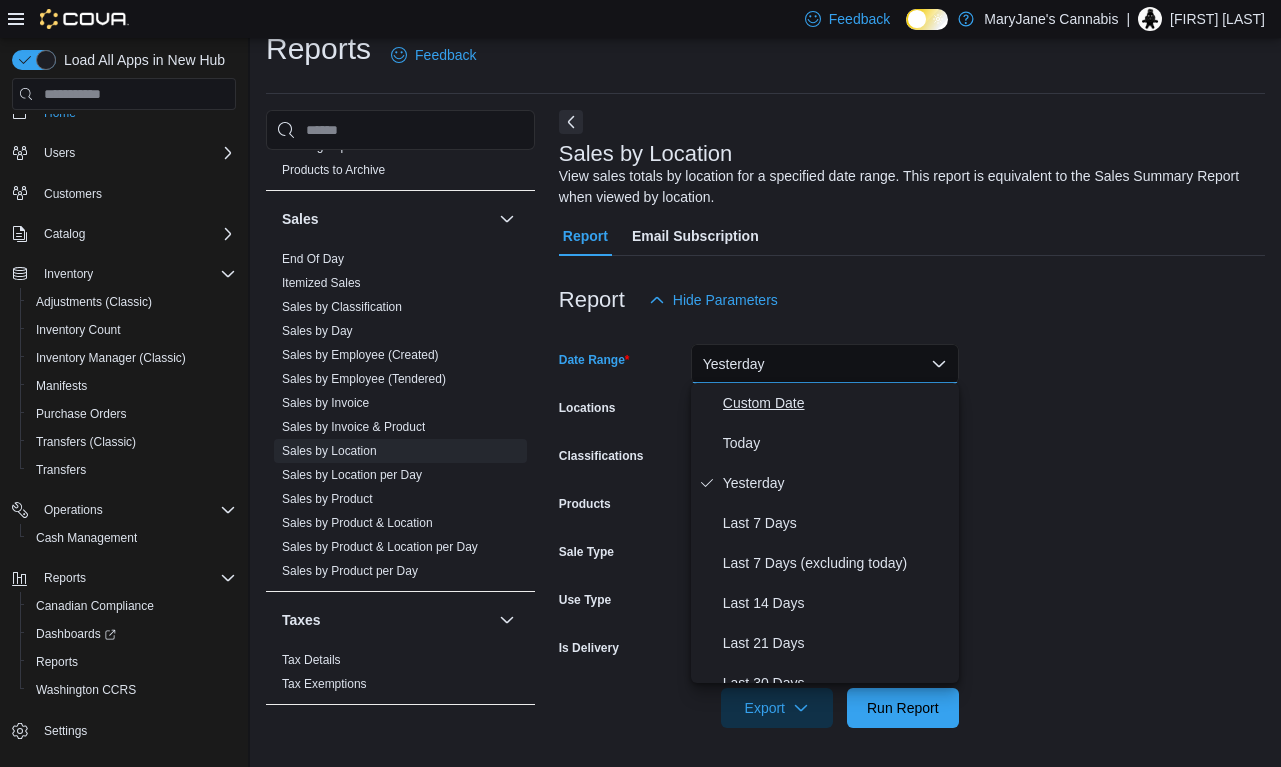 click on "Custom Date" at bounding box center (837, 403) 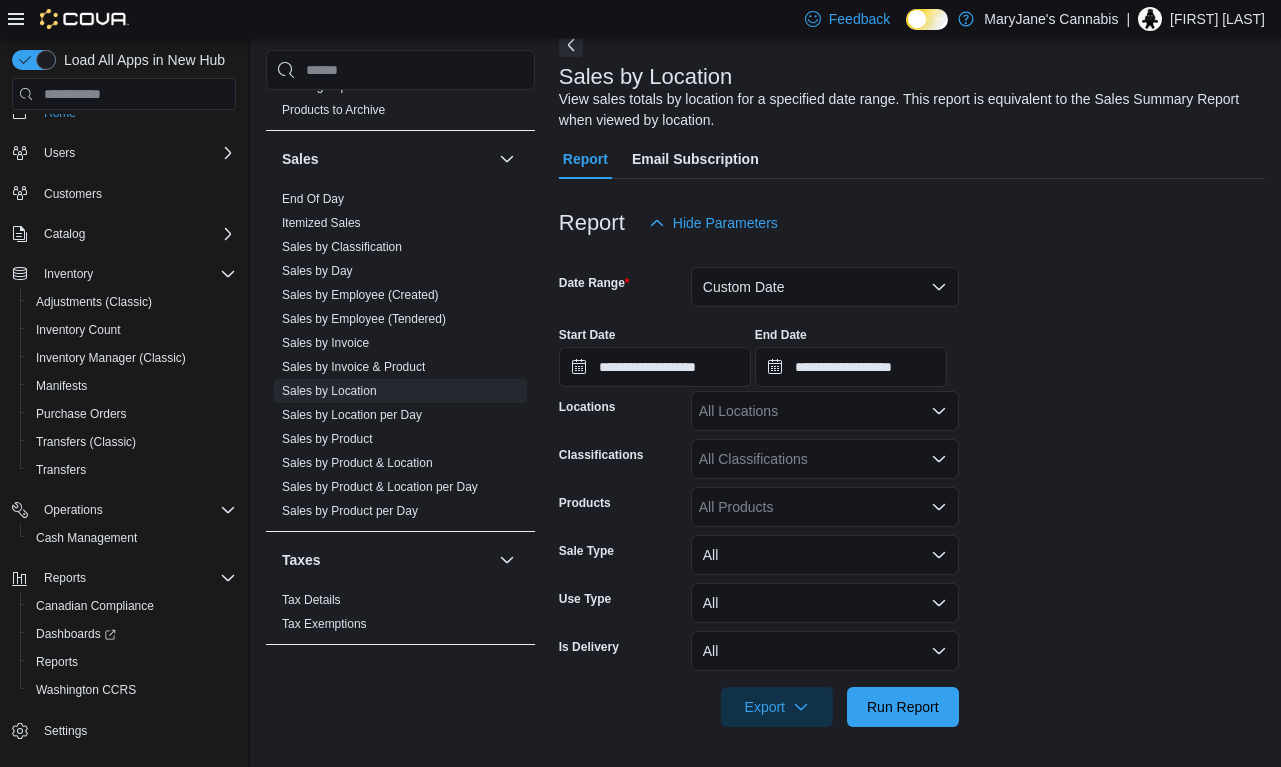 scroll, scrollTop: 101, scrollLeft: 0, axis: vertical 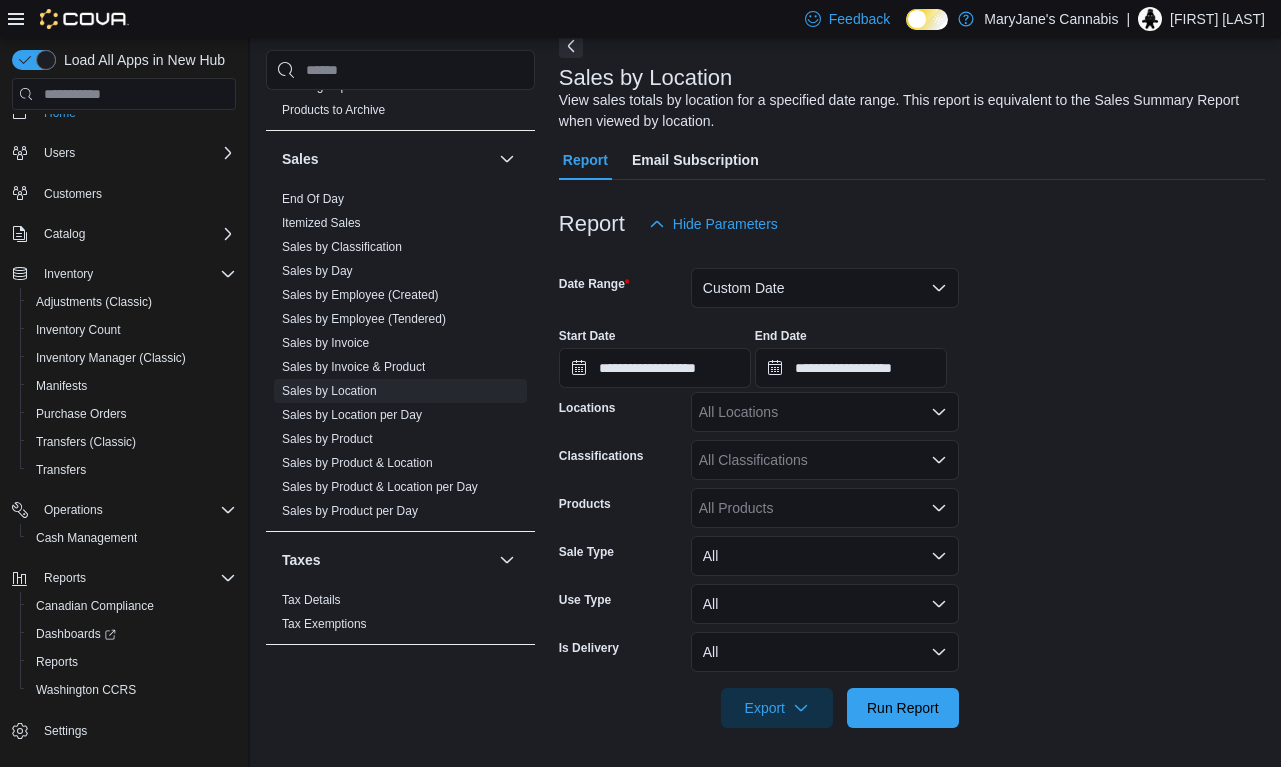 click on "All Locations" at bounding box center [825, 412] 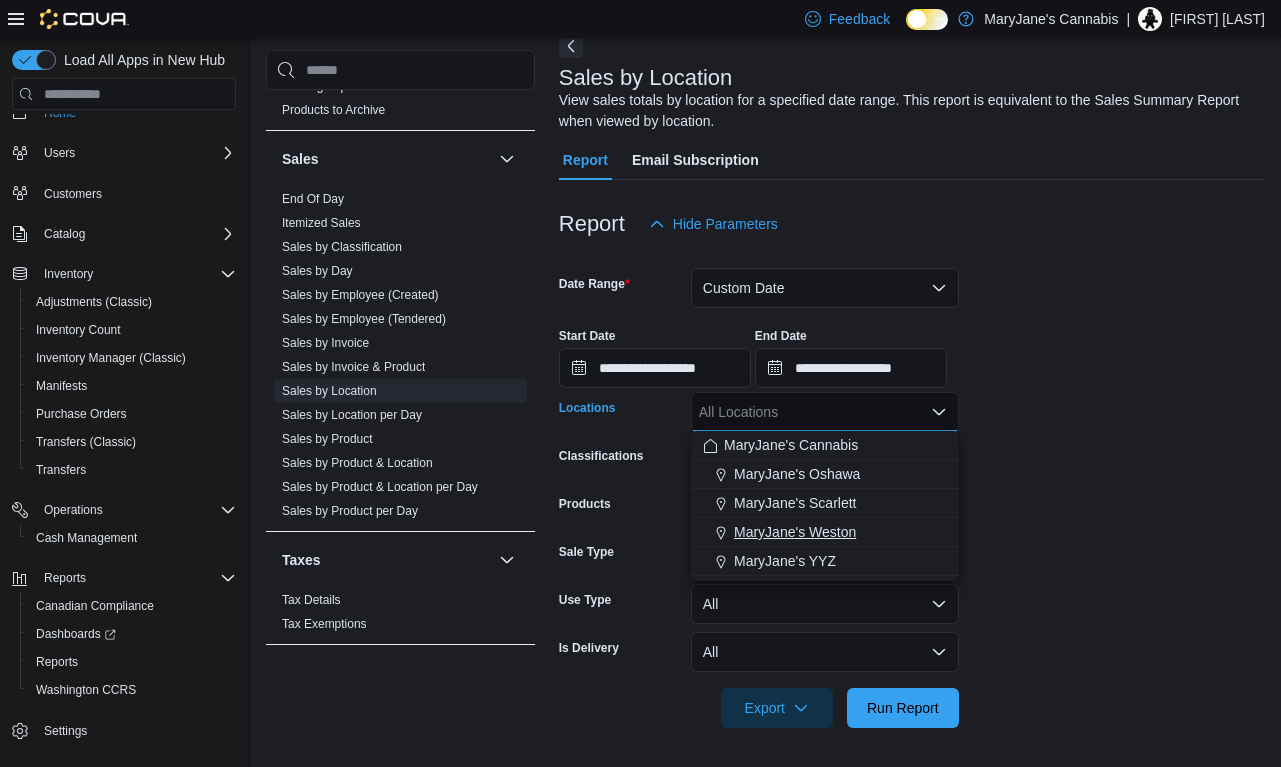 click on "MaryJane's Weston" at bounding box center [795, 532] 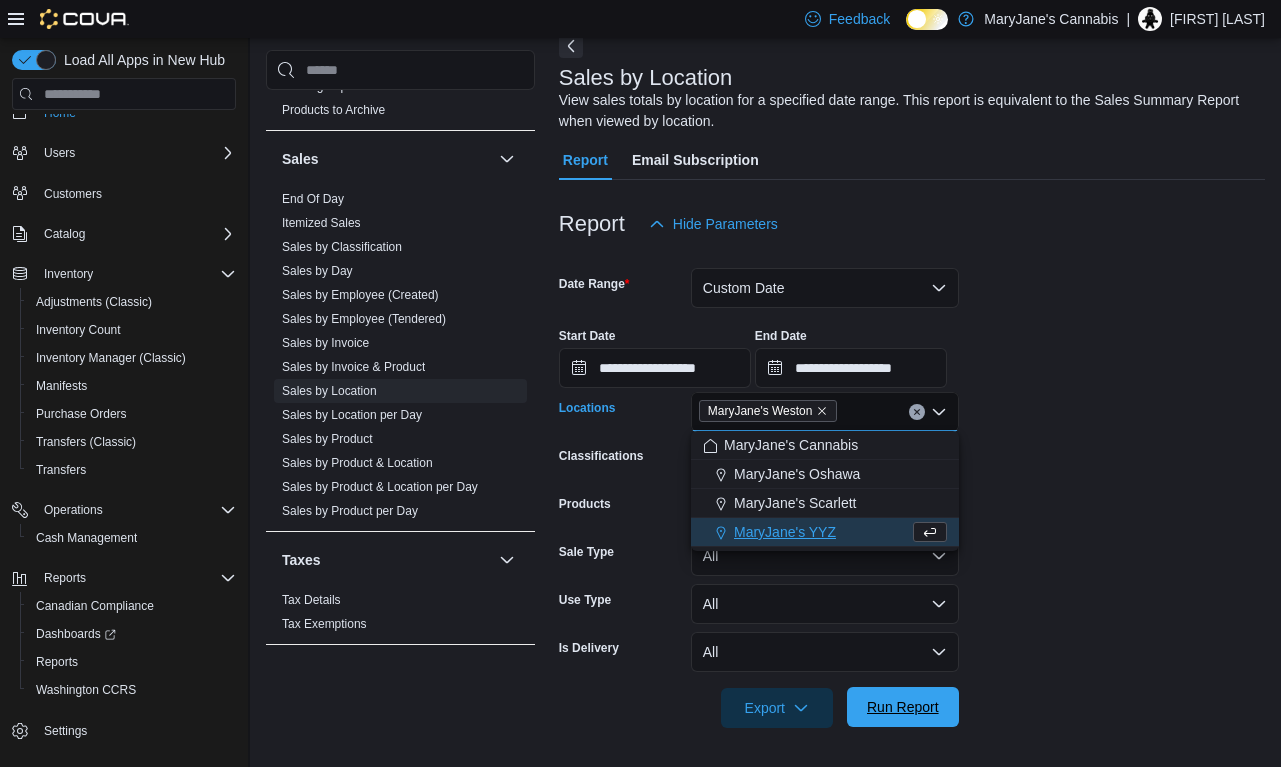 click on "Run Report" at bounding box center (903, 707) 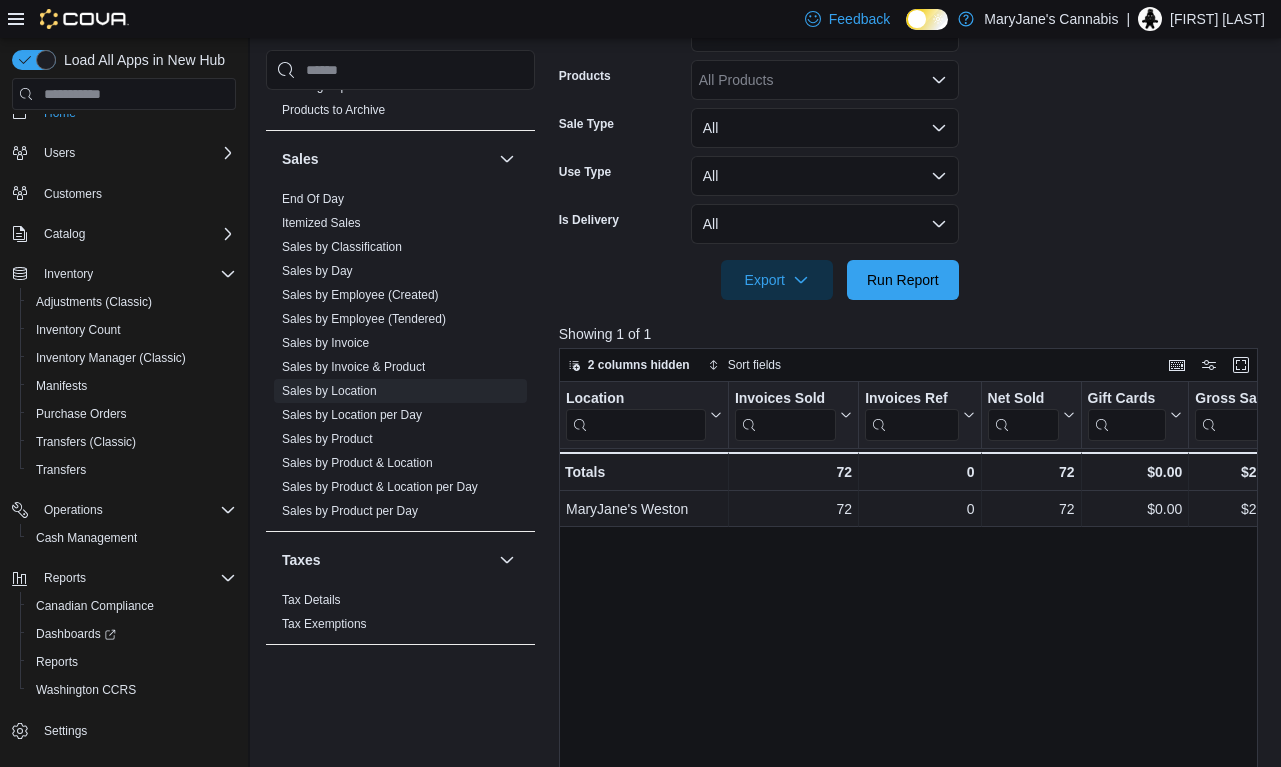 scroll, scrollTop: 587, scrollLeft: 0, axis: vertical 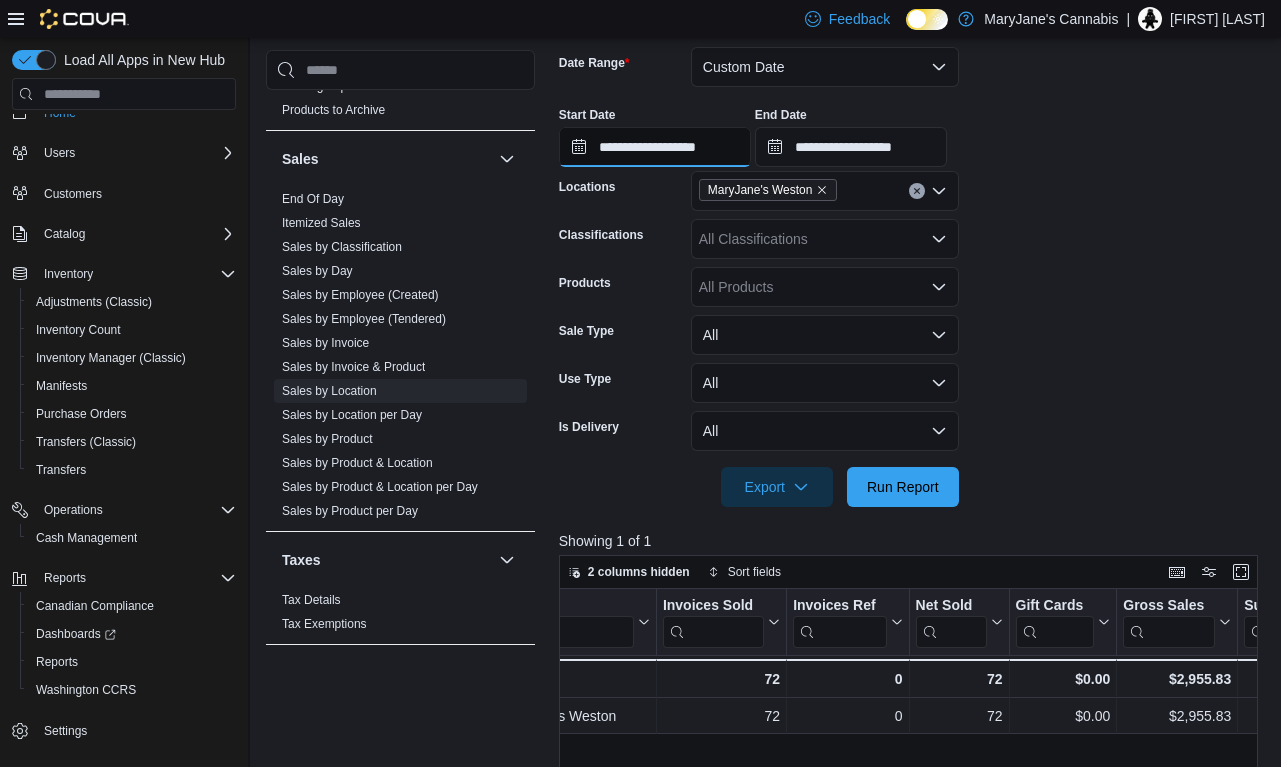 click on "**********" at bounding box center (655, 147) 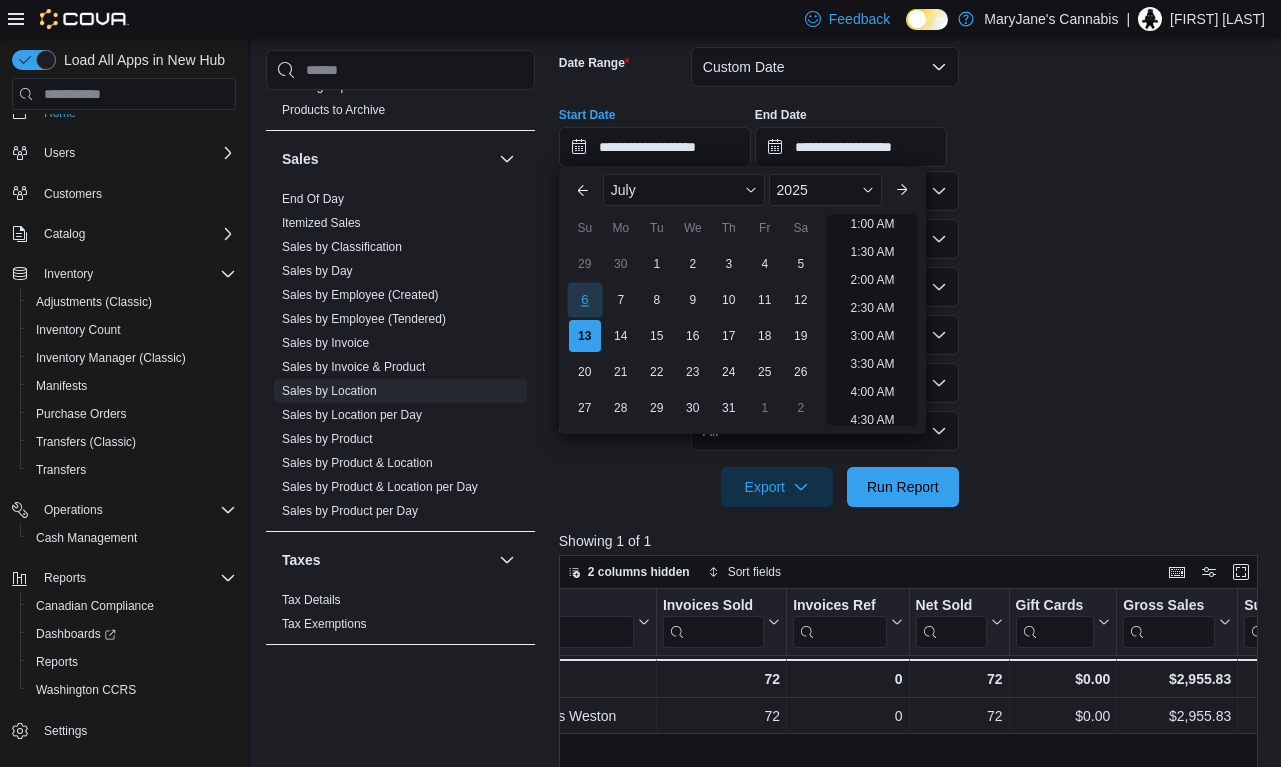 click on "6" at bounding box center (584, 300) 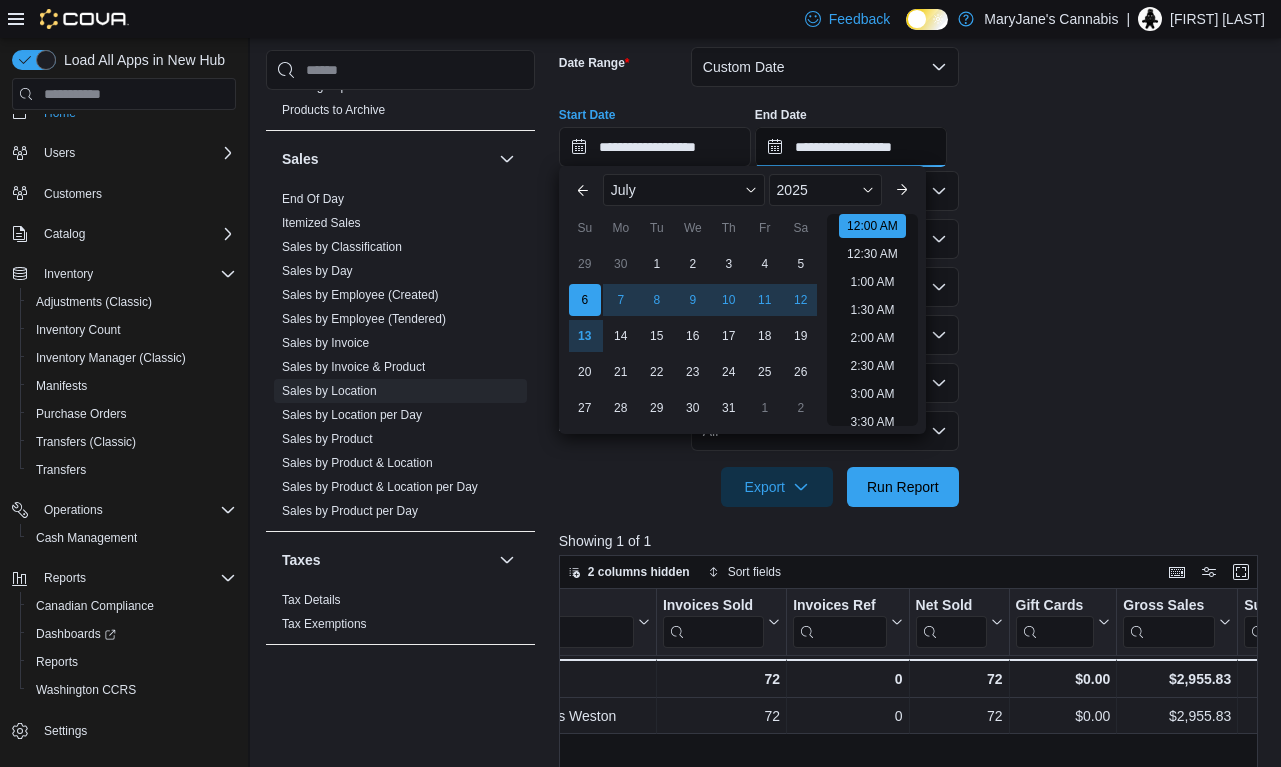 click on "**********" at bounding box center (851, 147) 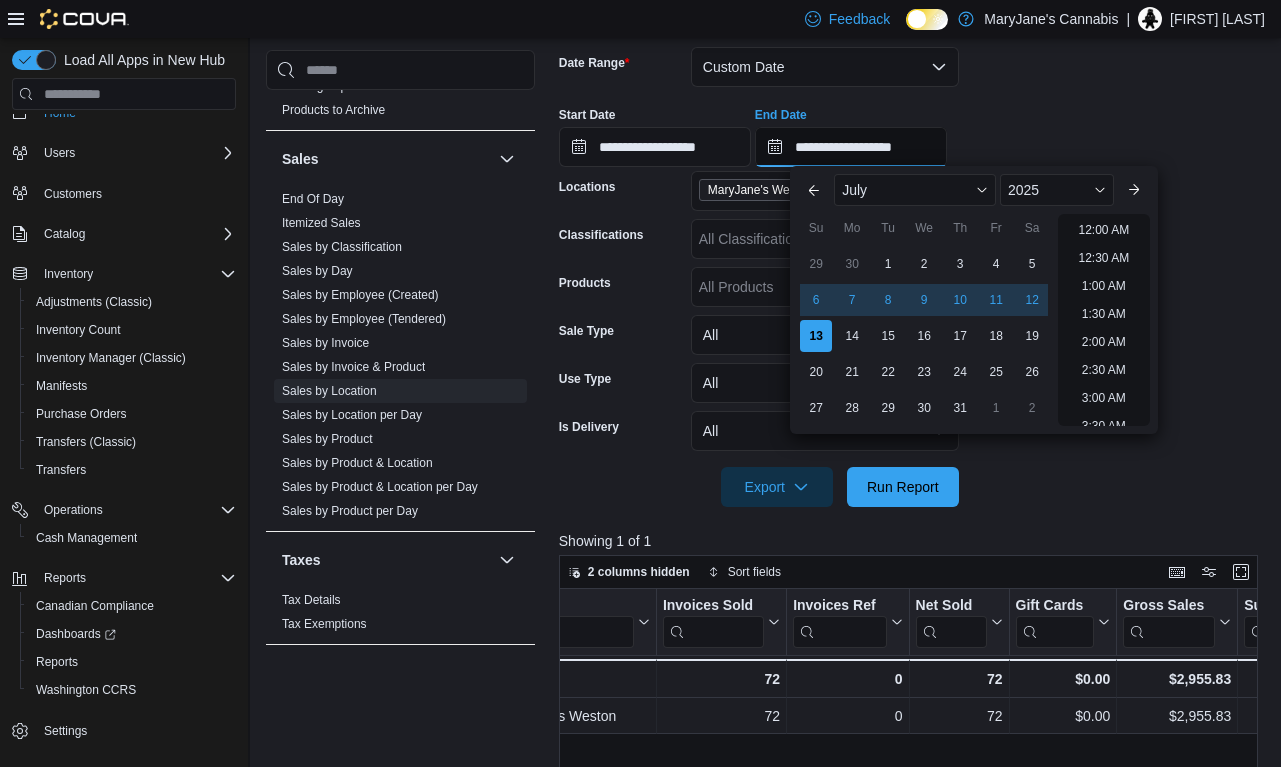 scroll, scrollTop: 1136, scrollLeft: 0, axis: vertical 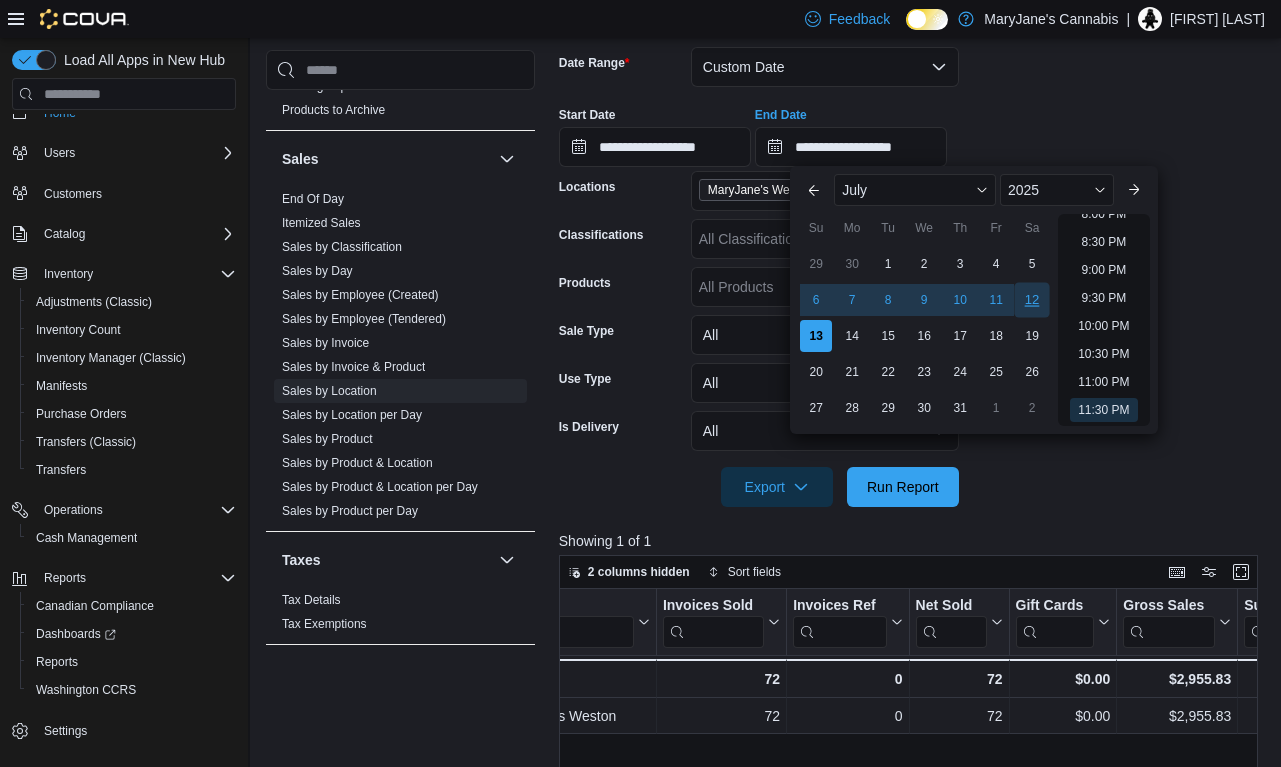 click on "12" at bounding box center (1032, 300) 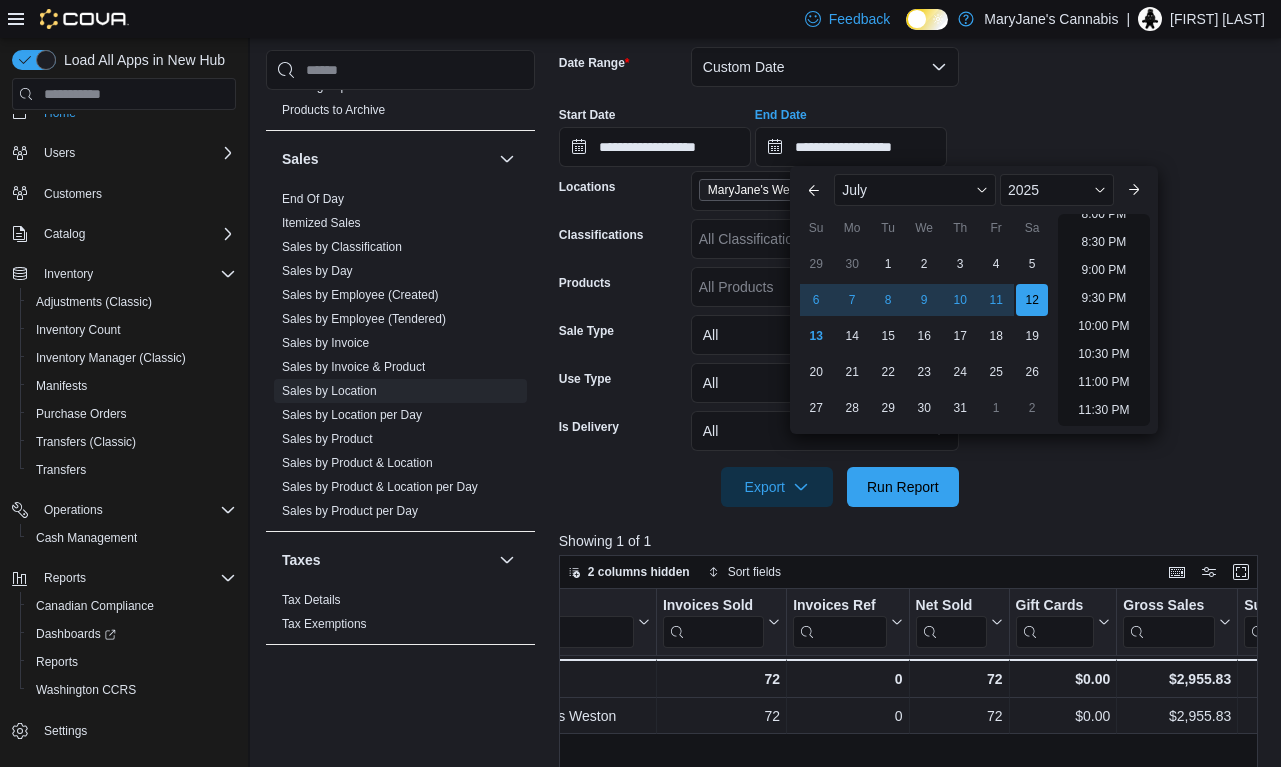 click on "**********" at bounding box center (912, 265) 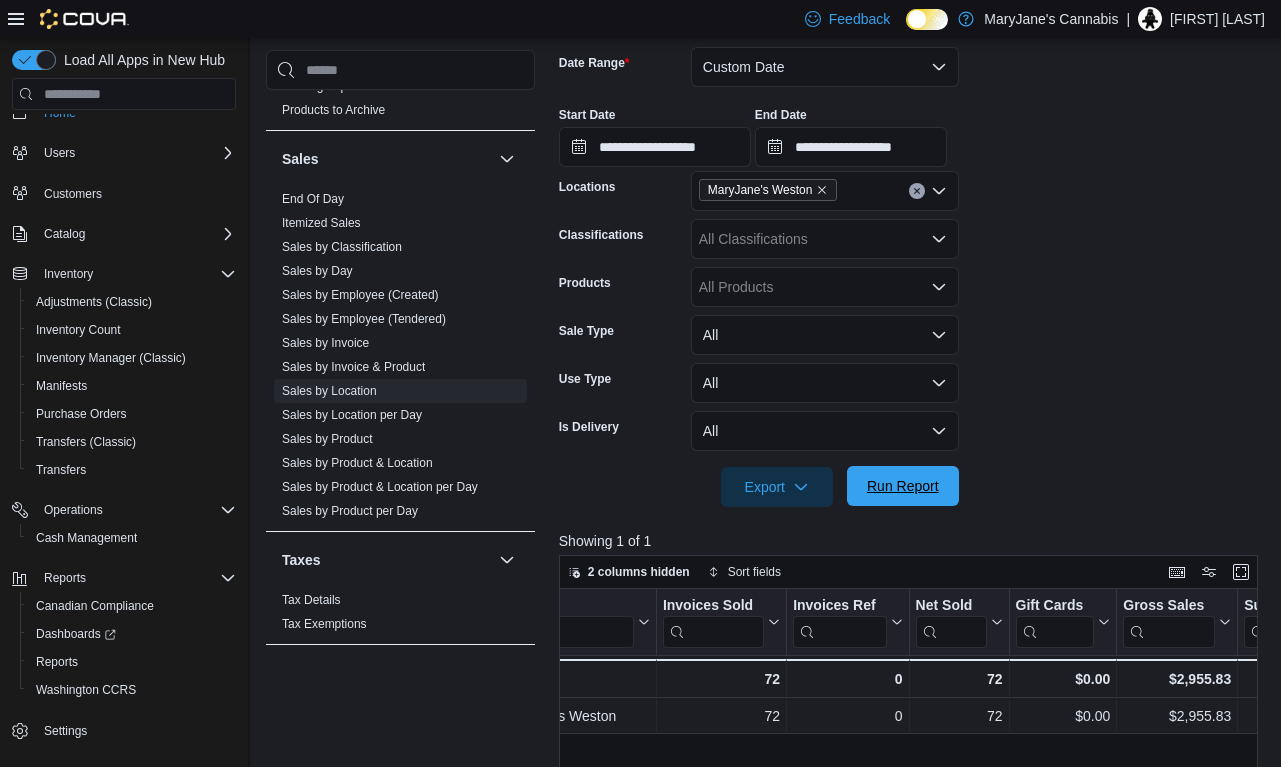 click on "Run Report" at bounding box center [903, 486] 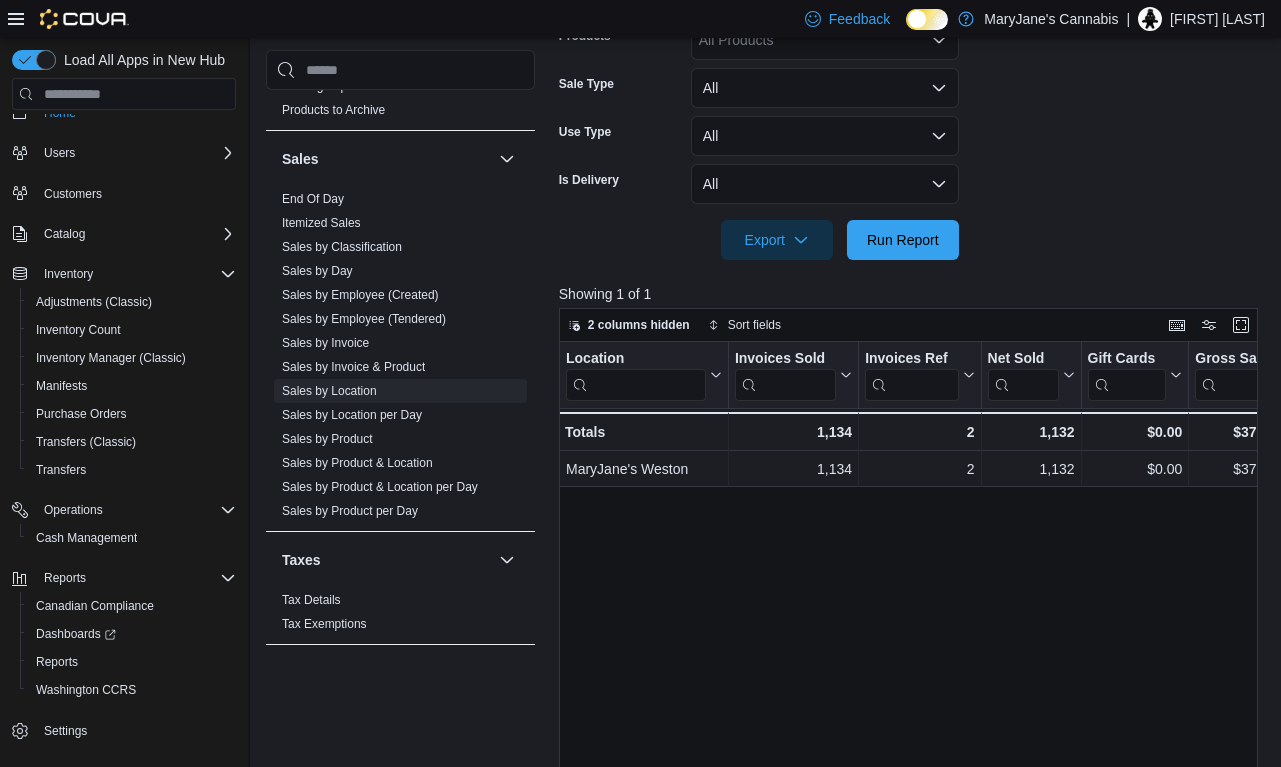 scroll, scrollTop: 571, scrollLeft: 0, axis: vertical 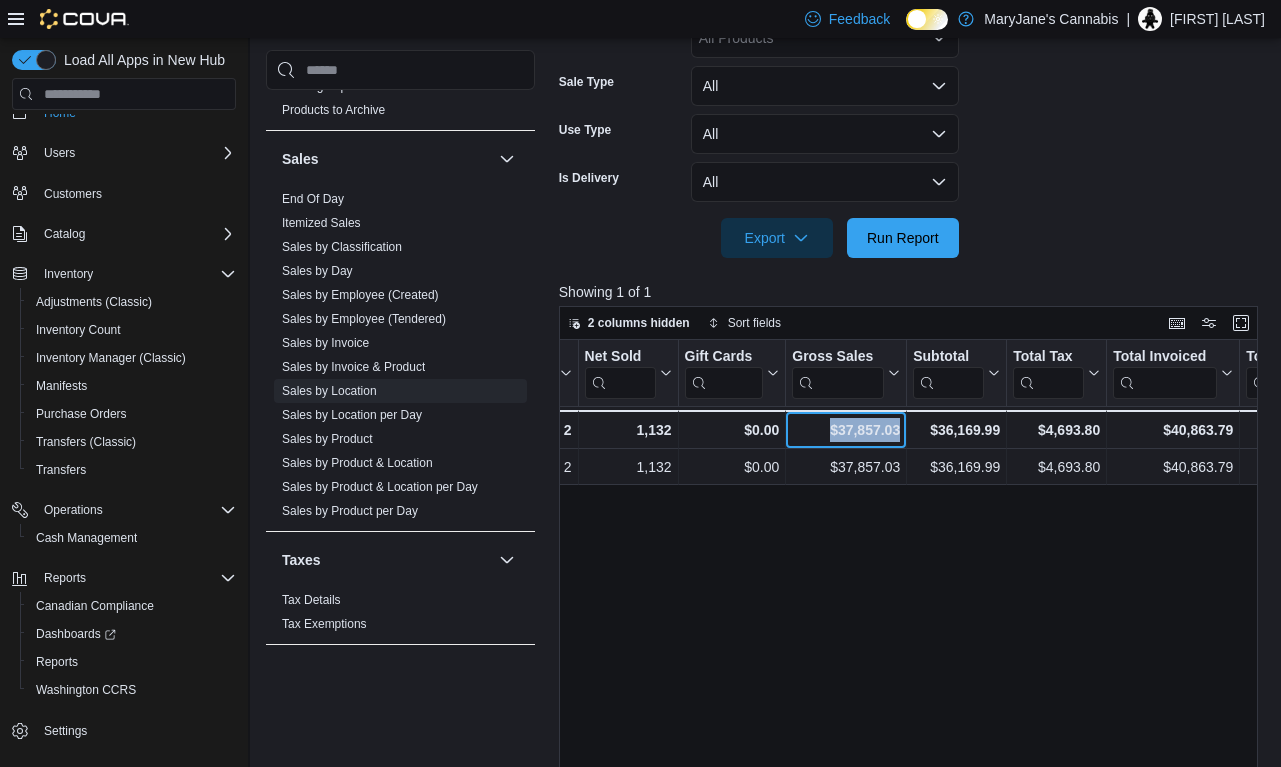 drag, startPoint x: 897, startPoint y: 433, endPoint x: 824, endPoint y: 434, distance: 73.00685 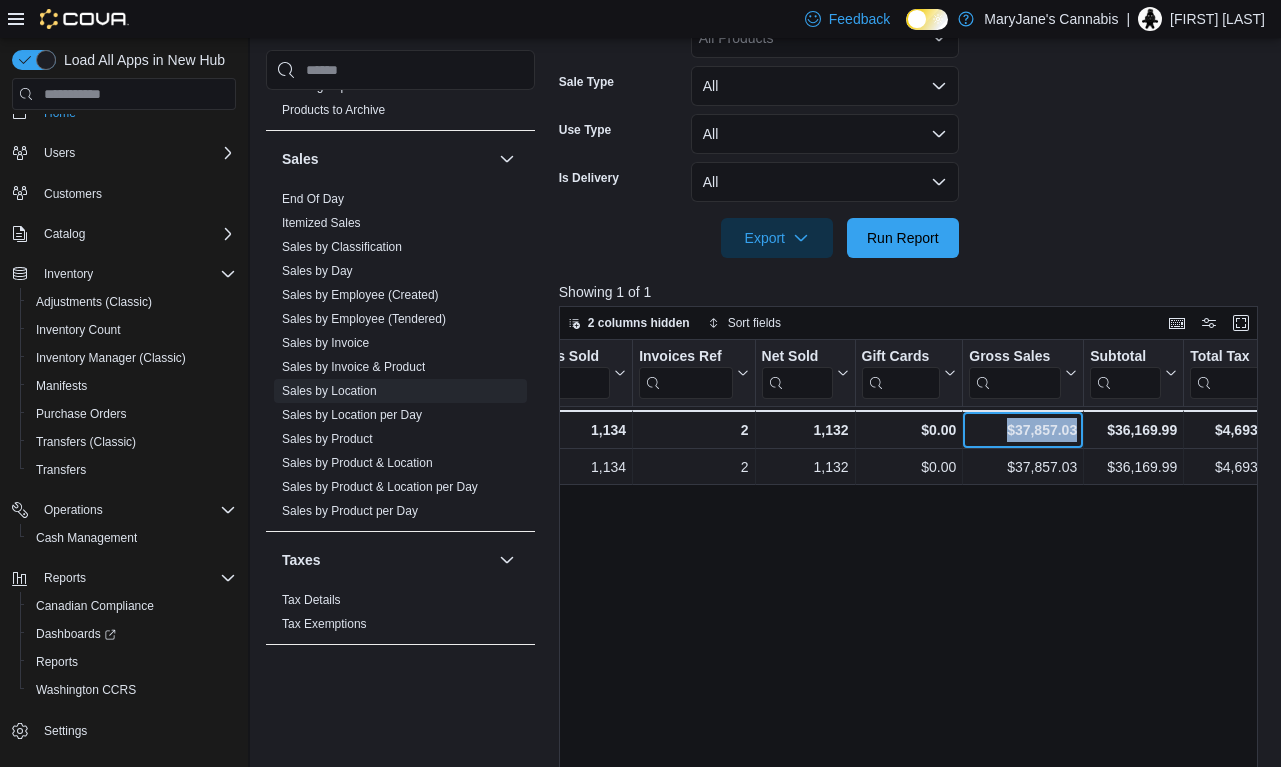 scroll, scrollTop: 0, scrollLeft: 219, axis: horizontal 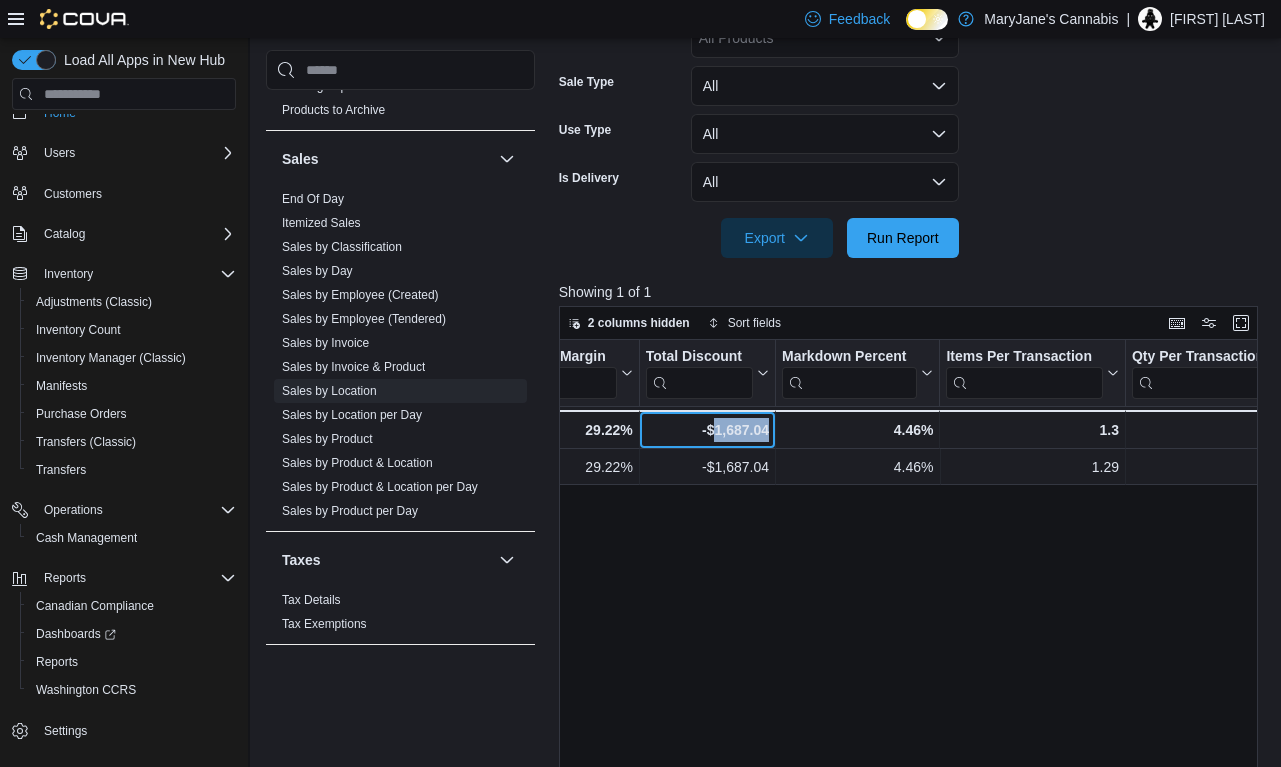 drag, startPoint x: 768, startPoint y: 434, endPoint x: 713, endPoint y: 433, distance: 55.00909 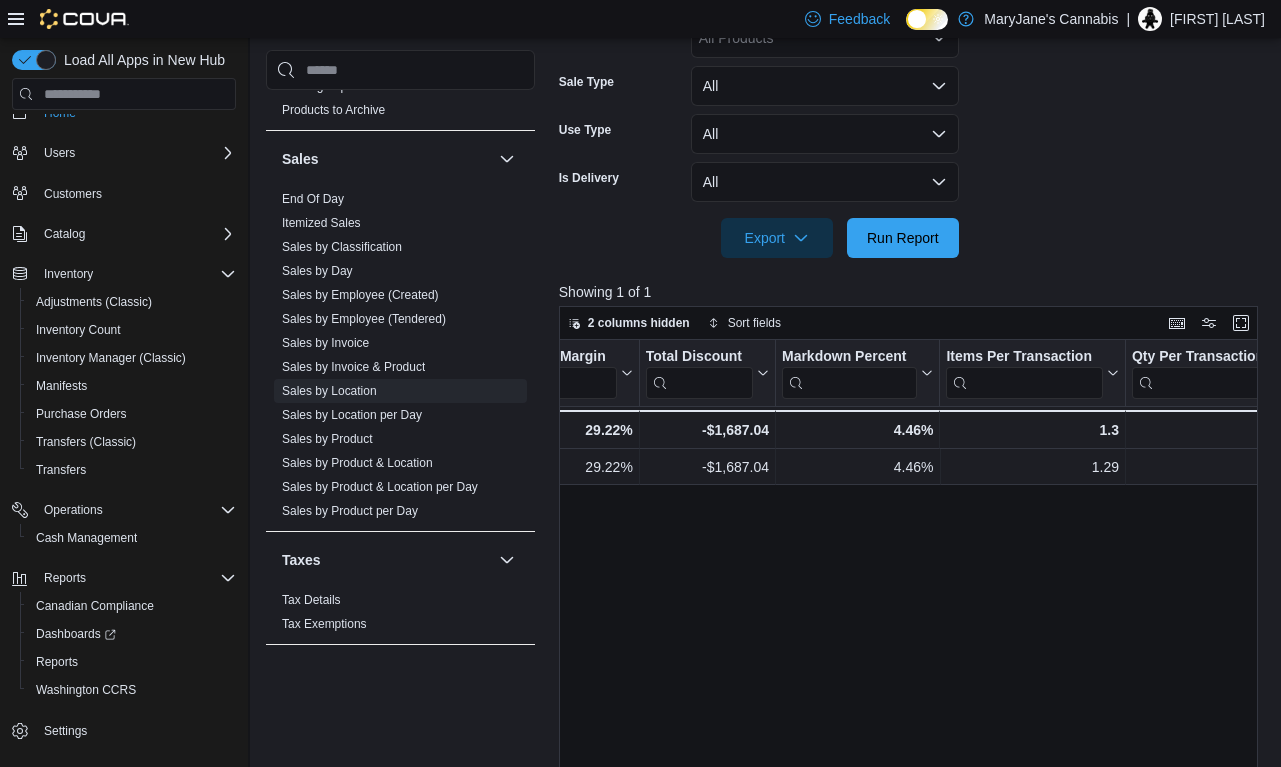 click on "Feedback Dark Mode [BRAND] | [FIRST] [LAST]" at bounding box center (640, 19) 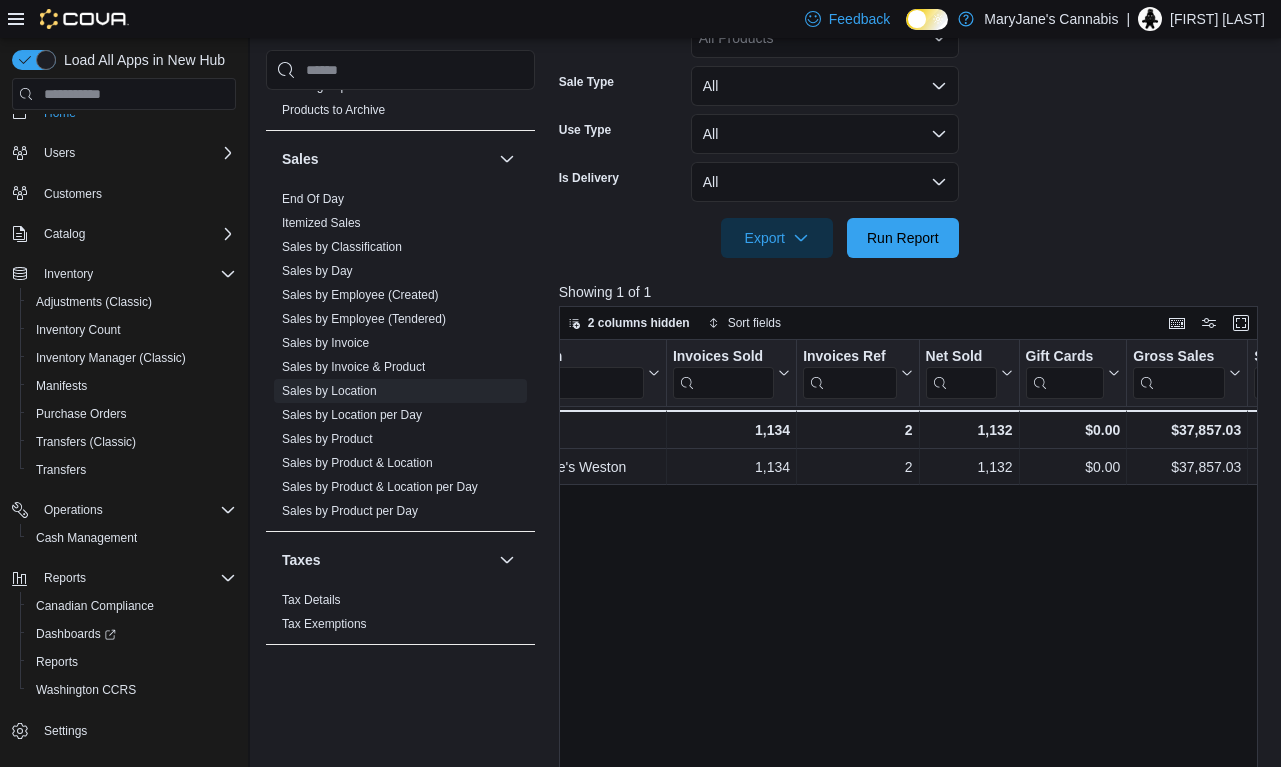 scroll, scrollTop: 0, scrollLeft: 29, axis: horizontal 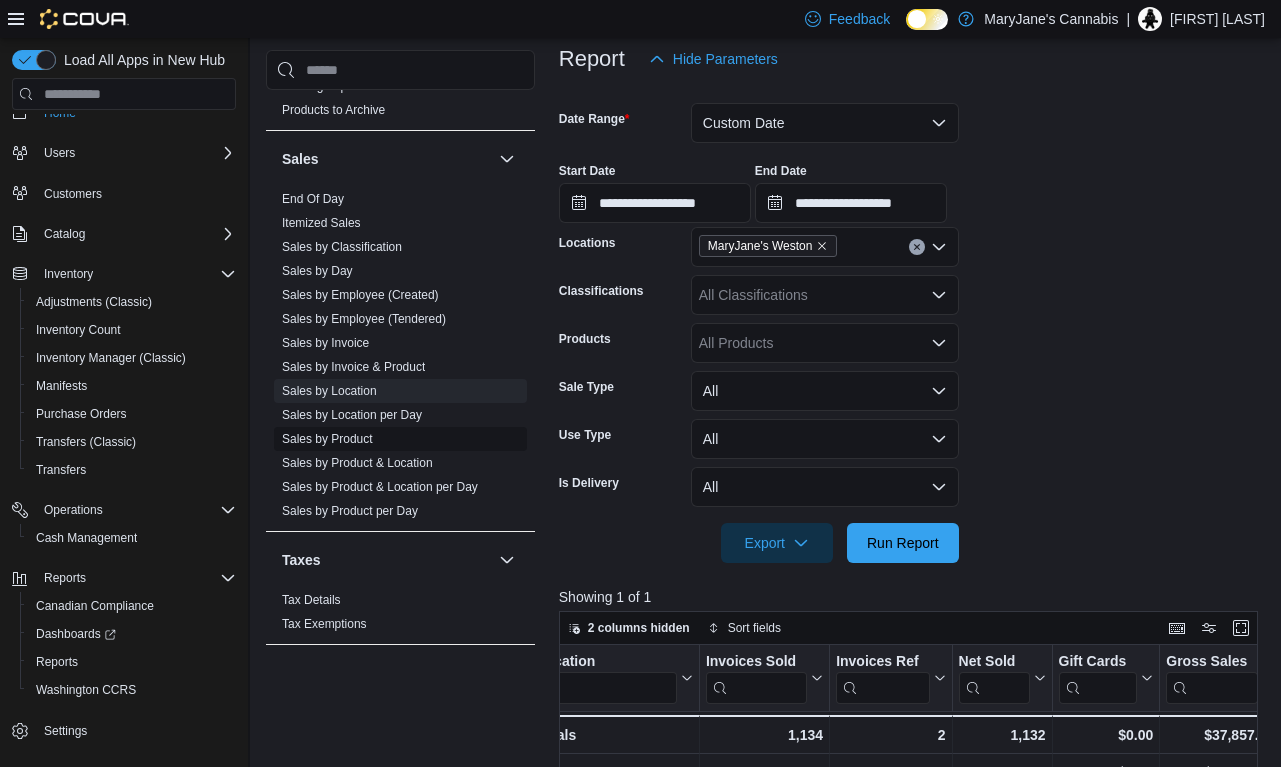 click on "Sales by Product" at bounding box center (327, 439) 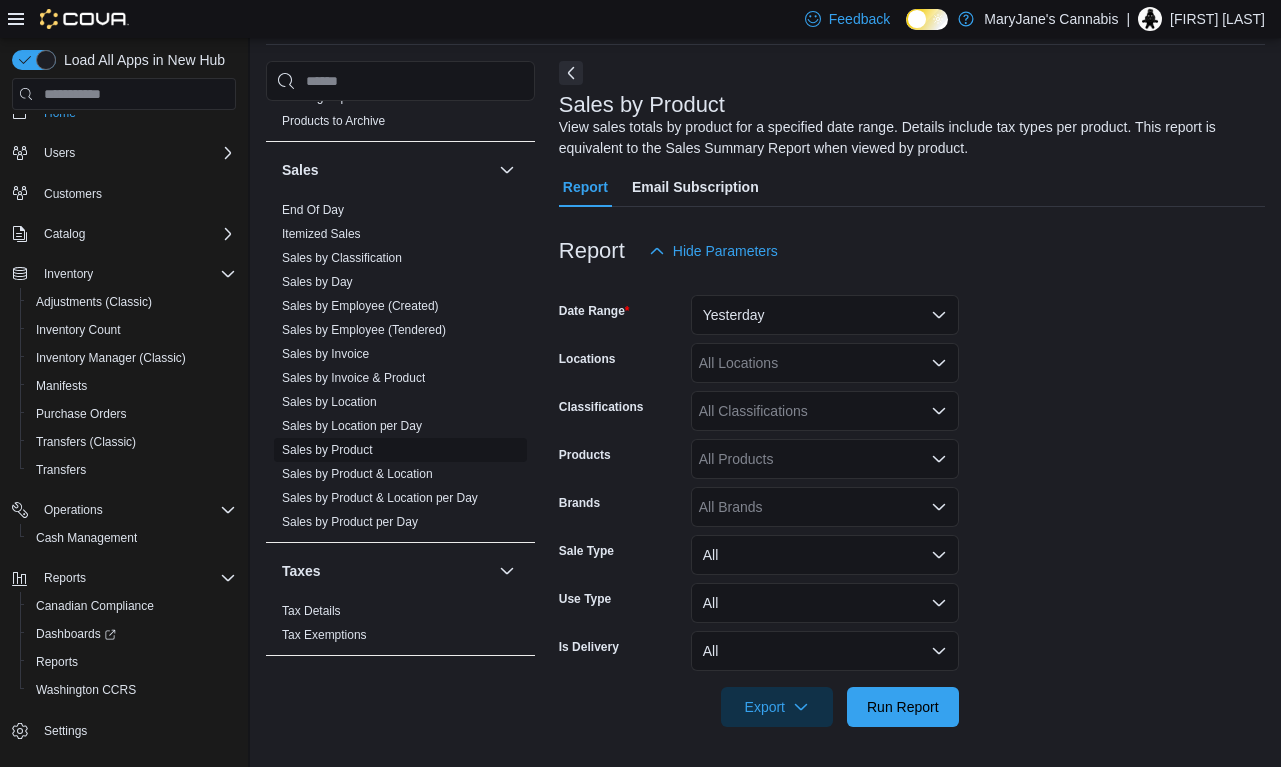 scroll, scrollTop: 73, scrollLeft: 0, axis: vertical 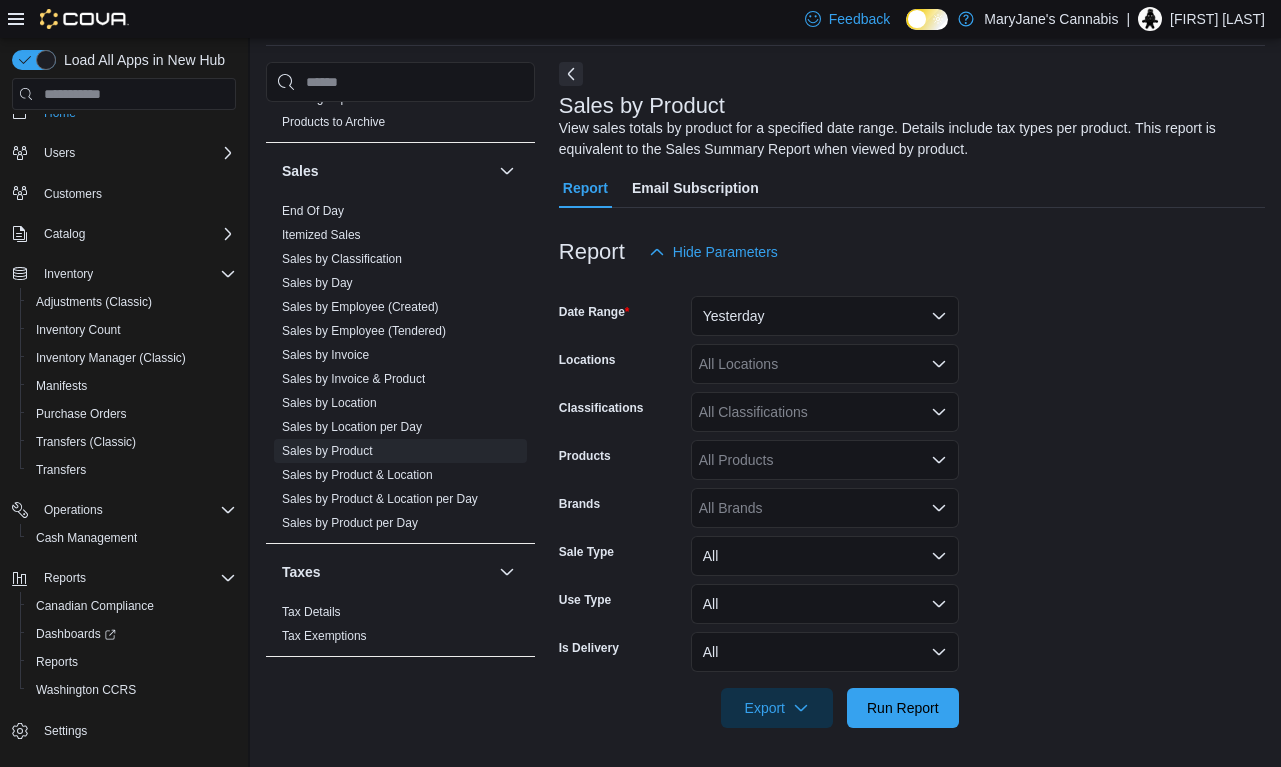 click on "Yesterday" at bounding box center [825, 316] 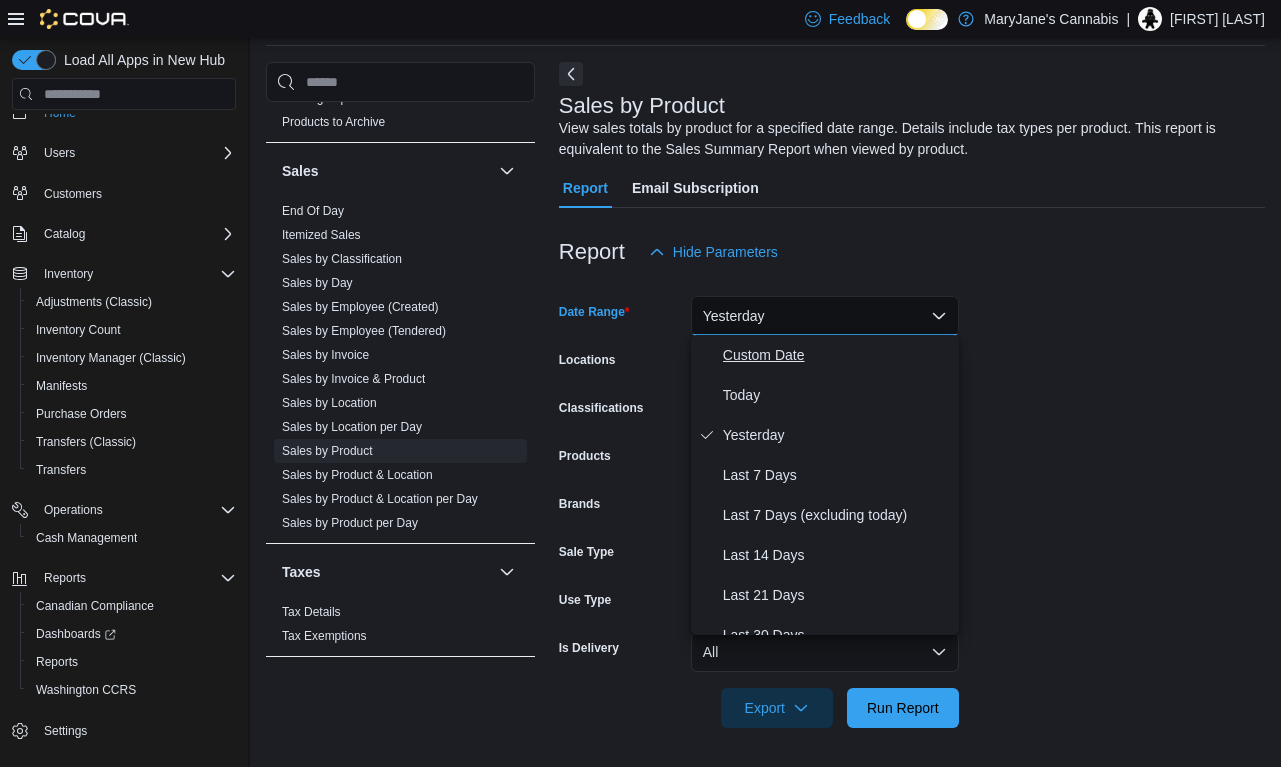 click on "Custom Date" at bounding box center (837, 355) 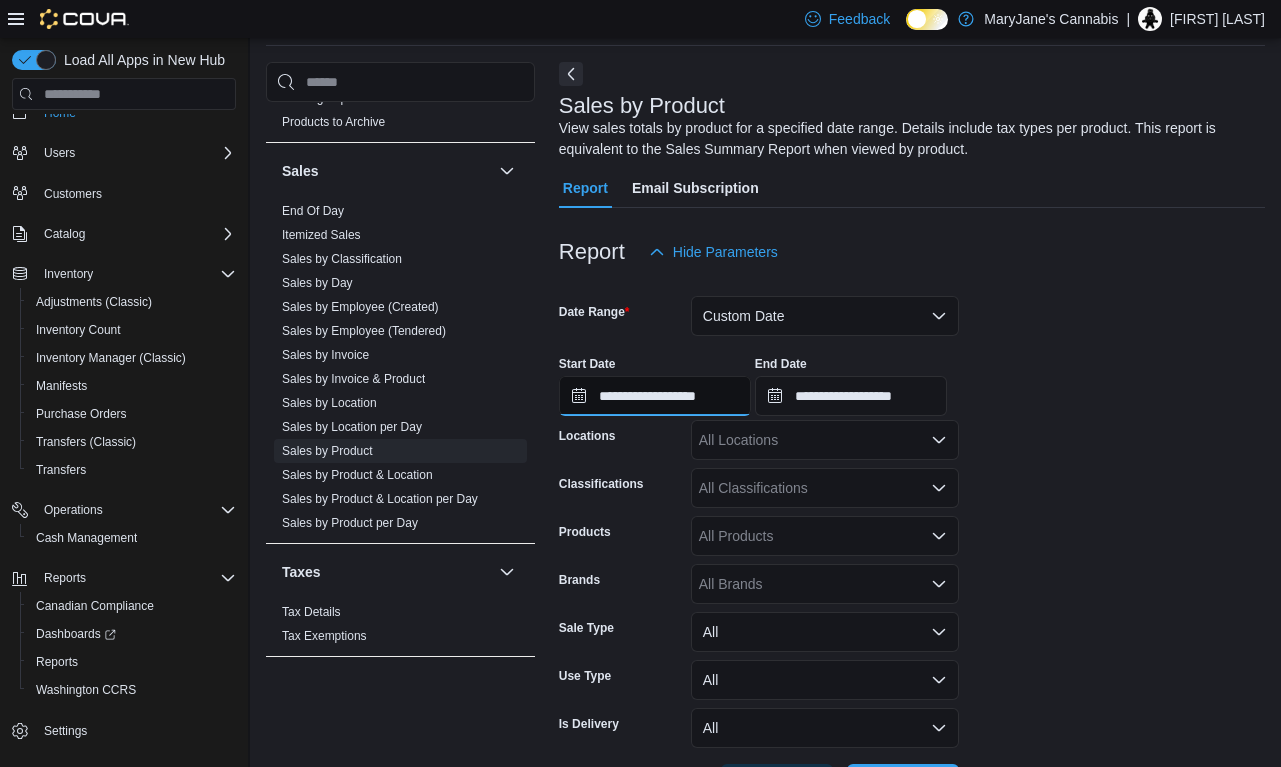 click on "**********" at bounding box center [655, 396] 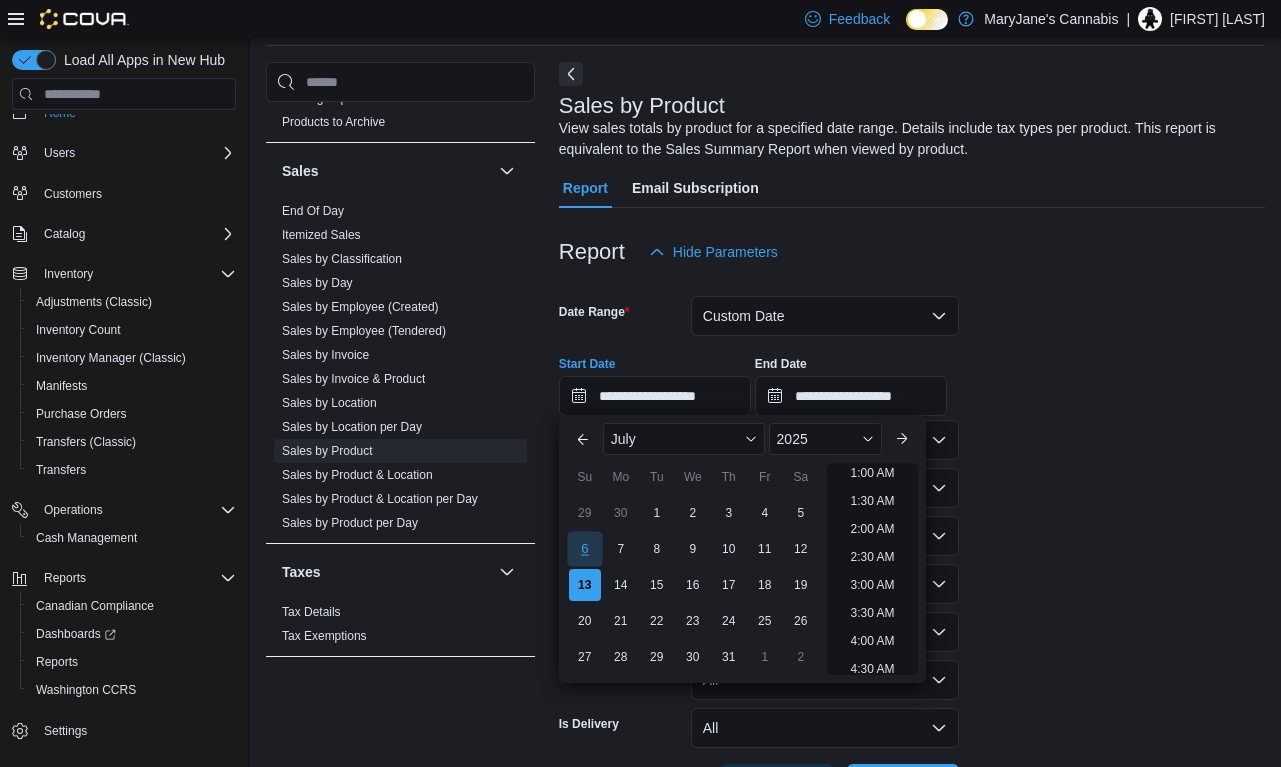 click on "6" at bounding box center (584, 549) 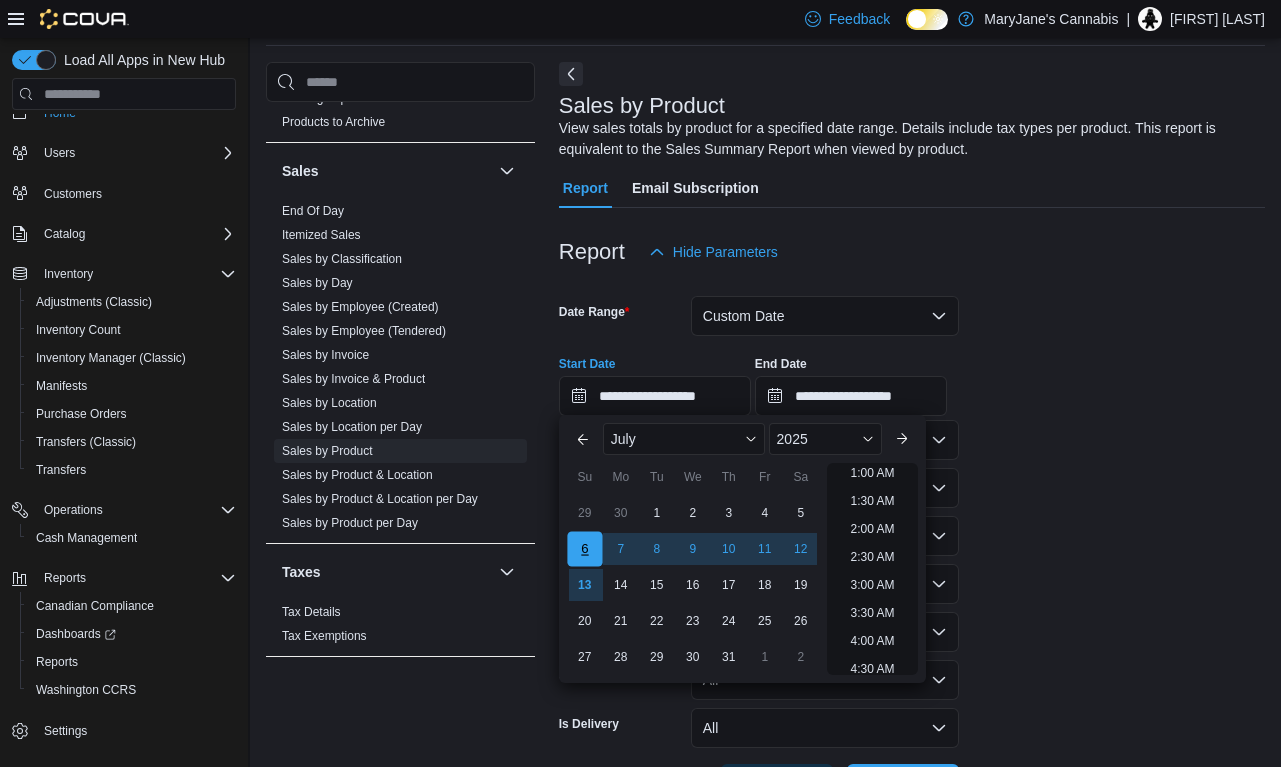 scroll, scrollTop: 4, scrollLeft: 0, axis: vertical 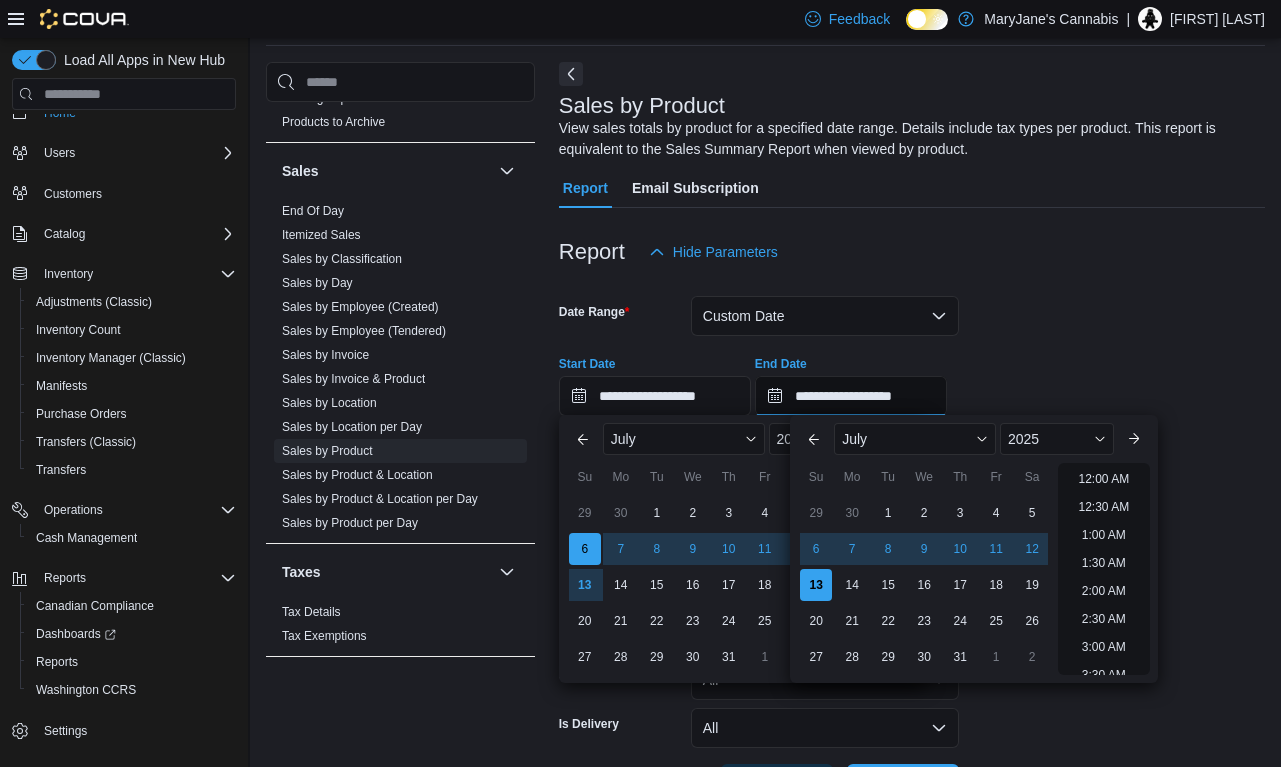 click on "**********" at bounding box center [851, 396] 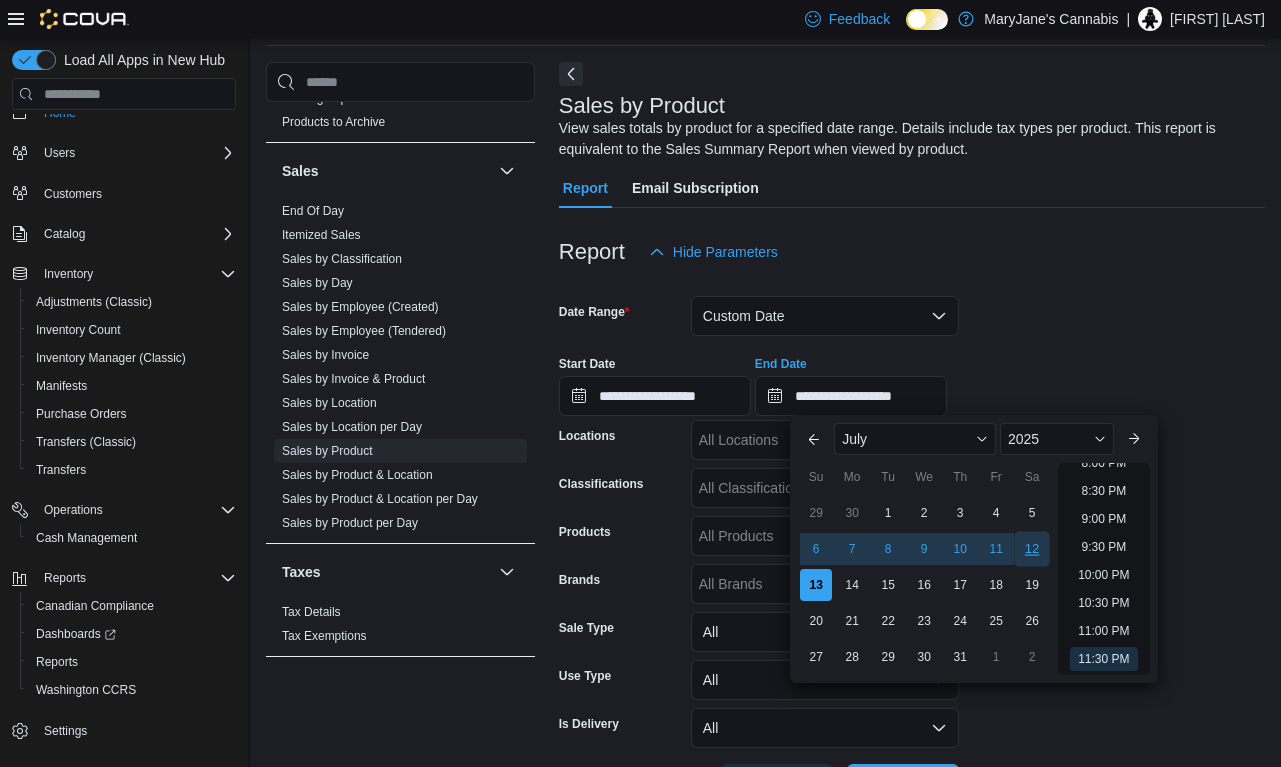 click on "12" at bounding box center (1032, 549) 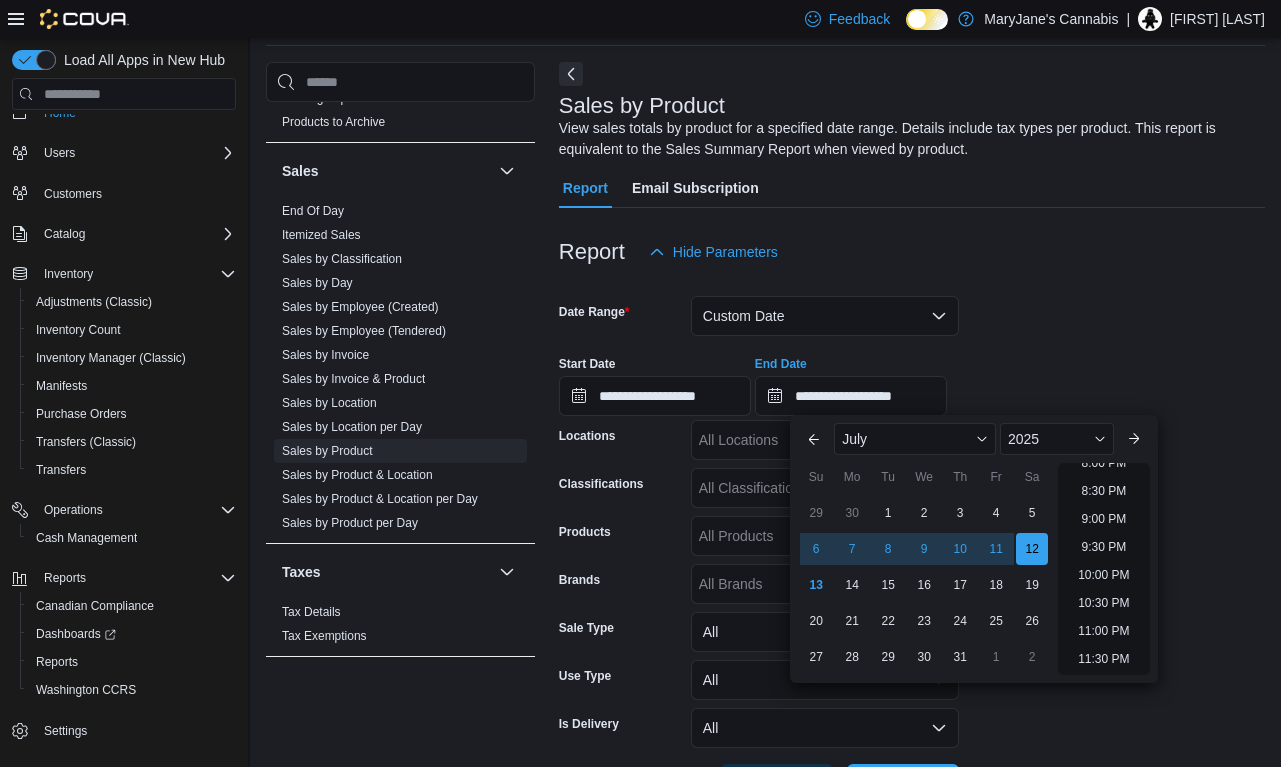 click on "**********" at bounding box center (912, 538) 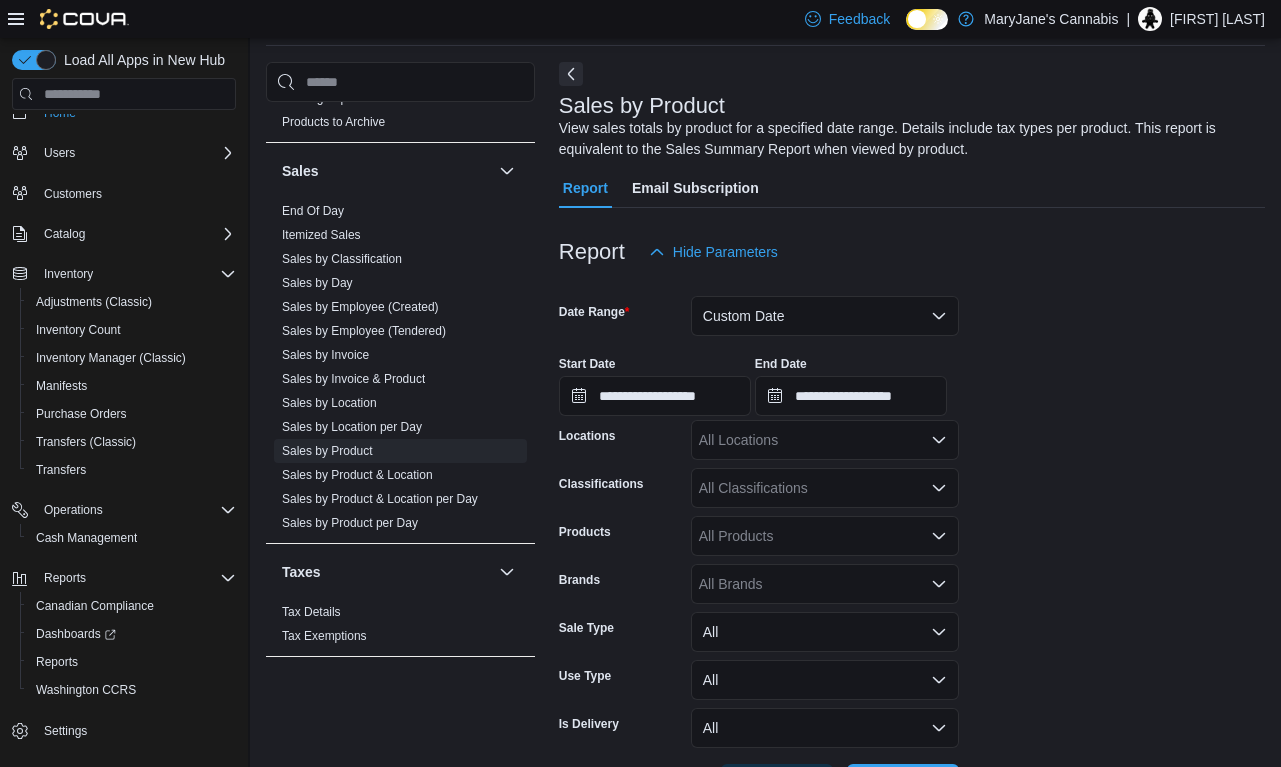 click on "All Locations" at bounding box center (825, 440) 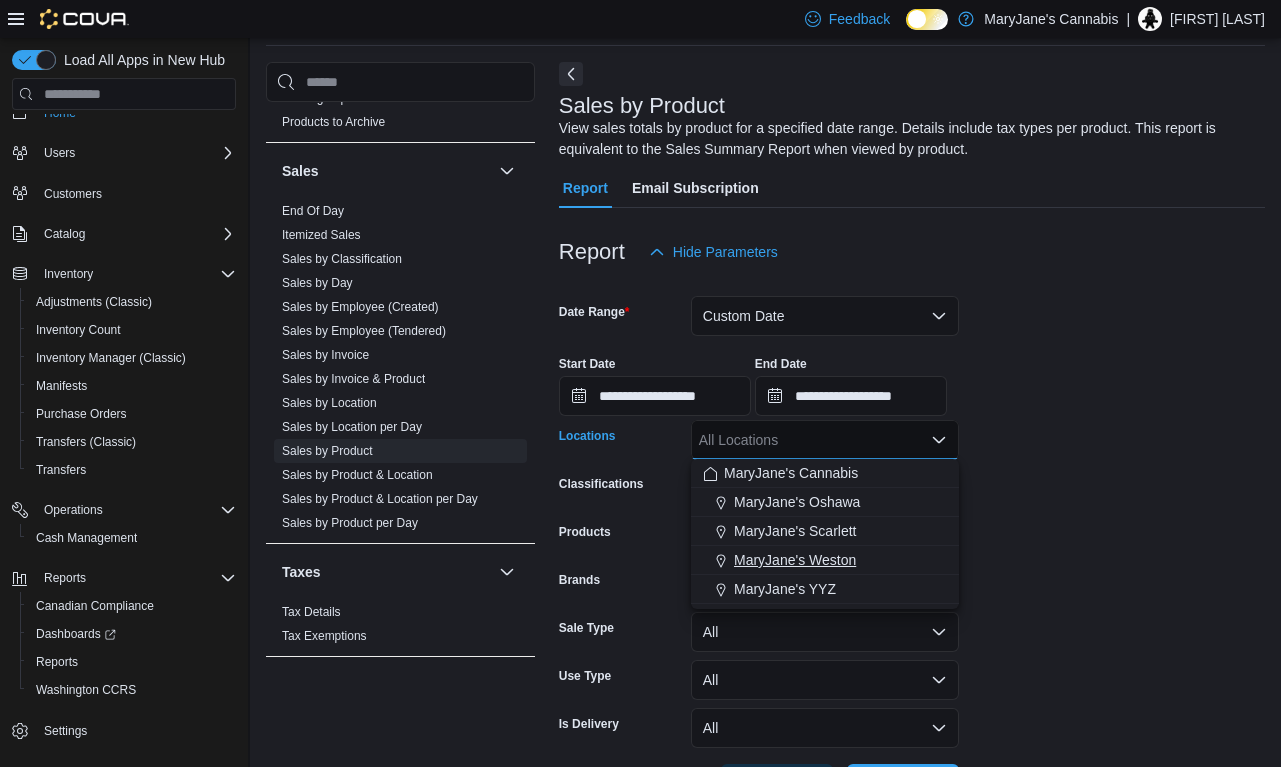 click on "MaryJane's Weston" at bounding box center (795, 560) 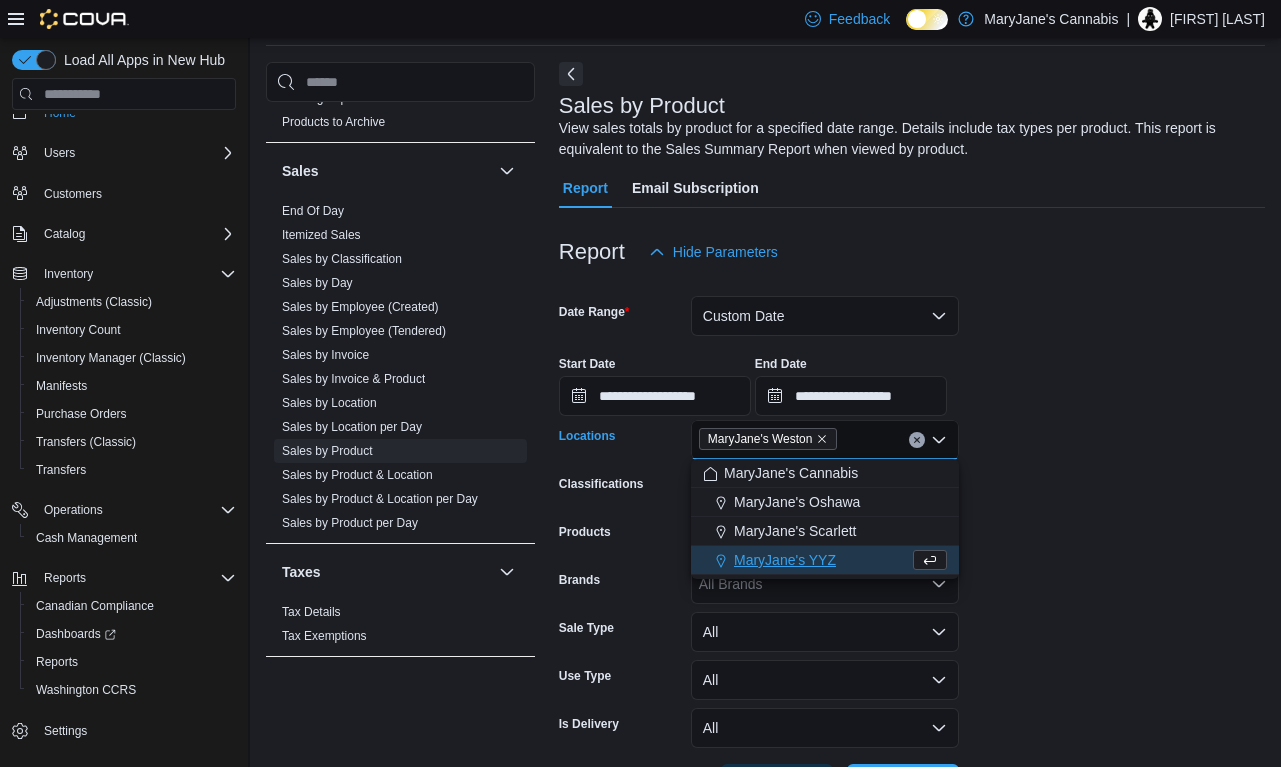 click on "**********" at bounding box center (912, 538) 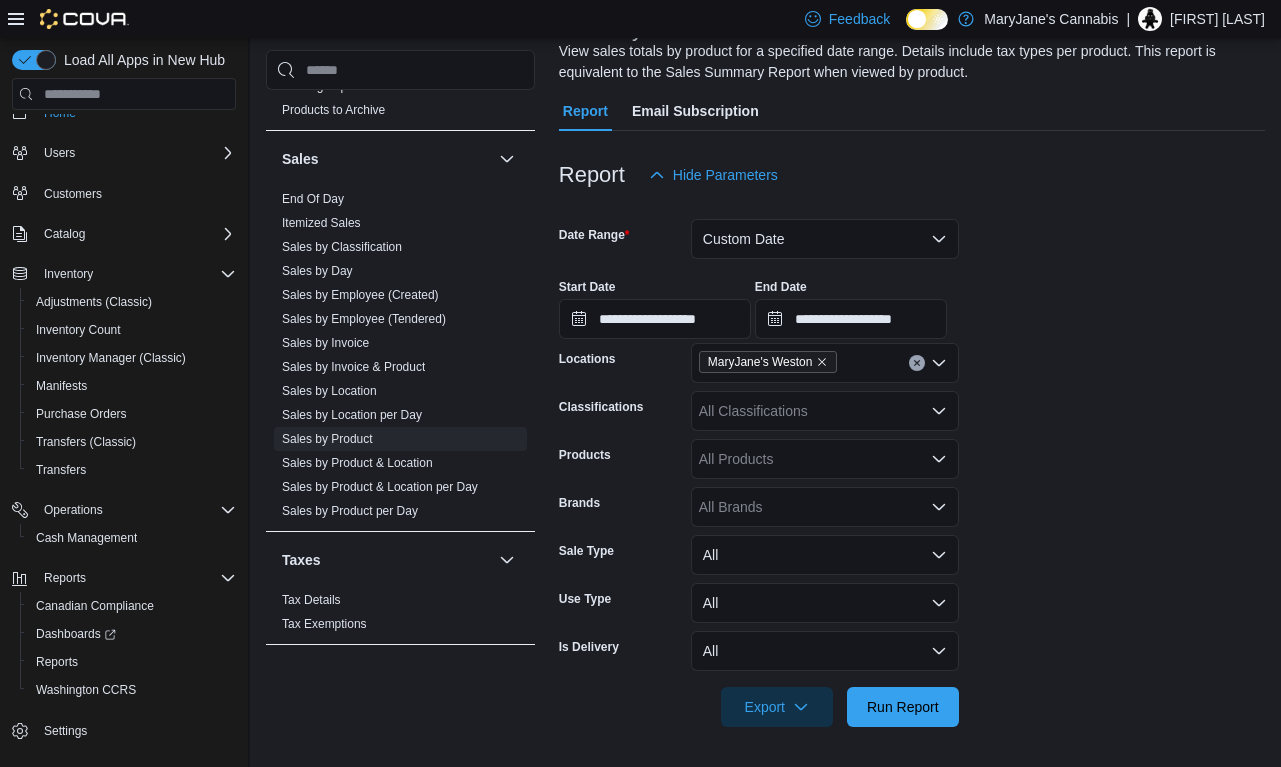 scroll, scrollTop: 149, scrollLeft: 0, axis: vertical 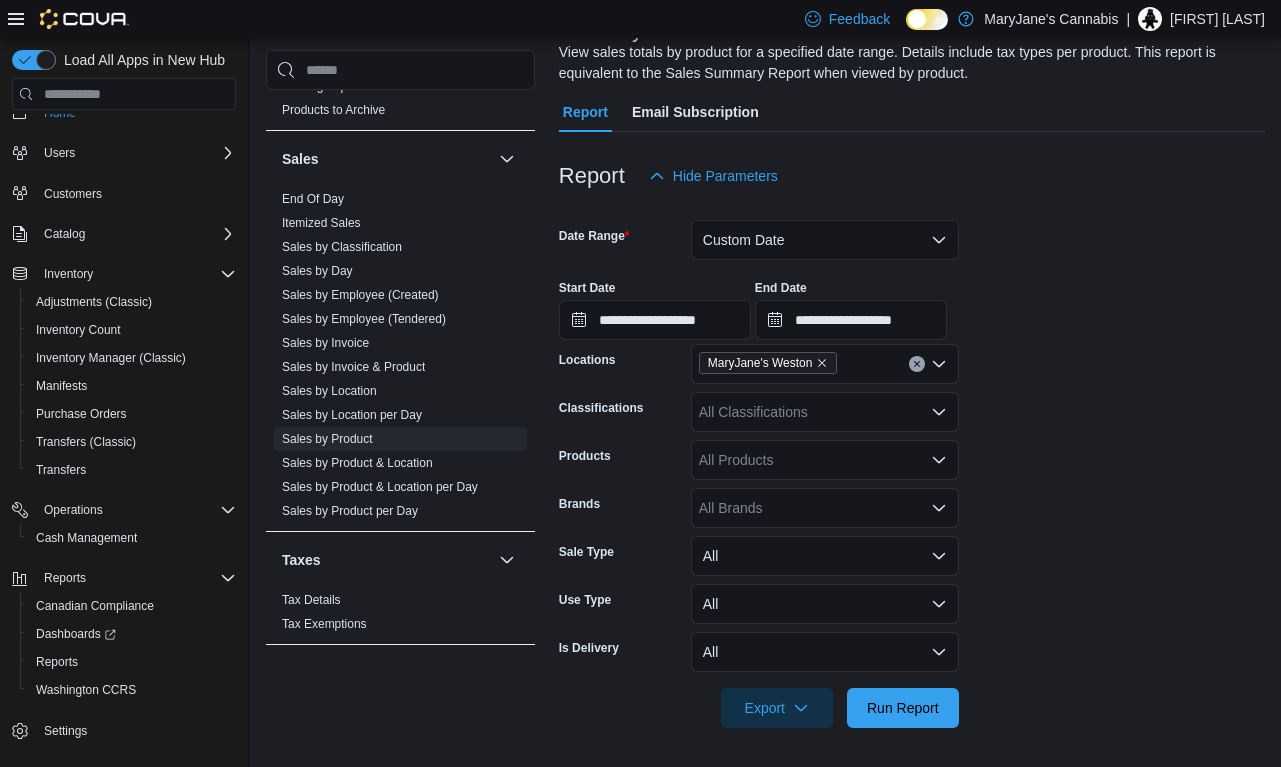 click at bounding box center [912, 740] 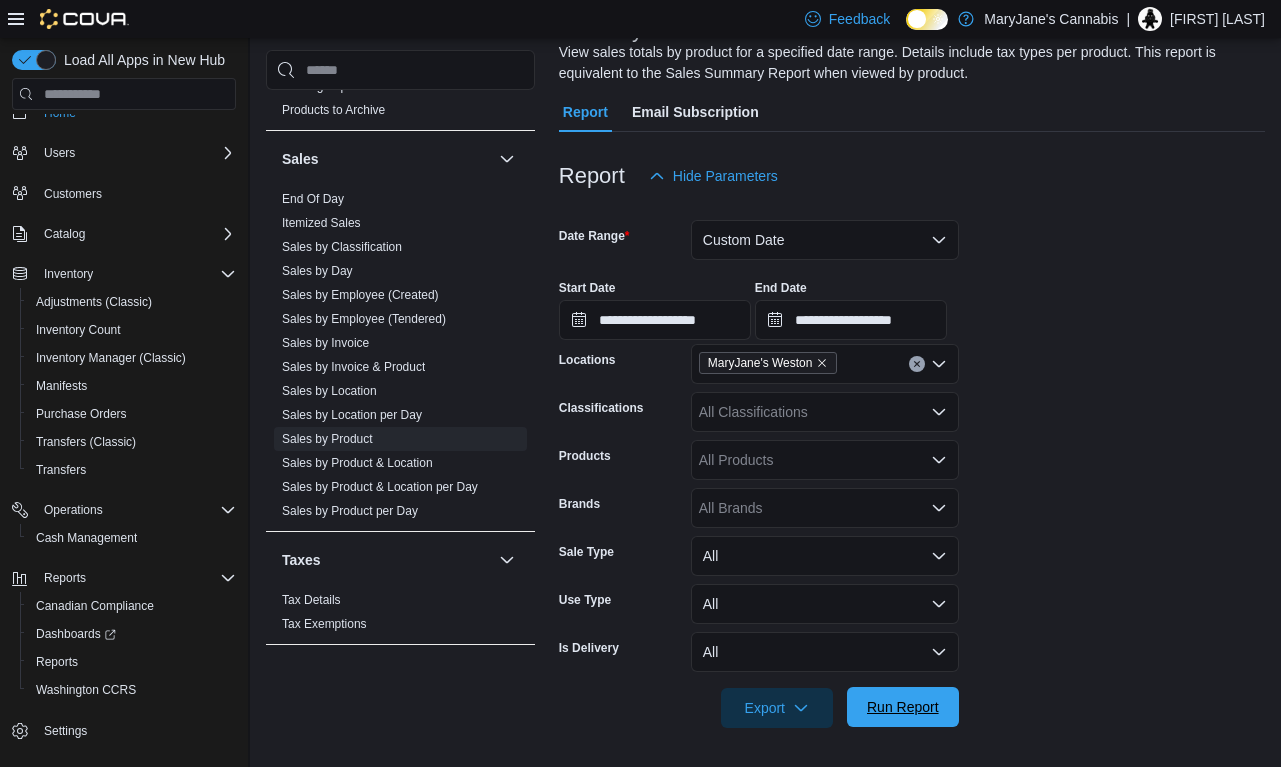 click on "Run Report" at bounding box center [903, 707] 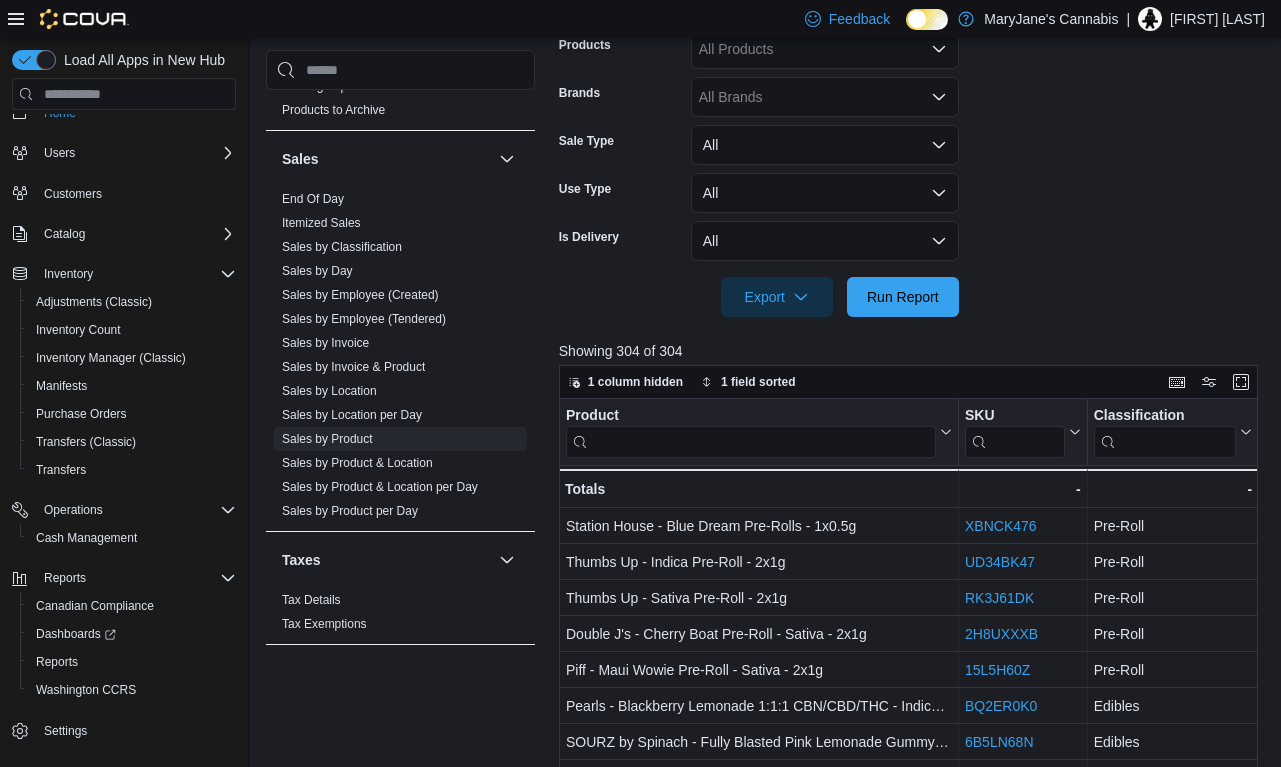 scroll, scrollTop: 756, scrollLeft: 0, axis: vertical 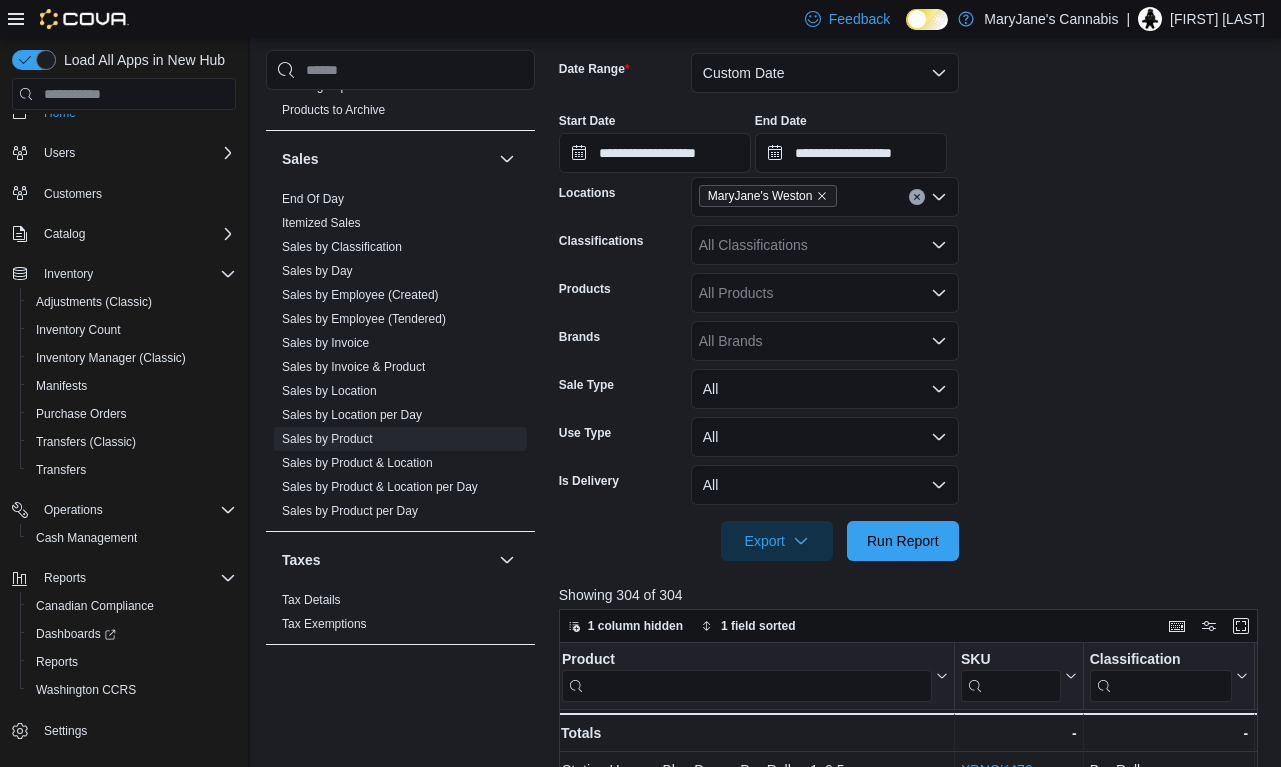 click on "All Classifications" at bounding box center (825, 245) 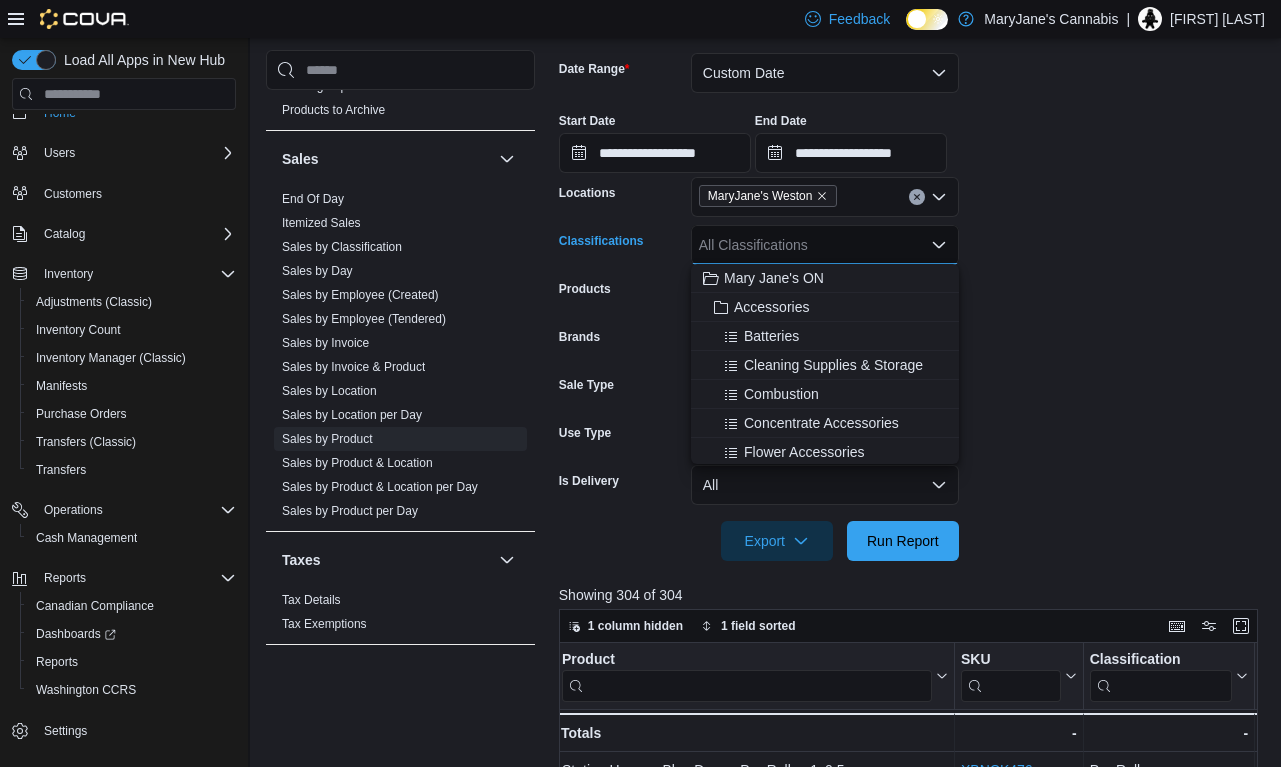 type on "*" 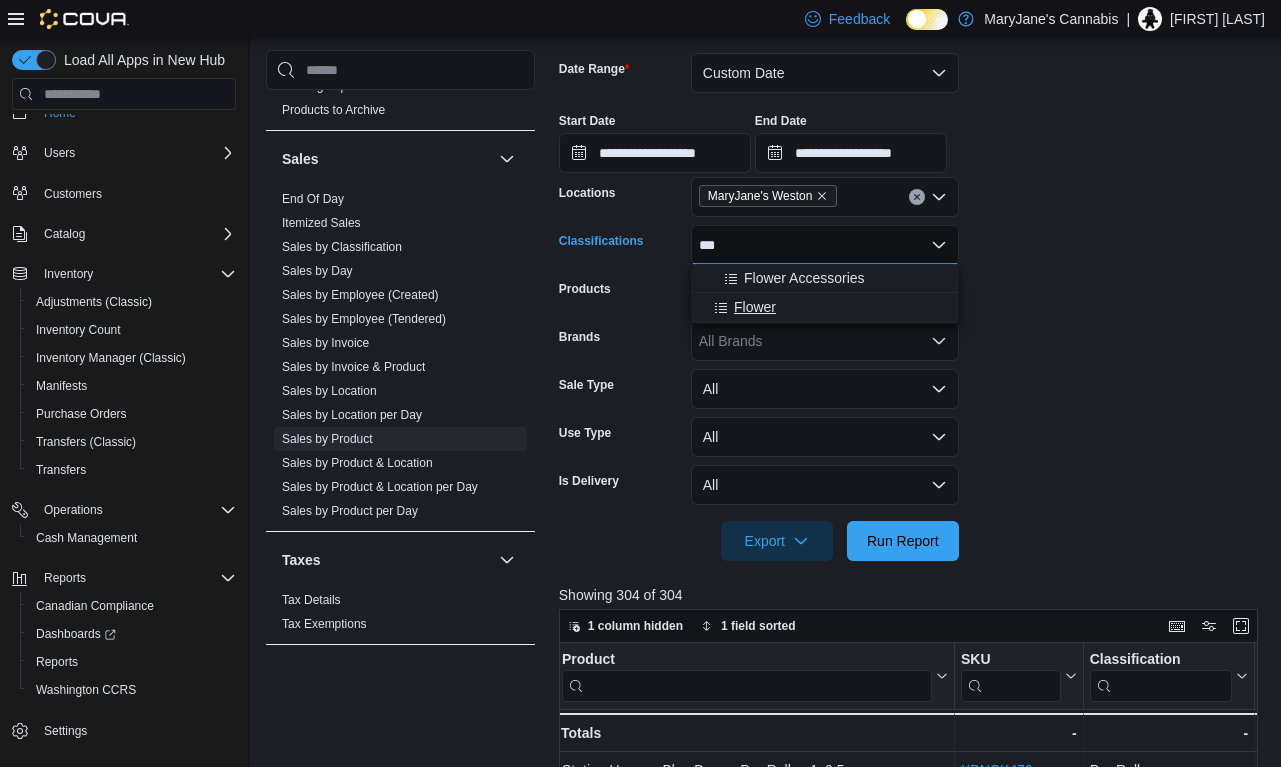type on "***" 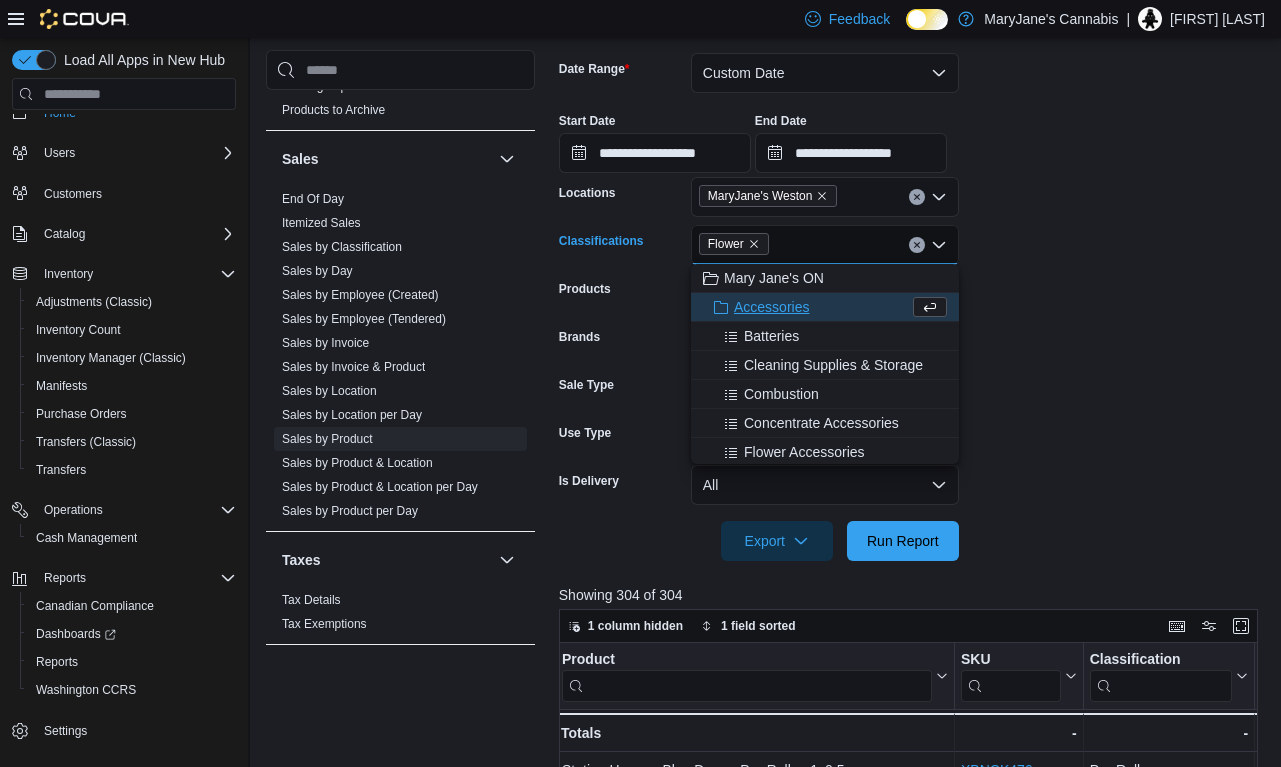click at bounding box center (912, 513) 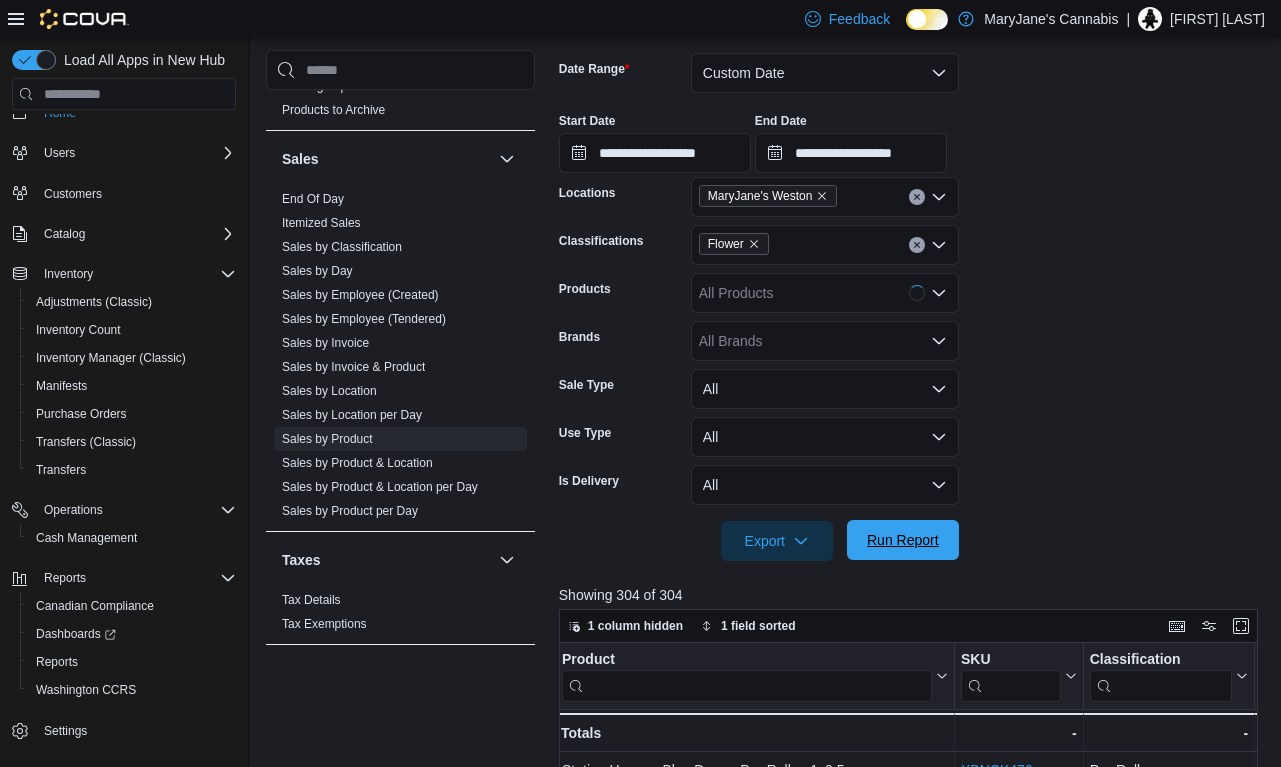 click on "Run Report" at bounding box center [903, 540] 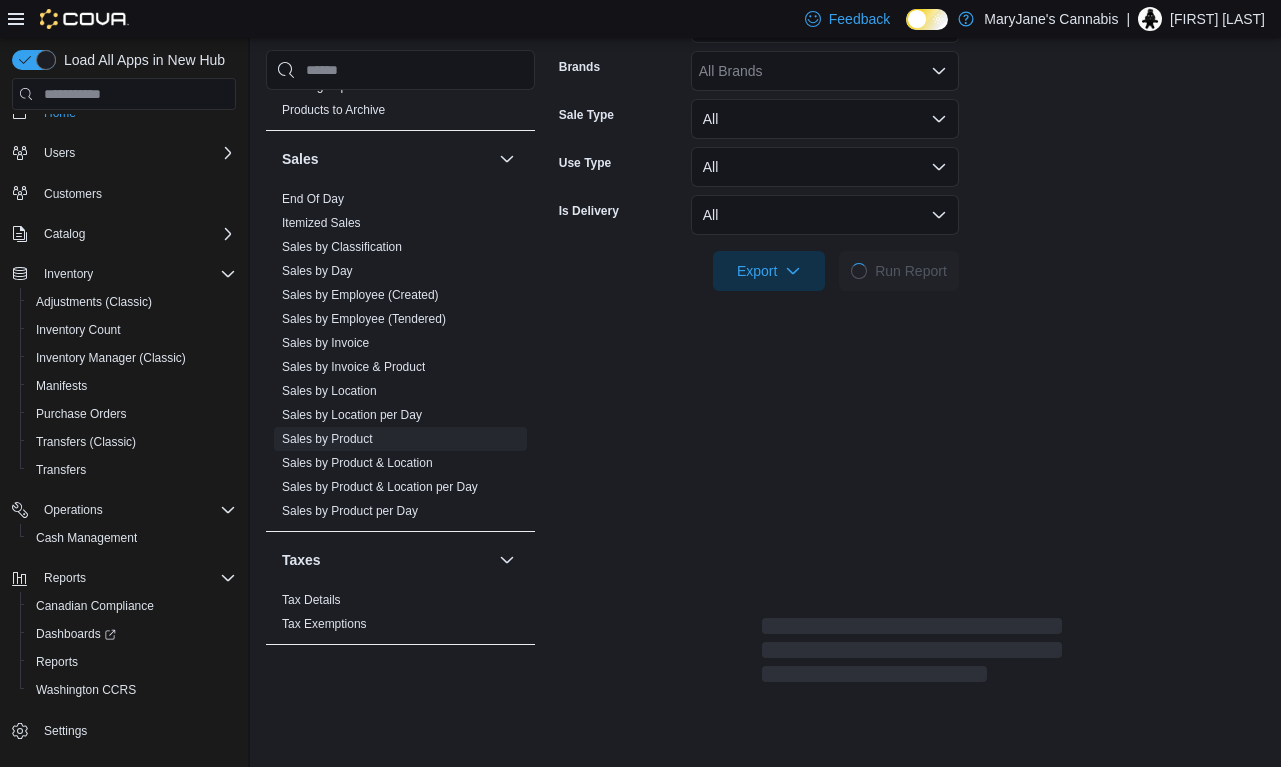scroll, scrollTop: 588, scrollLeft: 0, axis: vertical 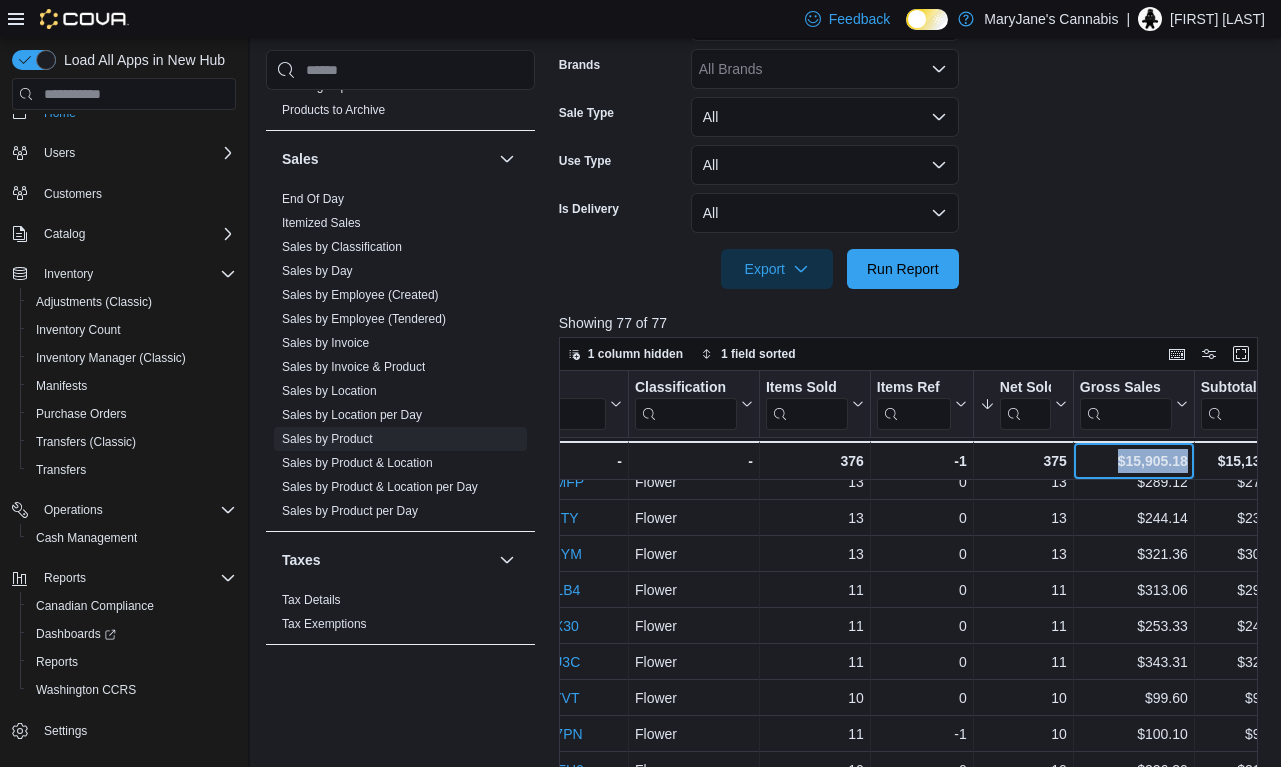 drag, startPoint x: 1189, startPoint y: 463, endPoint x: 1111, endPoint y: 459, distance: 78.10249 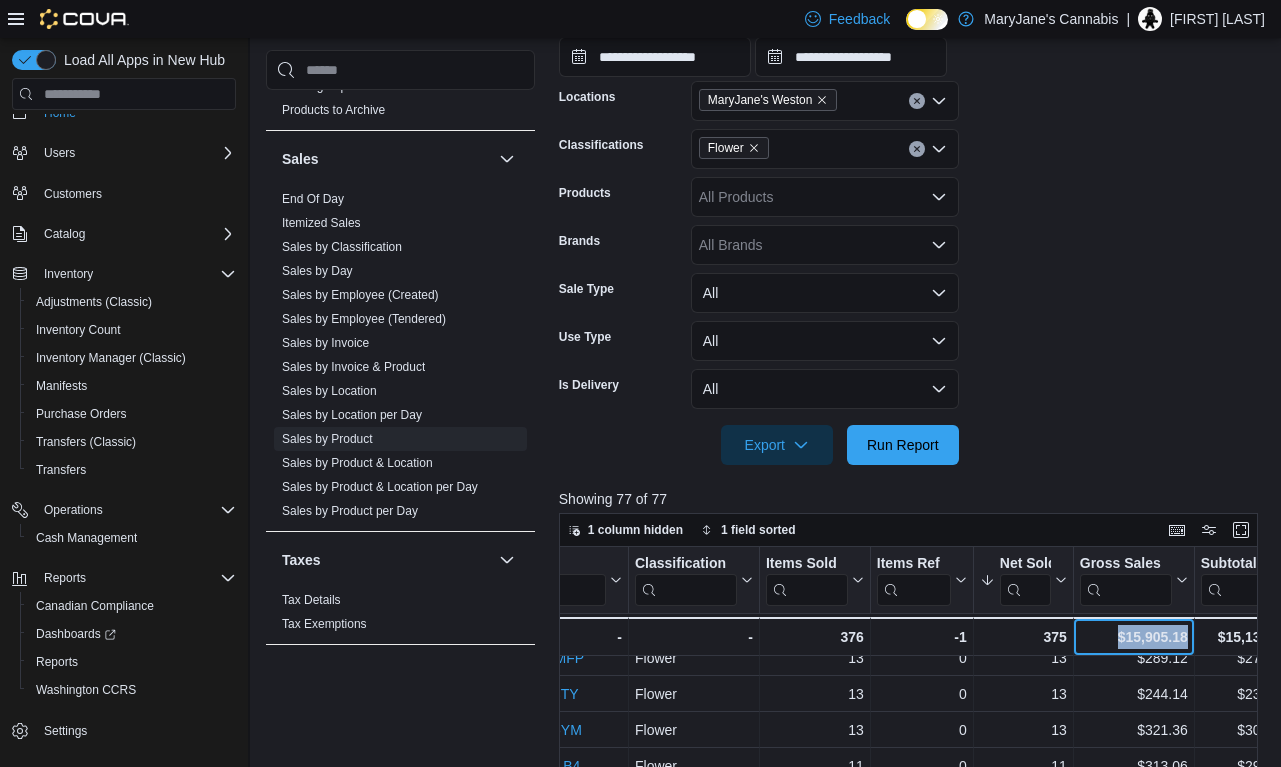 scroll, scrollTop: 408, scrollLeft: 0, axis: vertical 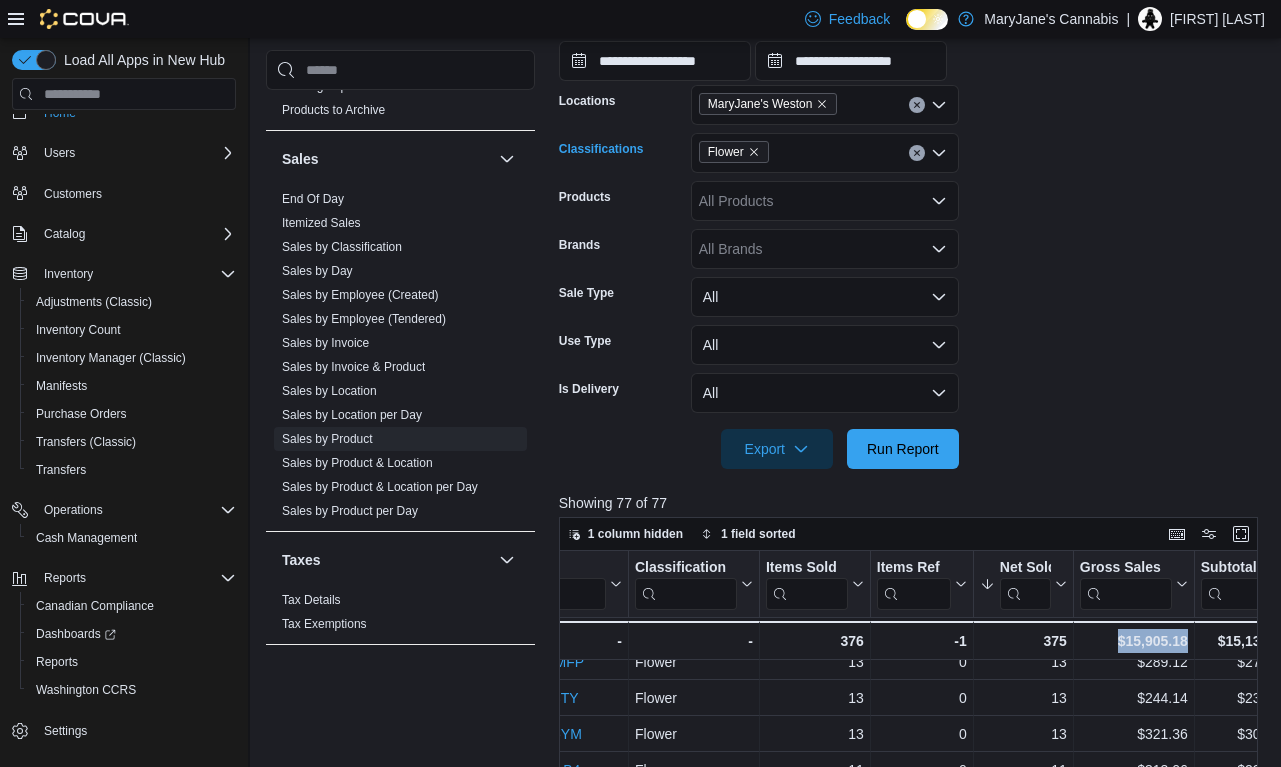 click 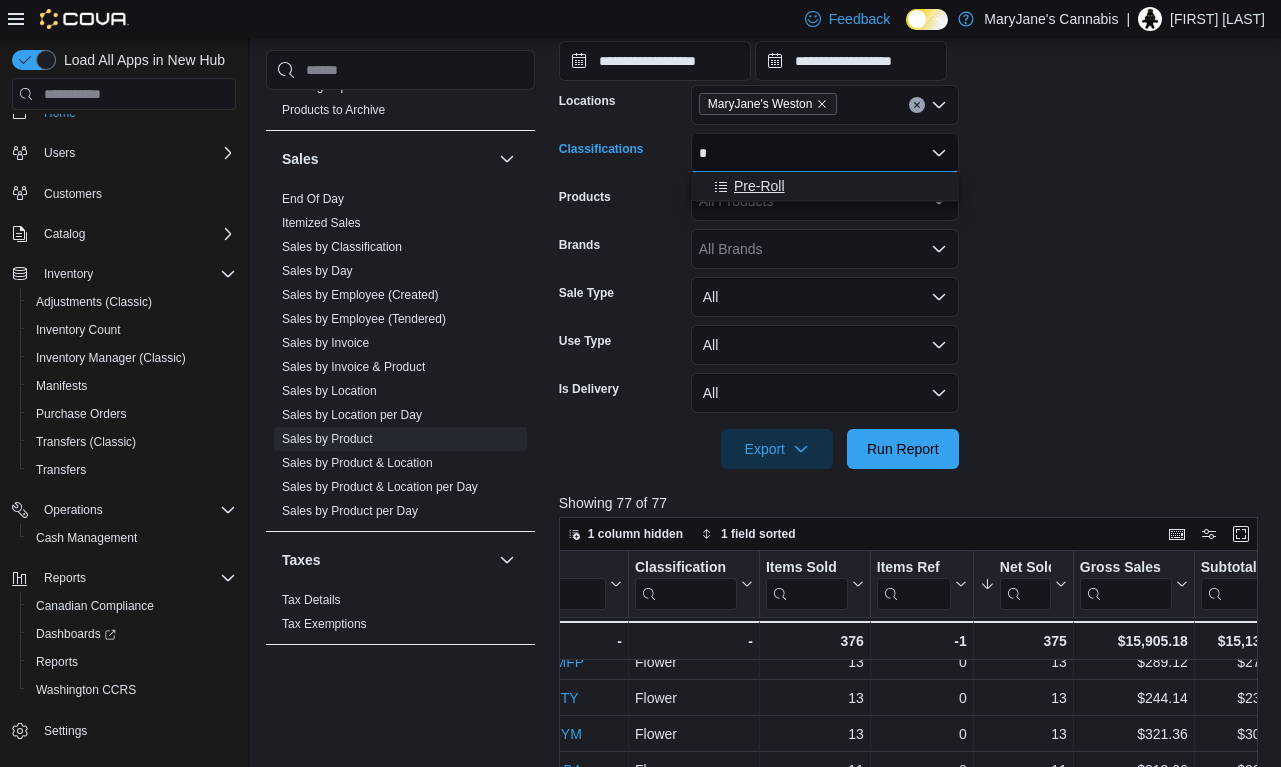 type on "*" 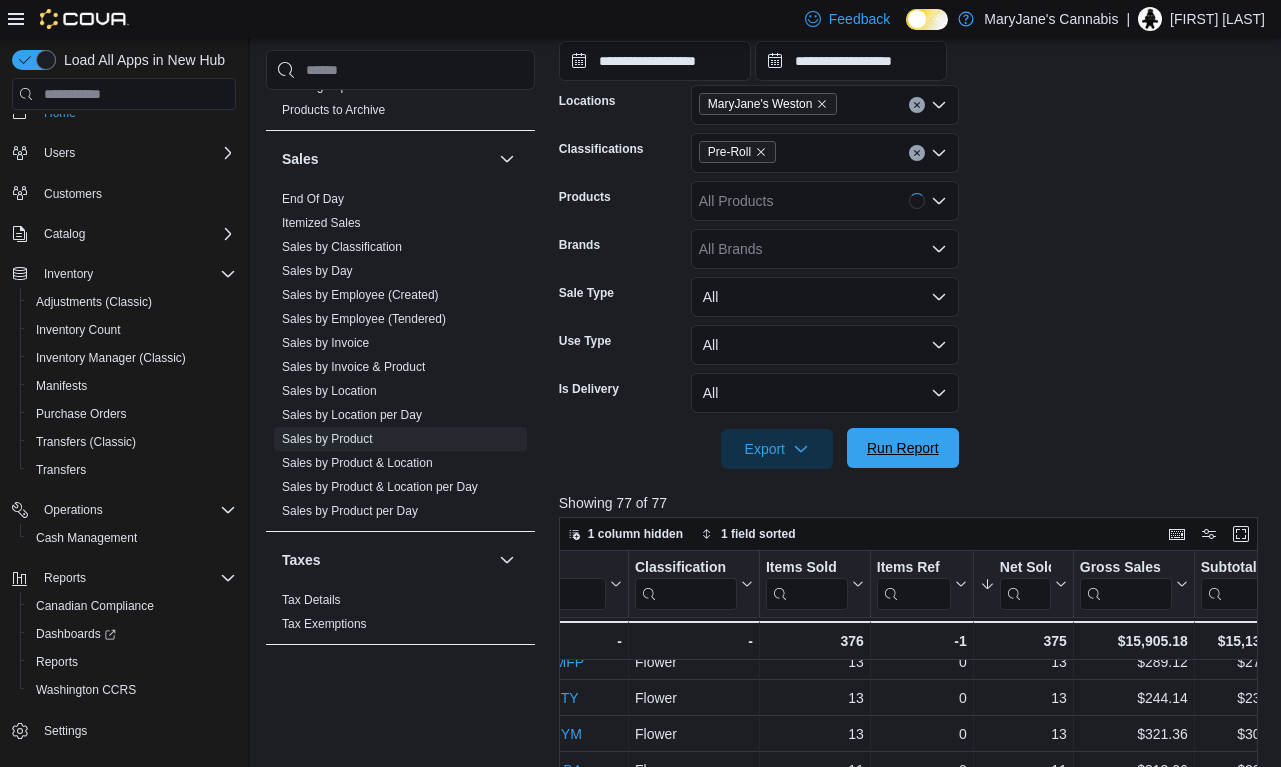 click on "Run Report" at bounding box center (903, 448) 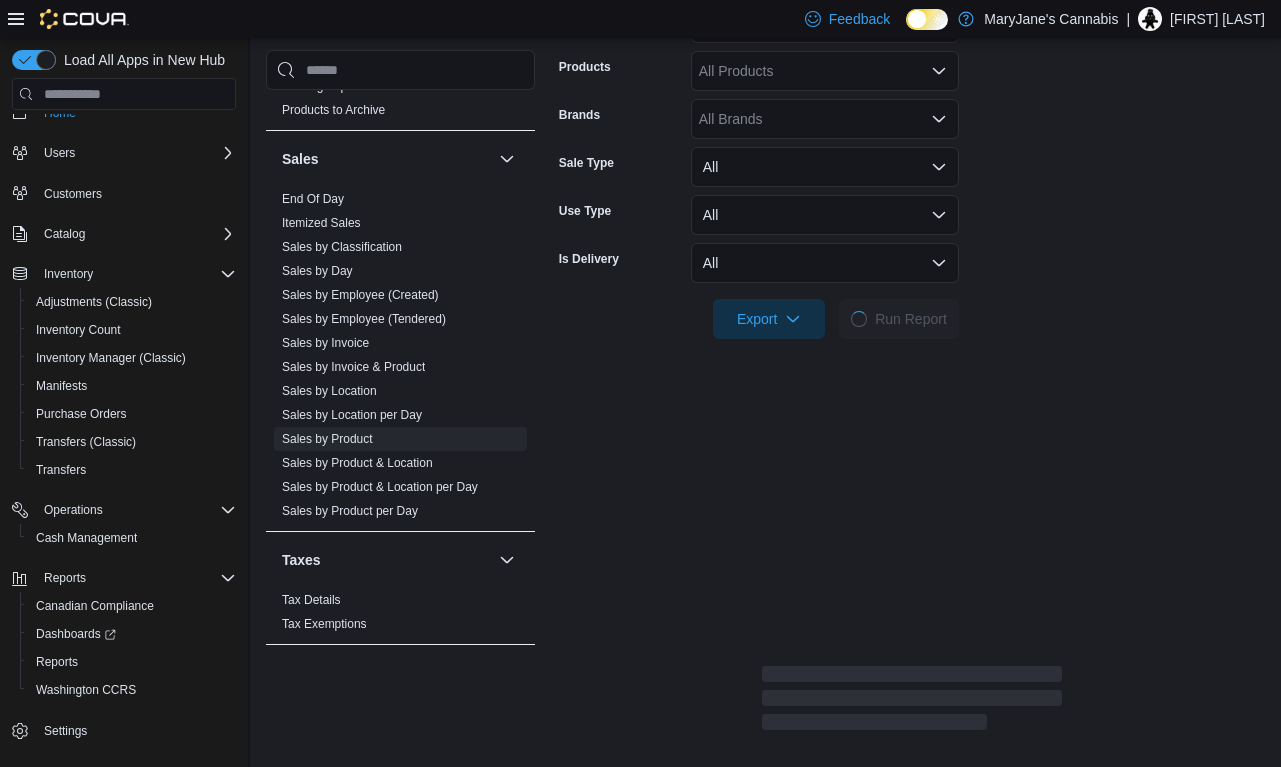 scroll, scrollTop: 588, scrollLeft: 0, axis: vertical 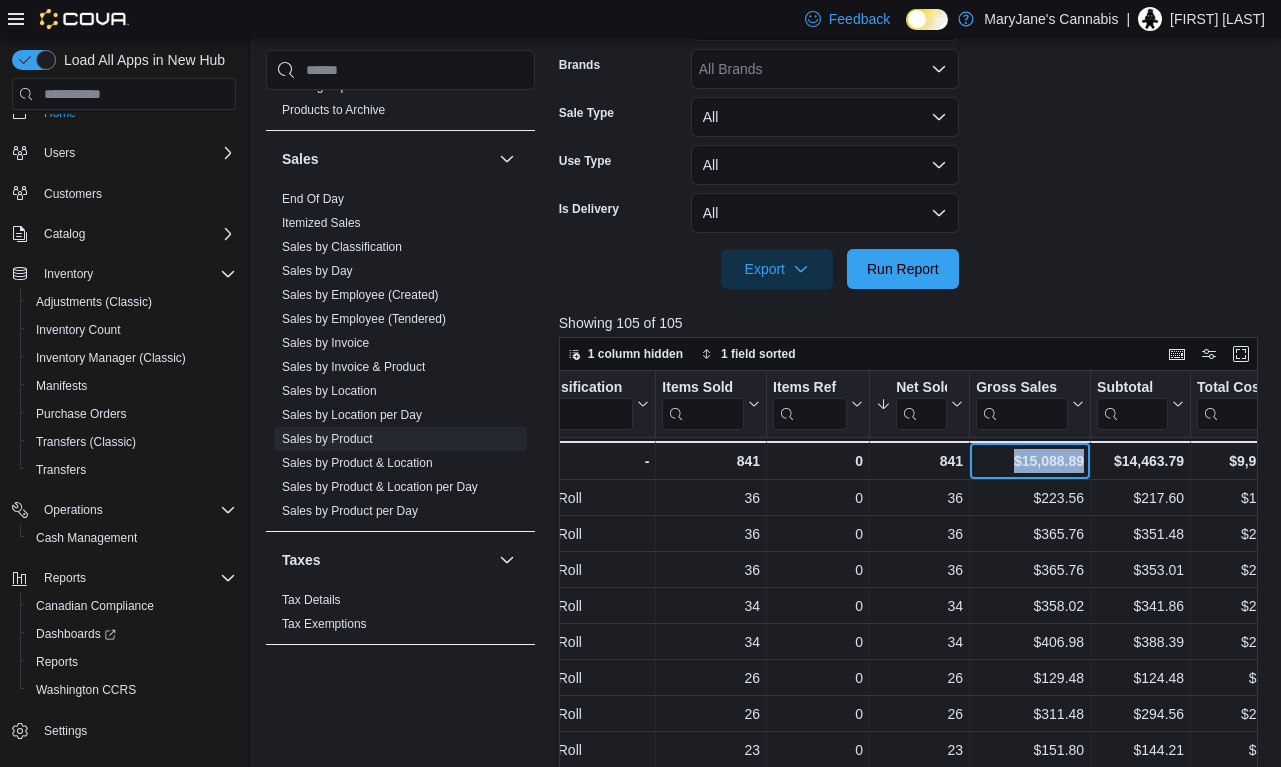 drag, startPoint x: 1082, startPoint y: 466, endPoint x: 1013, endPoint y: 455, distance: 69.87131 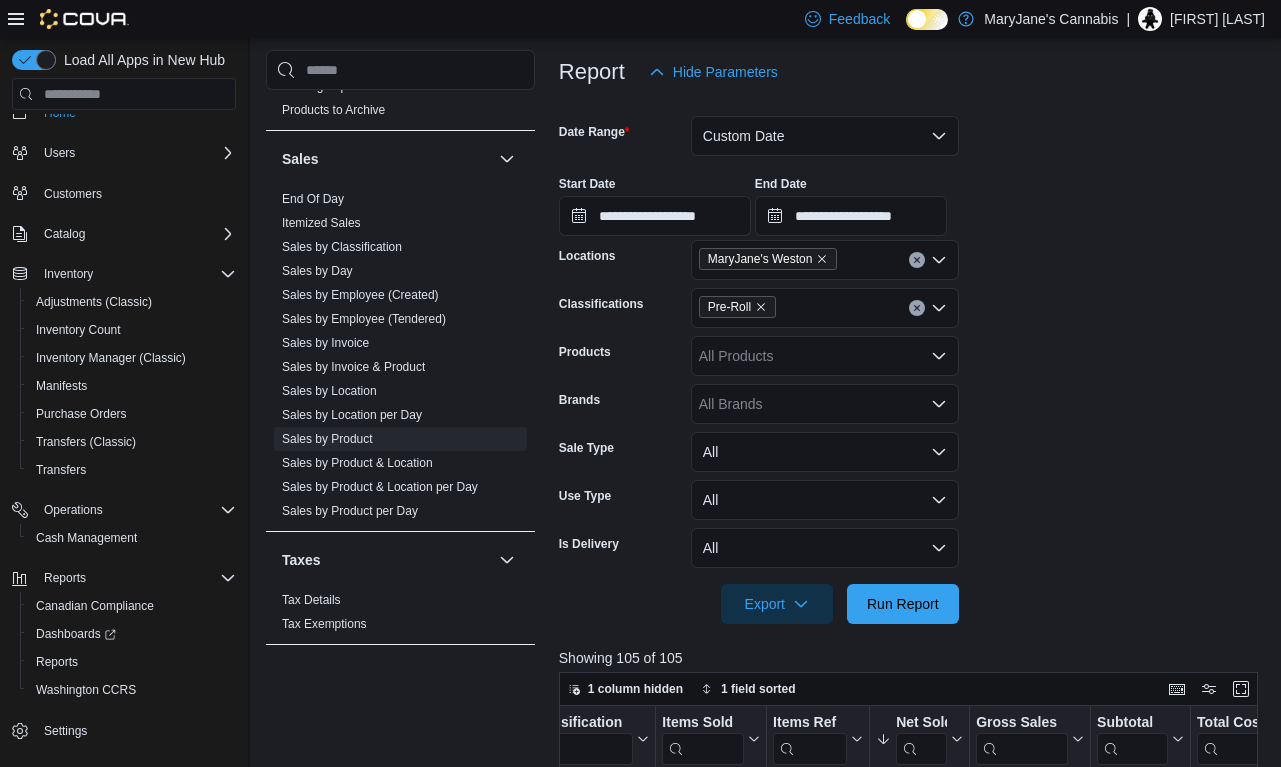 scroll, scrollTop: 237, scrollLeft: 0, axis: vertical 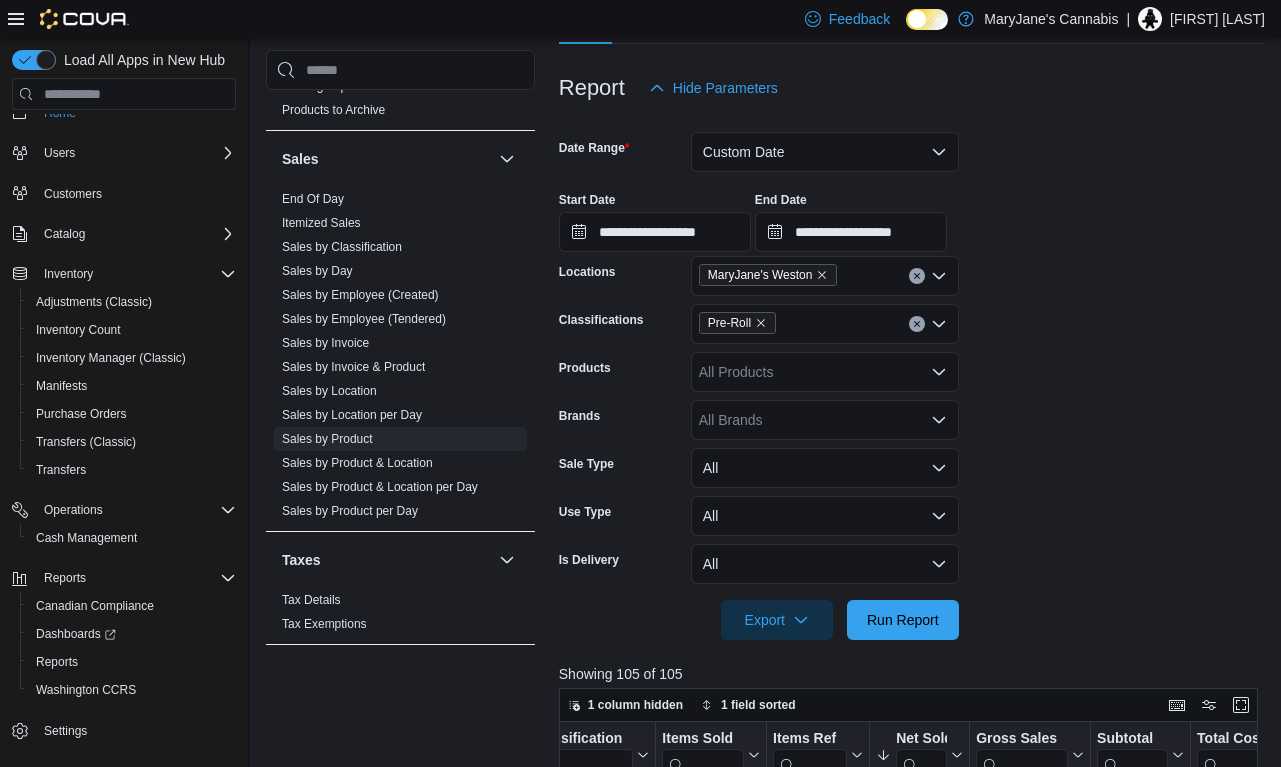 click 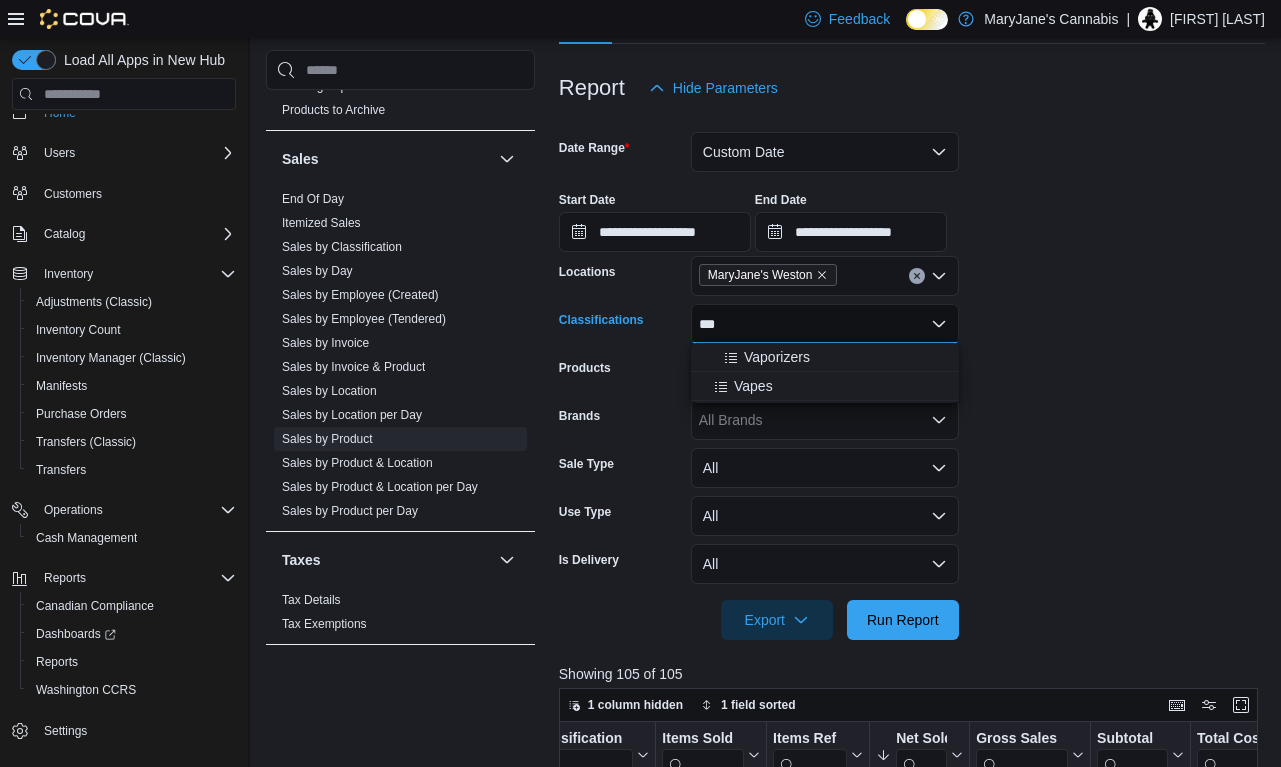 drag, startPoint x: 763, startPoint y: 323, endPoint x: 757, endPoint y: 388, distance: 65.27634 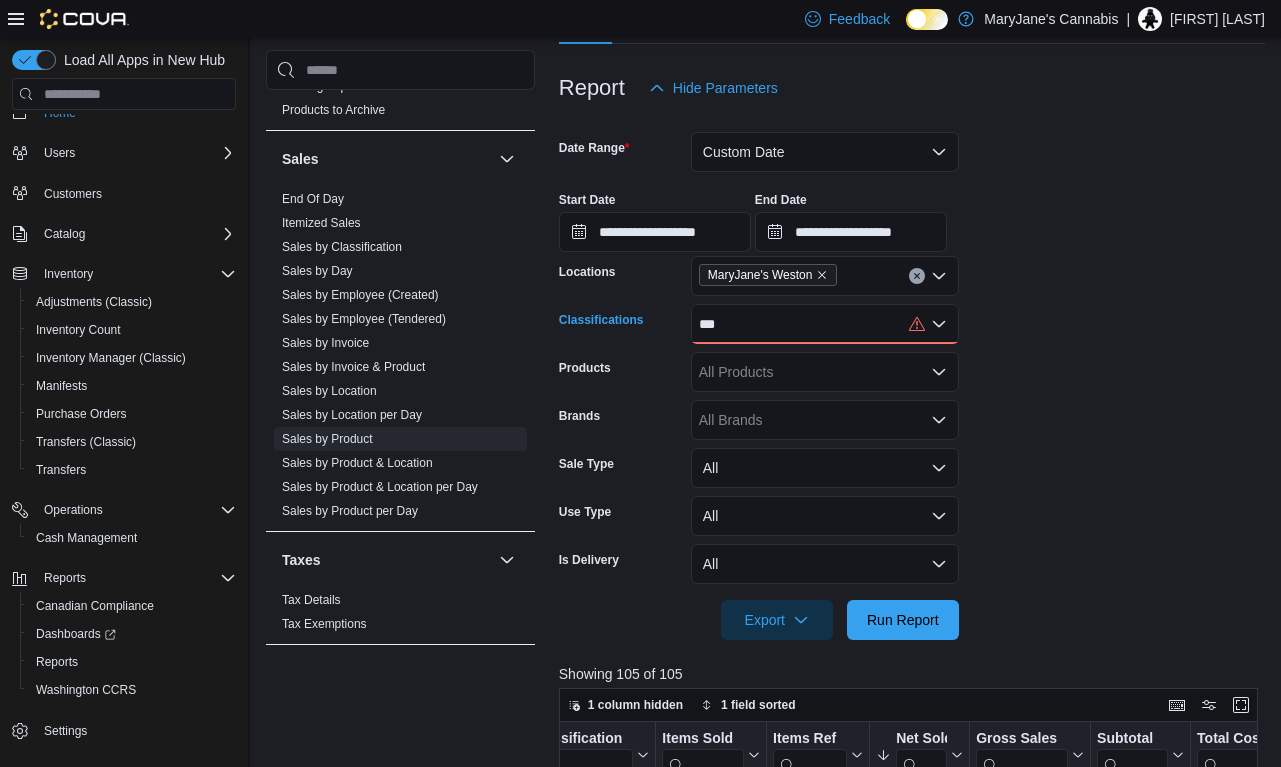 click on "***" at bounding box center [825, 324] 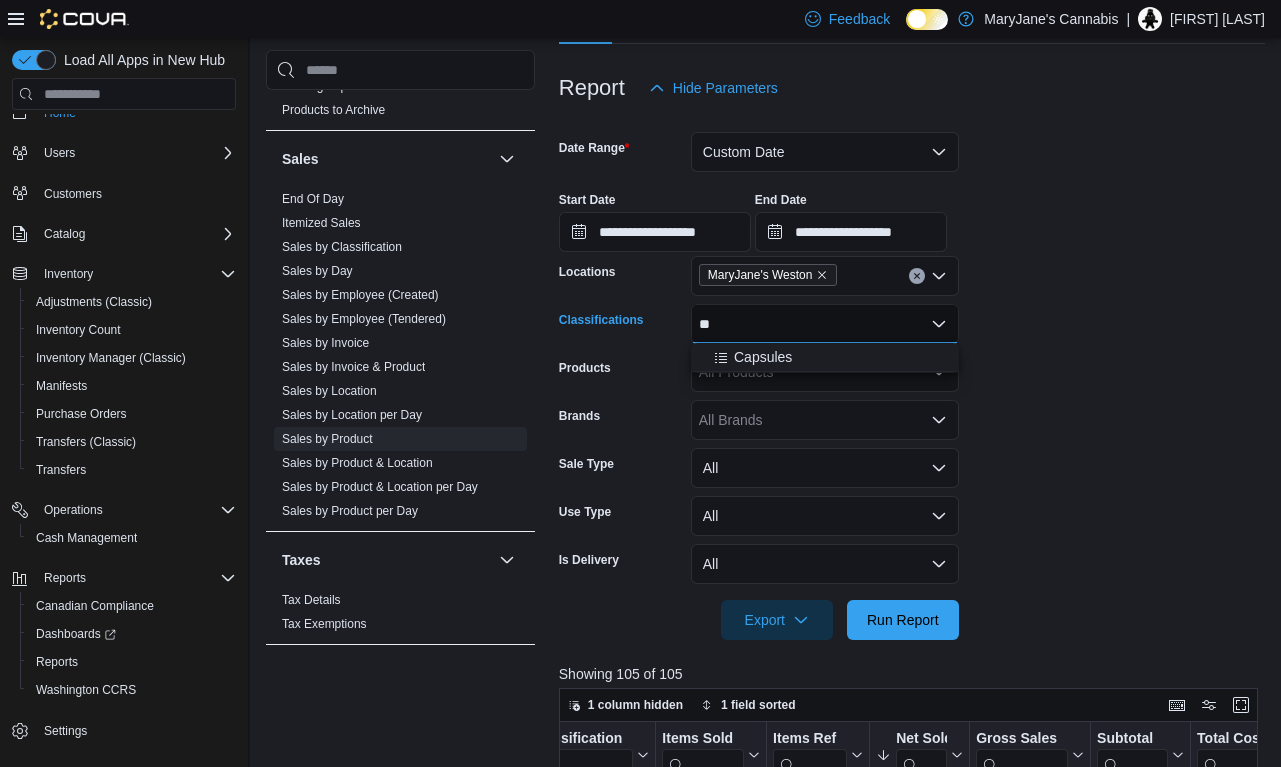 type on "*" 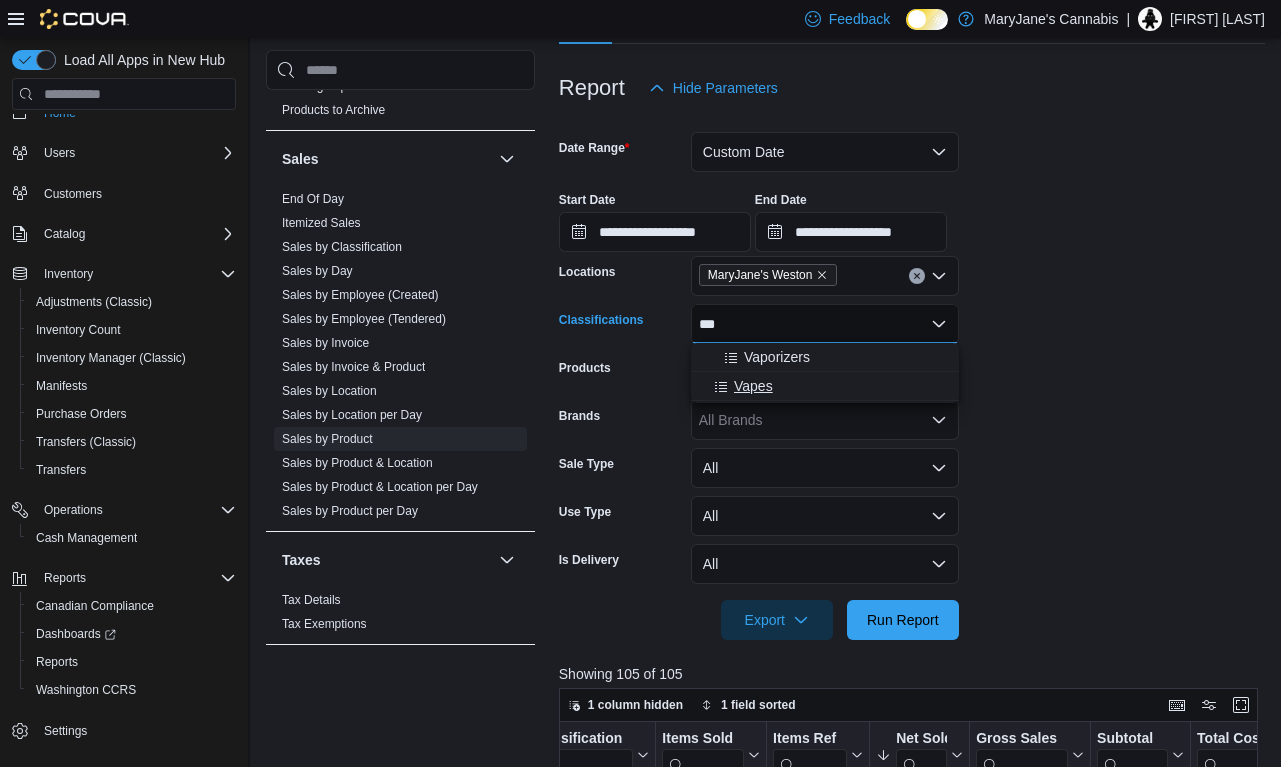 type on "***" 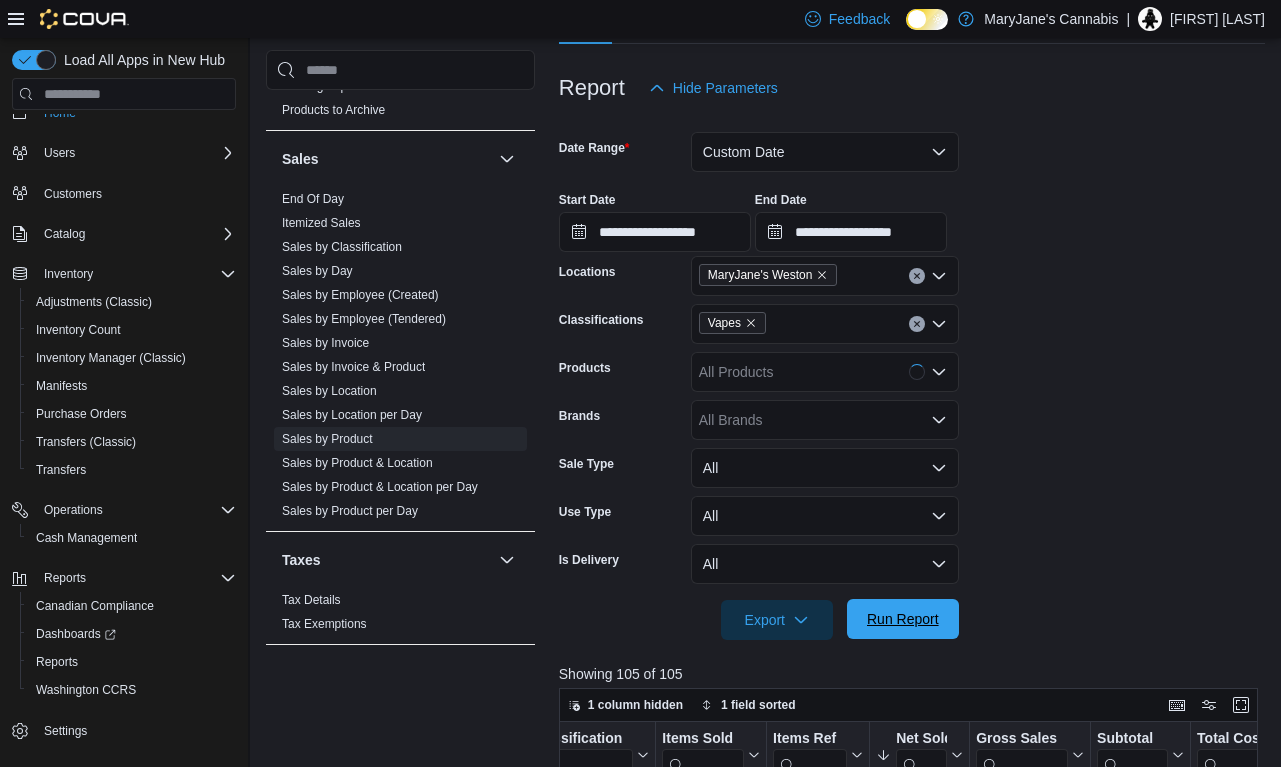 click on "Run Report" at bounding box center (903, 619) 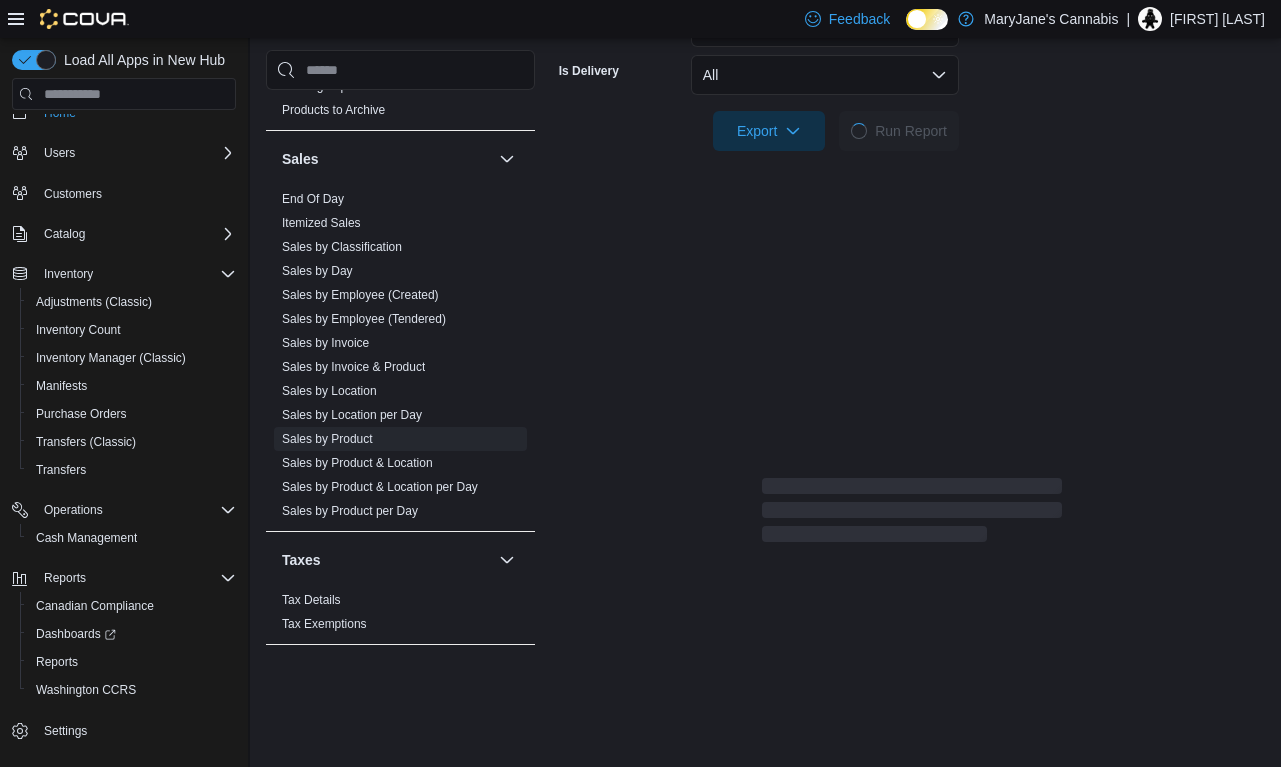 scroll, scrollTop: 739, scrollLeft: 0, axis: vertical 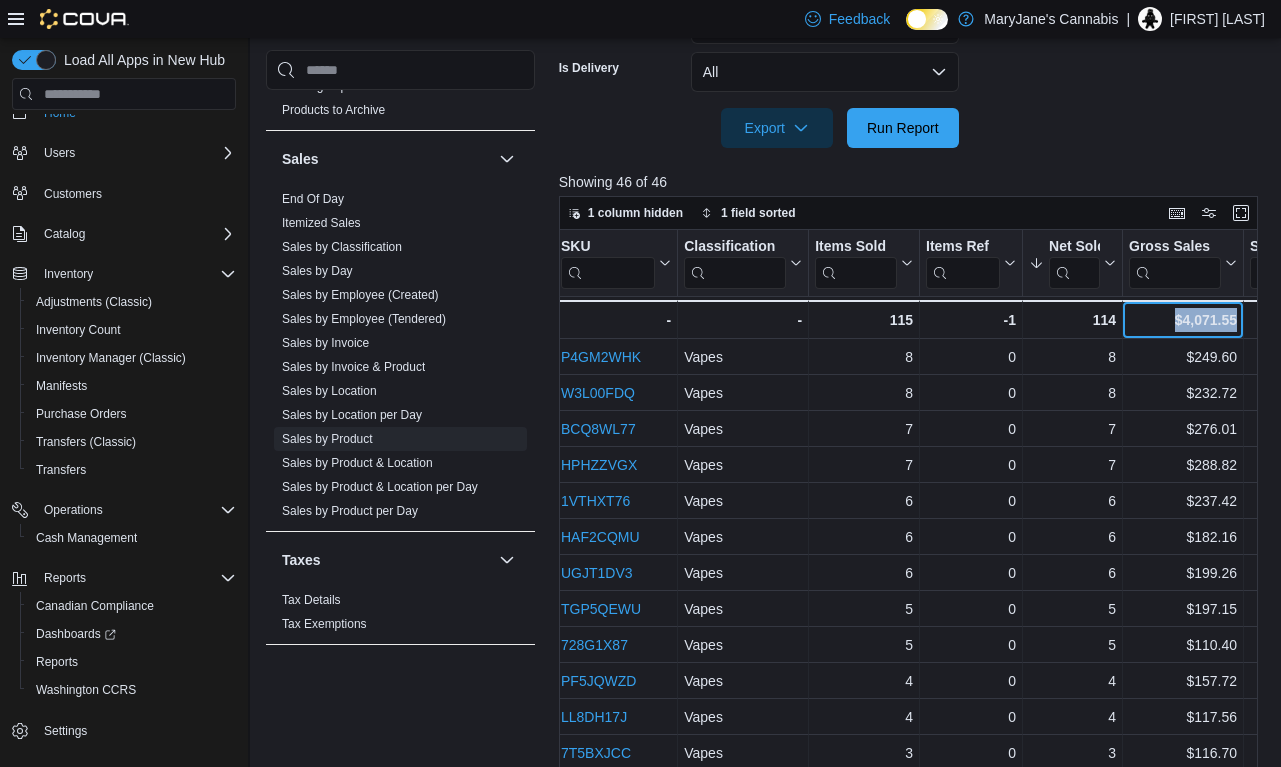 drag, startPoint x: 1239, startPoint y: 318, endPoint x: 1167, endPoint y: 320, distance: 72.02777 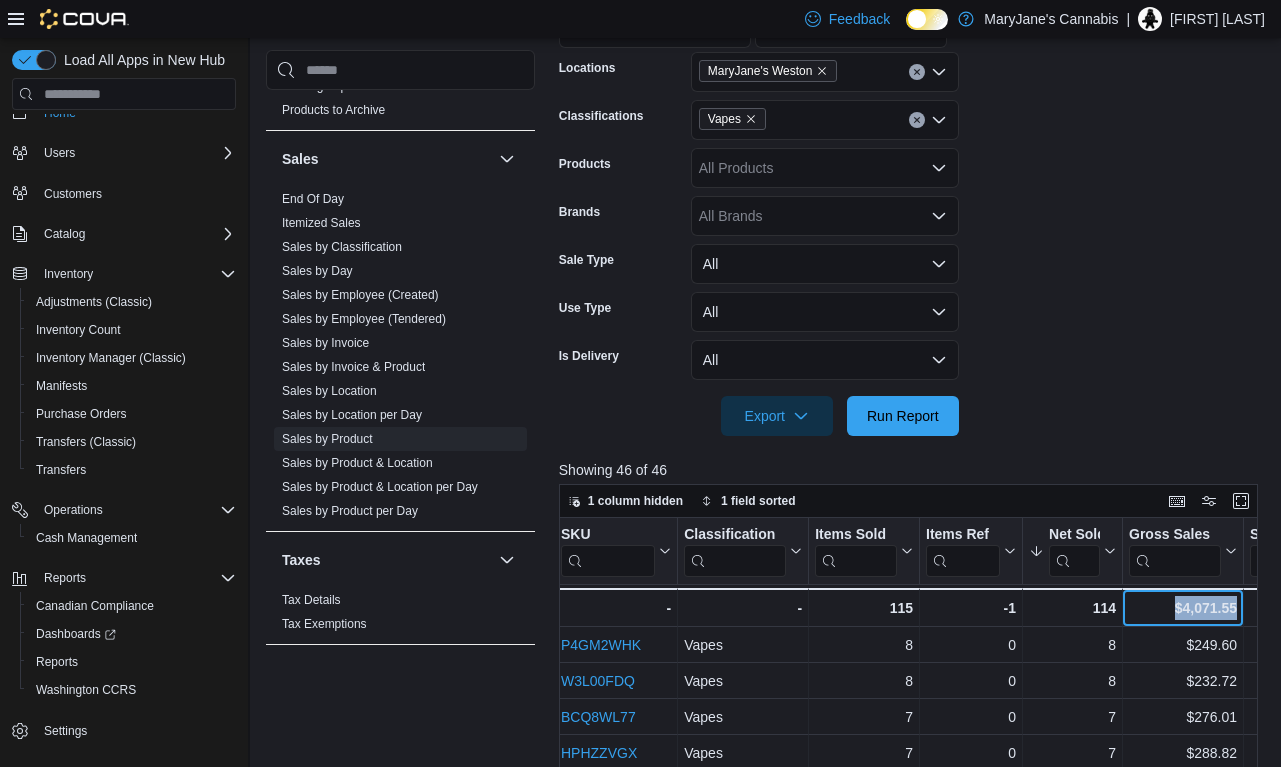 scroll, scrollTop: 419, scrollLeft: 0, axis: vertical 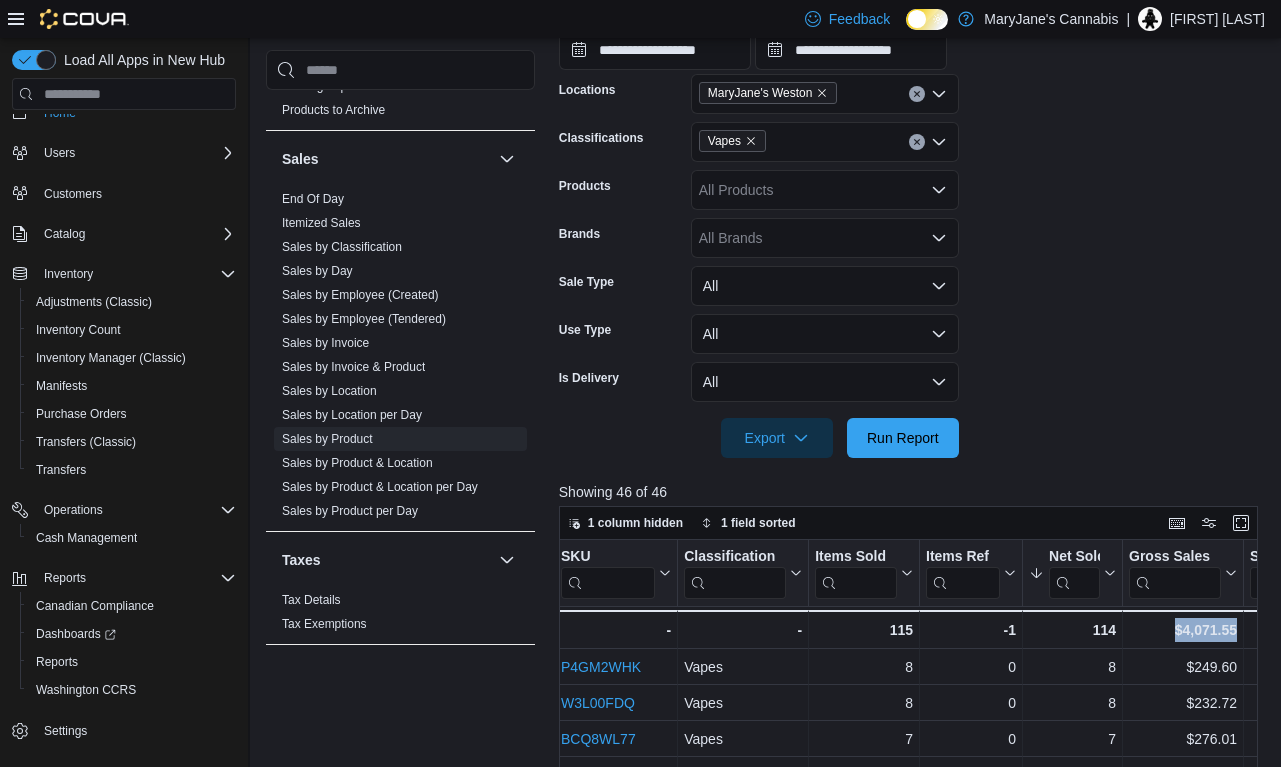 click 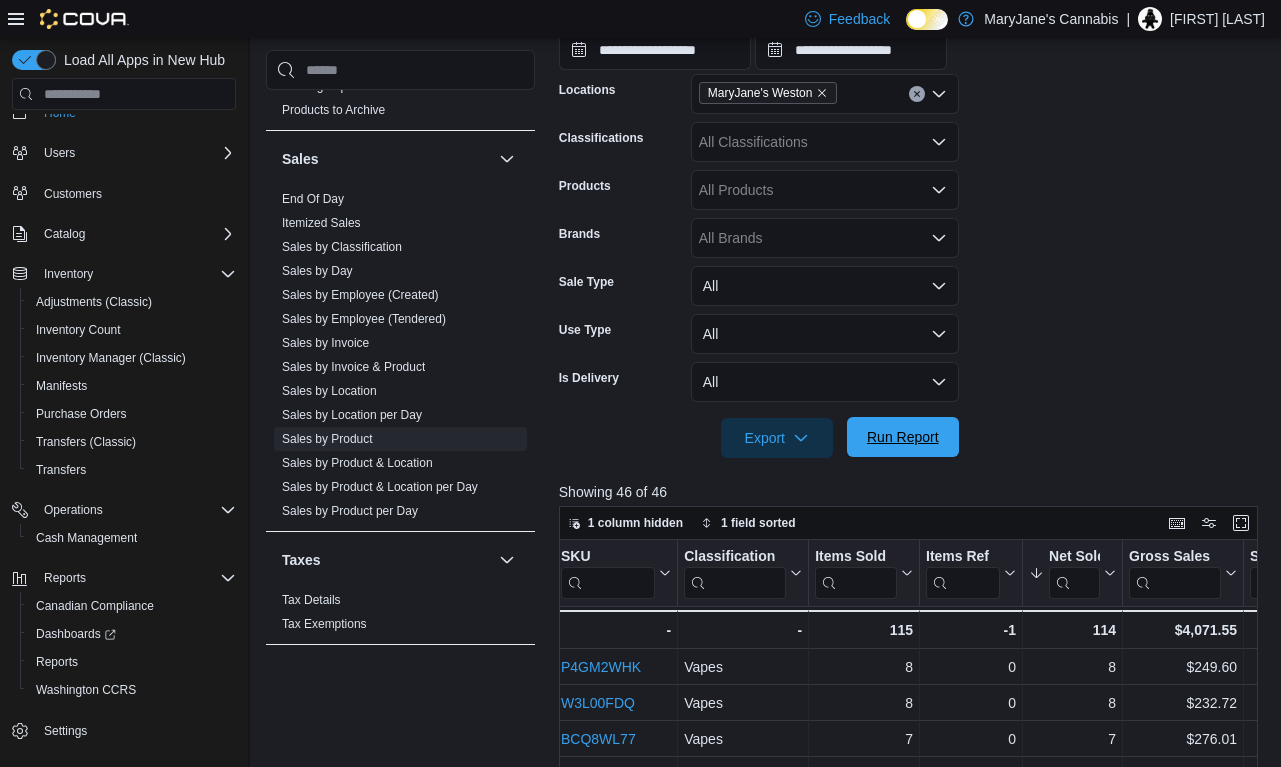 click on "Run Report" at bounding box center (903, 437) 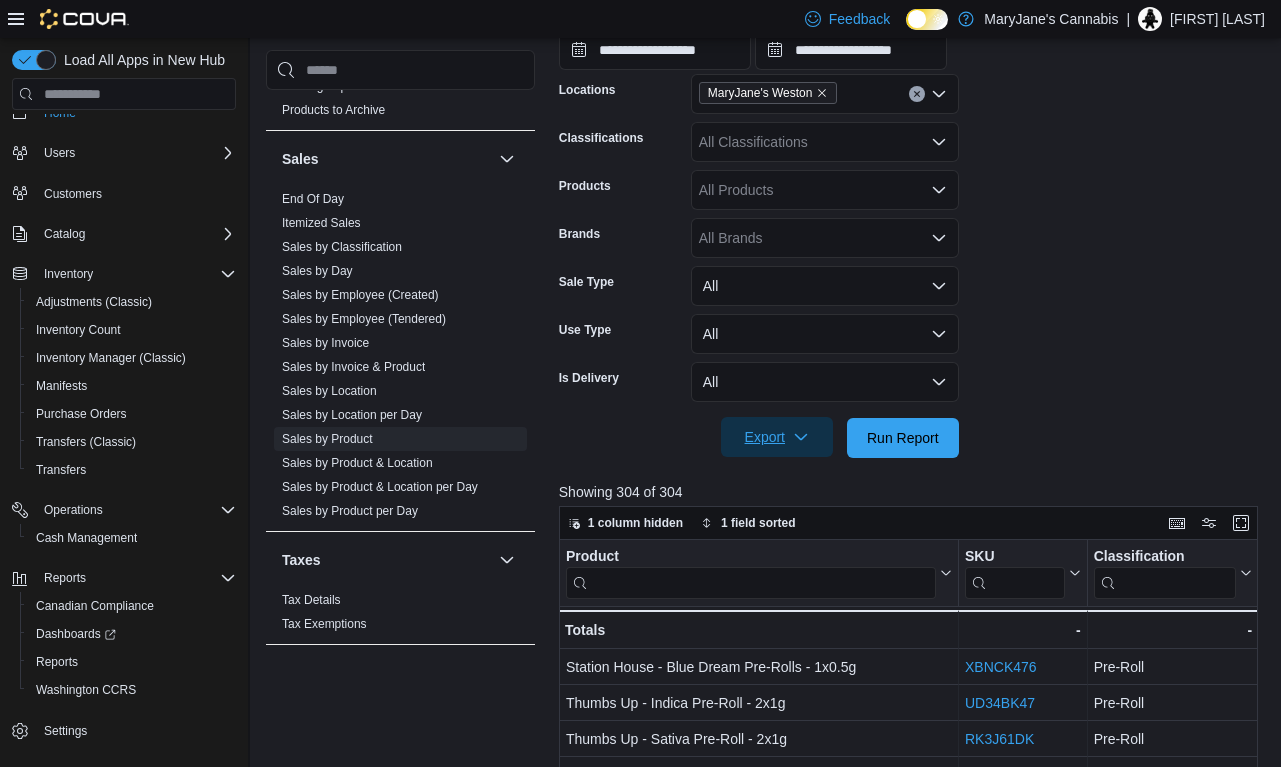 click on "Export" at bounding box center [777, 437] 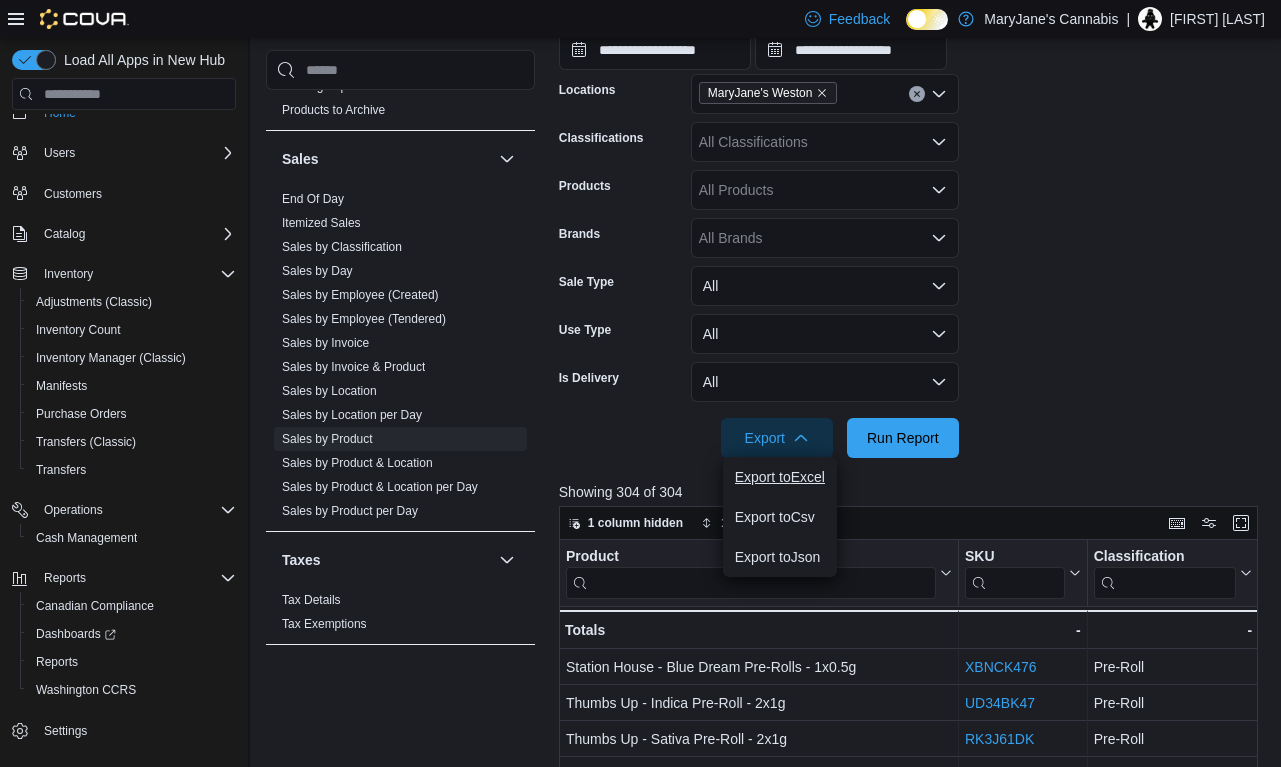 click on "Export to  Excel" at bounding box center [780, 477] 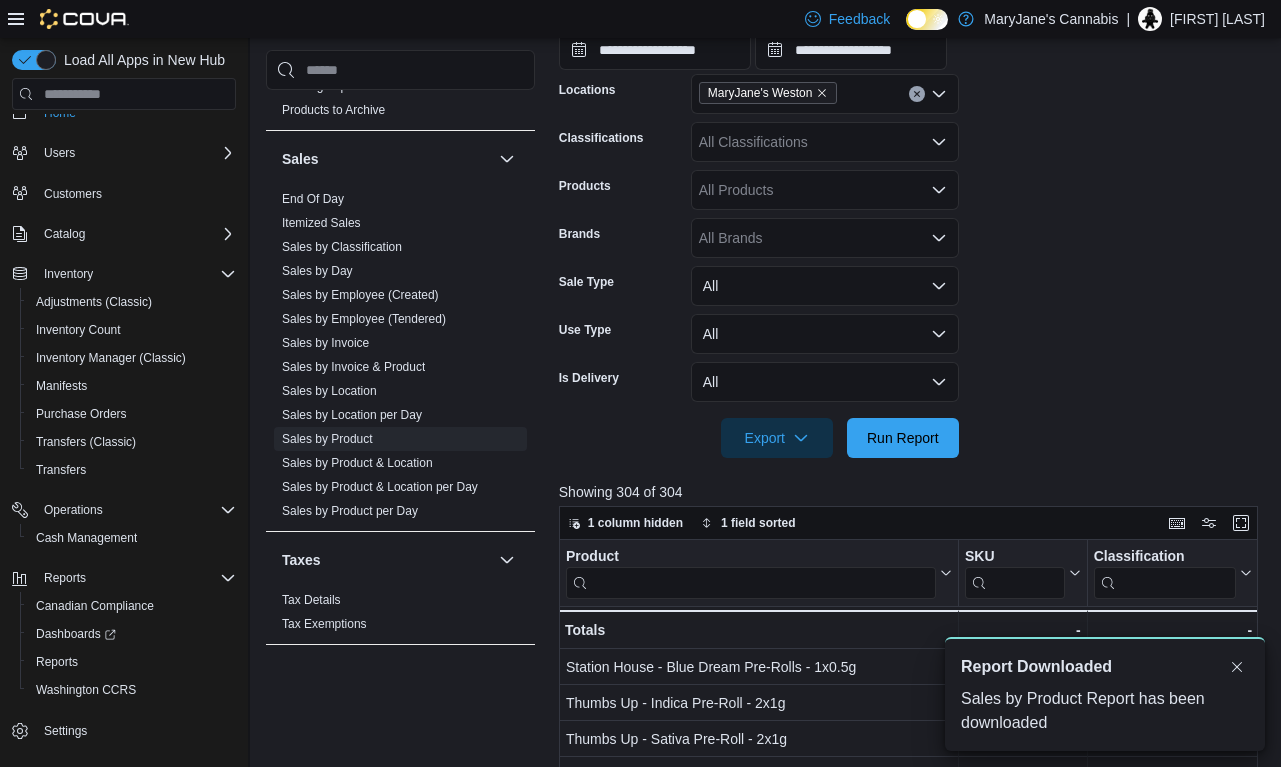 scroll, scrollTop: 0, scrollLeft: 0, axis: both 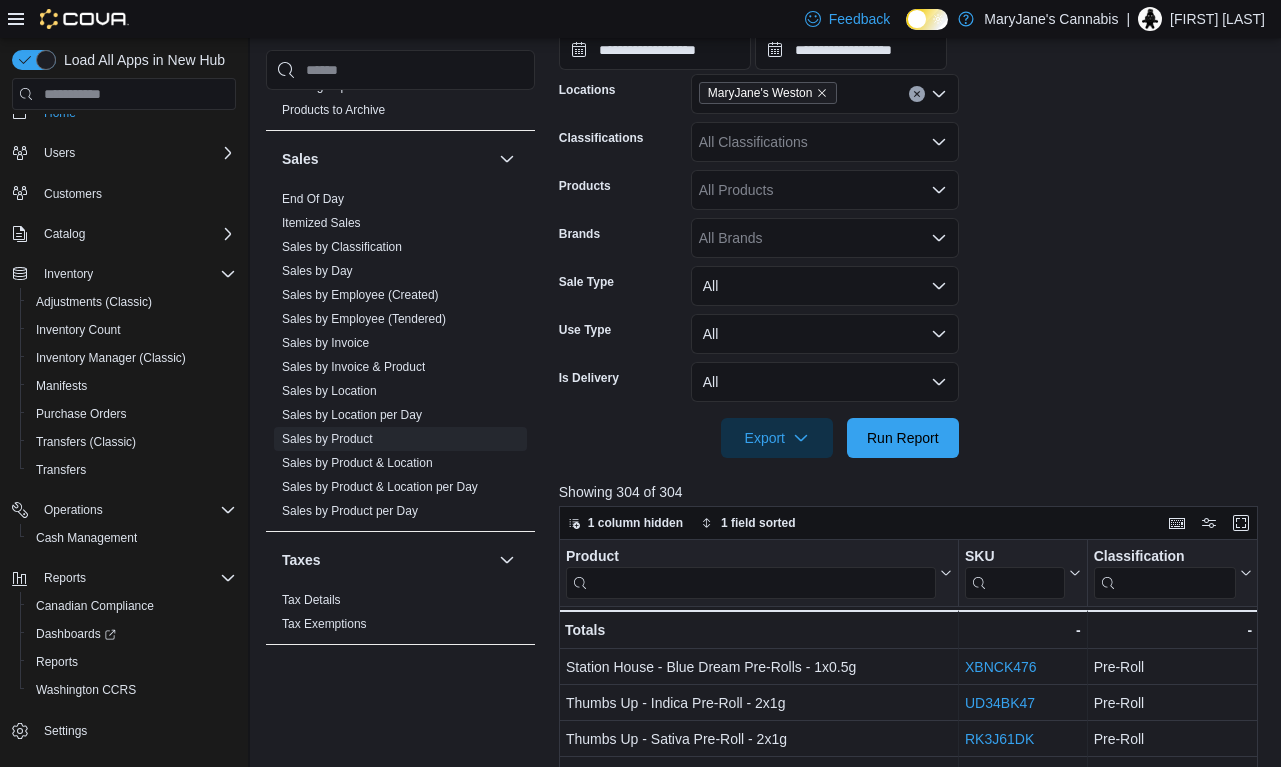 click on "All Classifications" at bounding box center (825, 142) 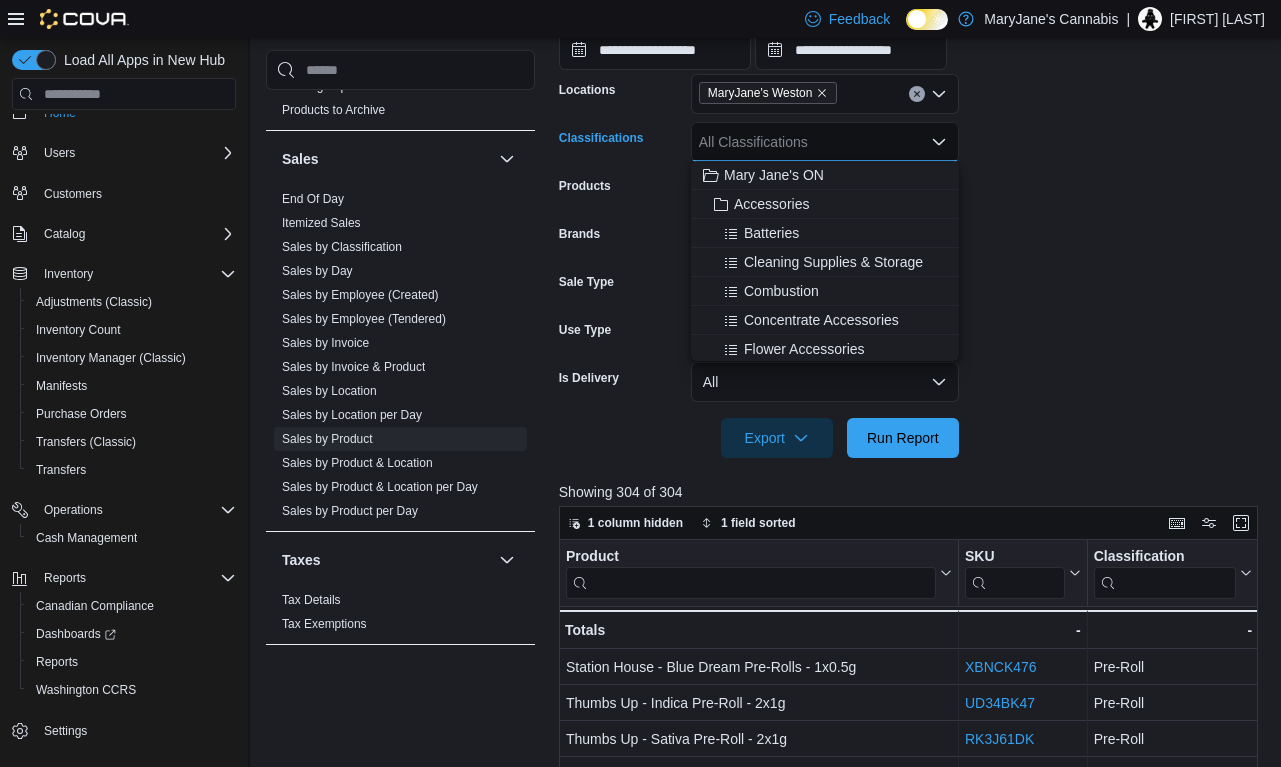 click on "**********" at bounding box center [912, 192] 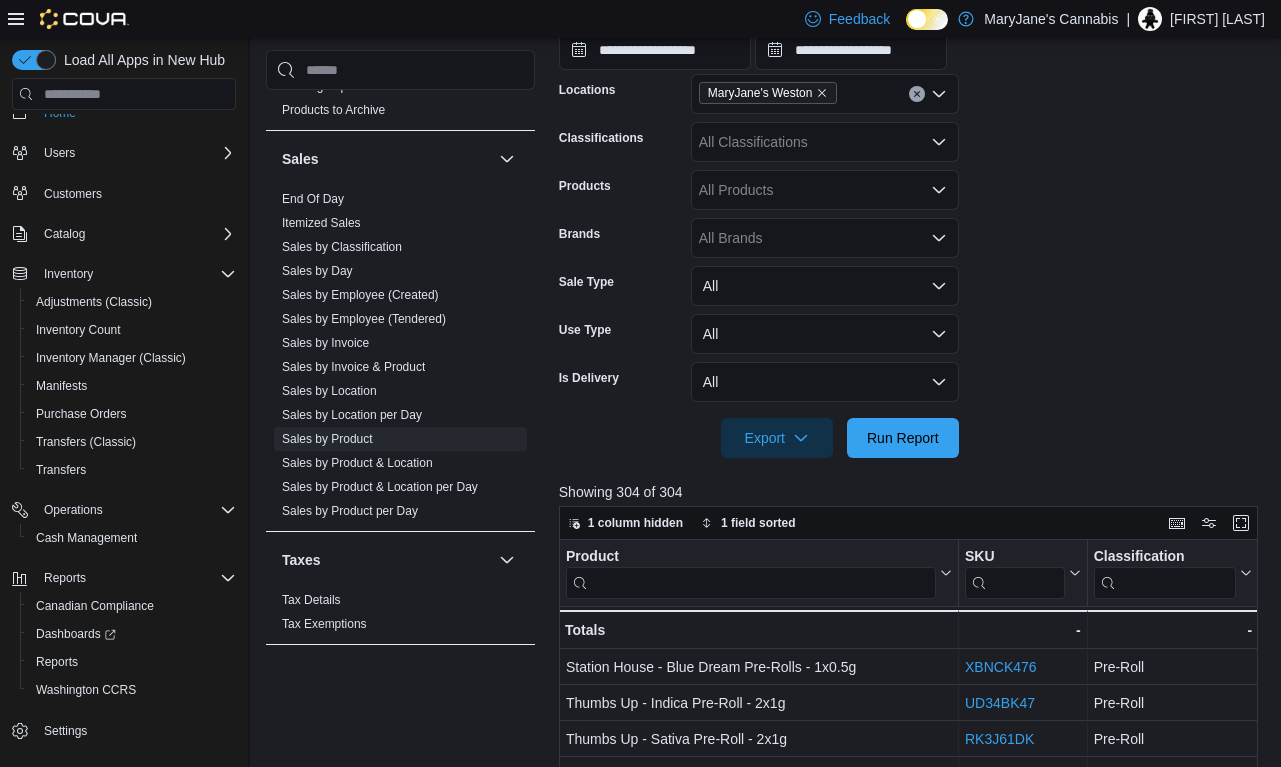 click on "All Brands" at bounding box center (825, 238) 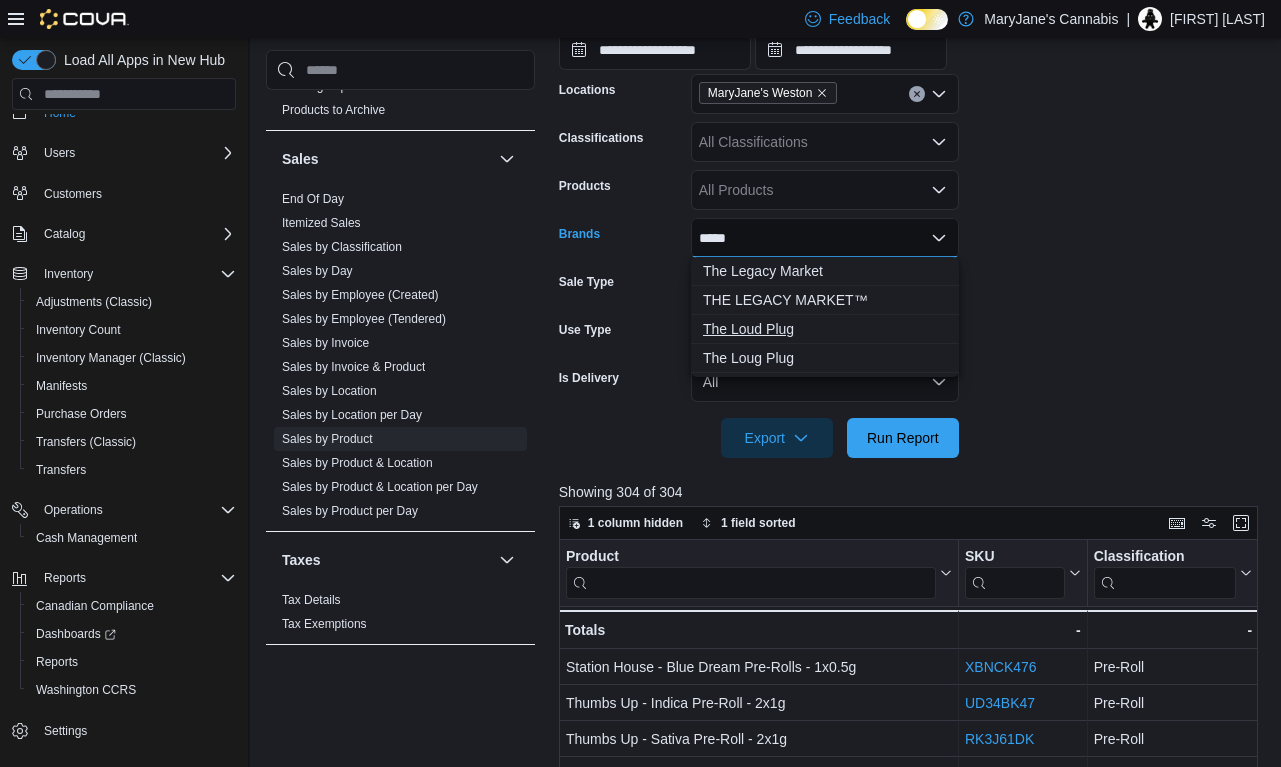 type on "*****" 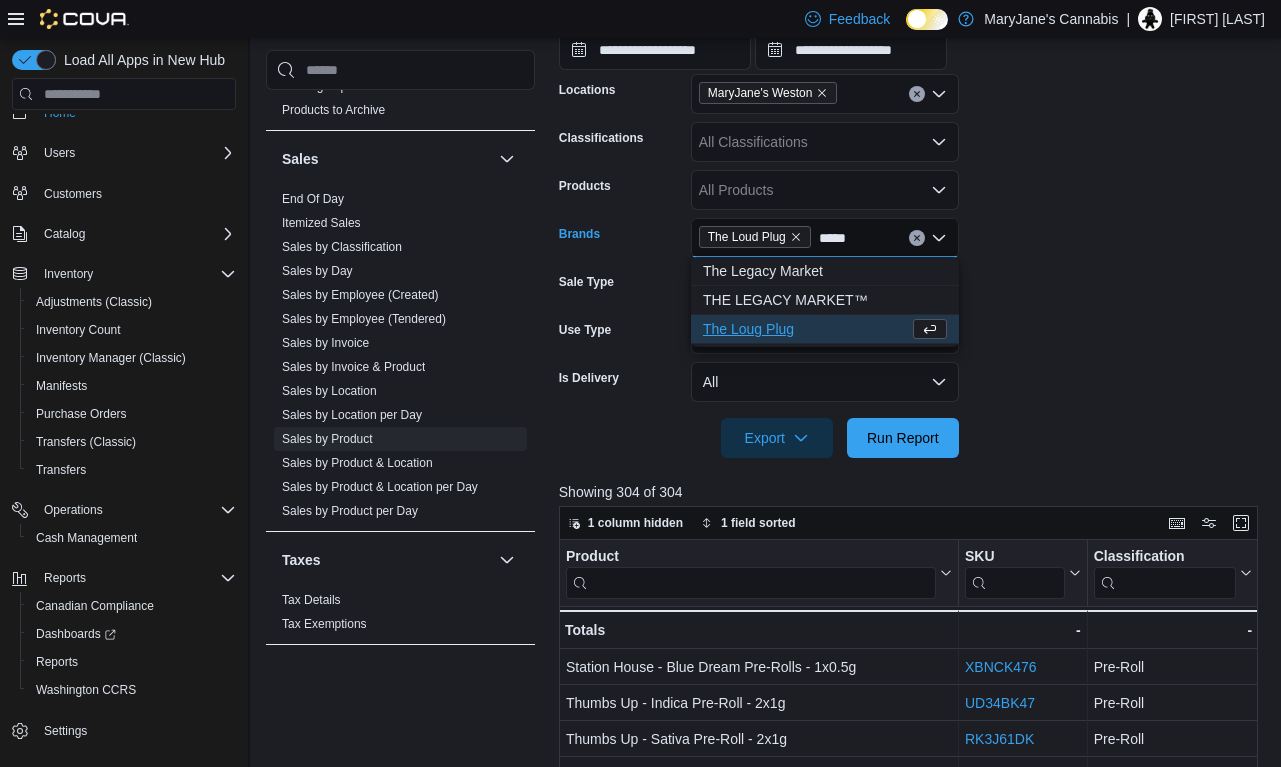 type on "*****" 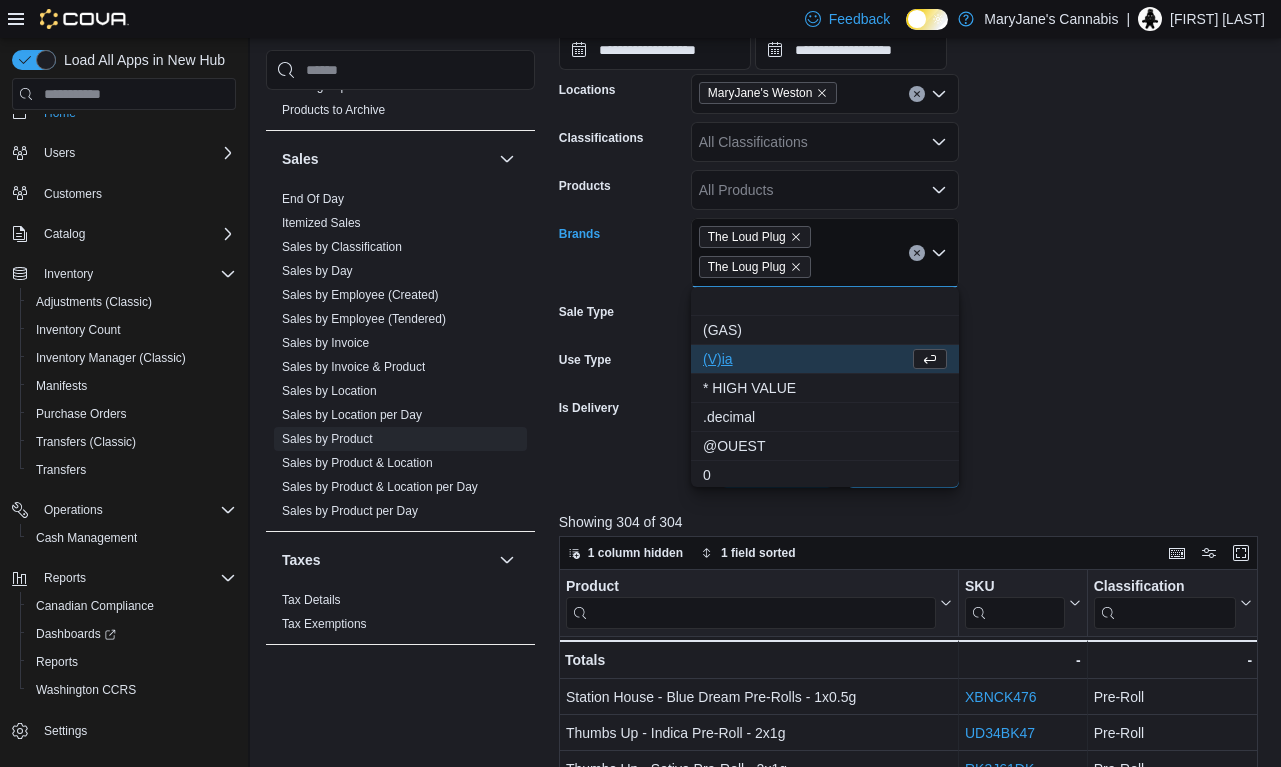 click at bounding box center [912, 500] 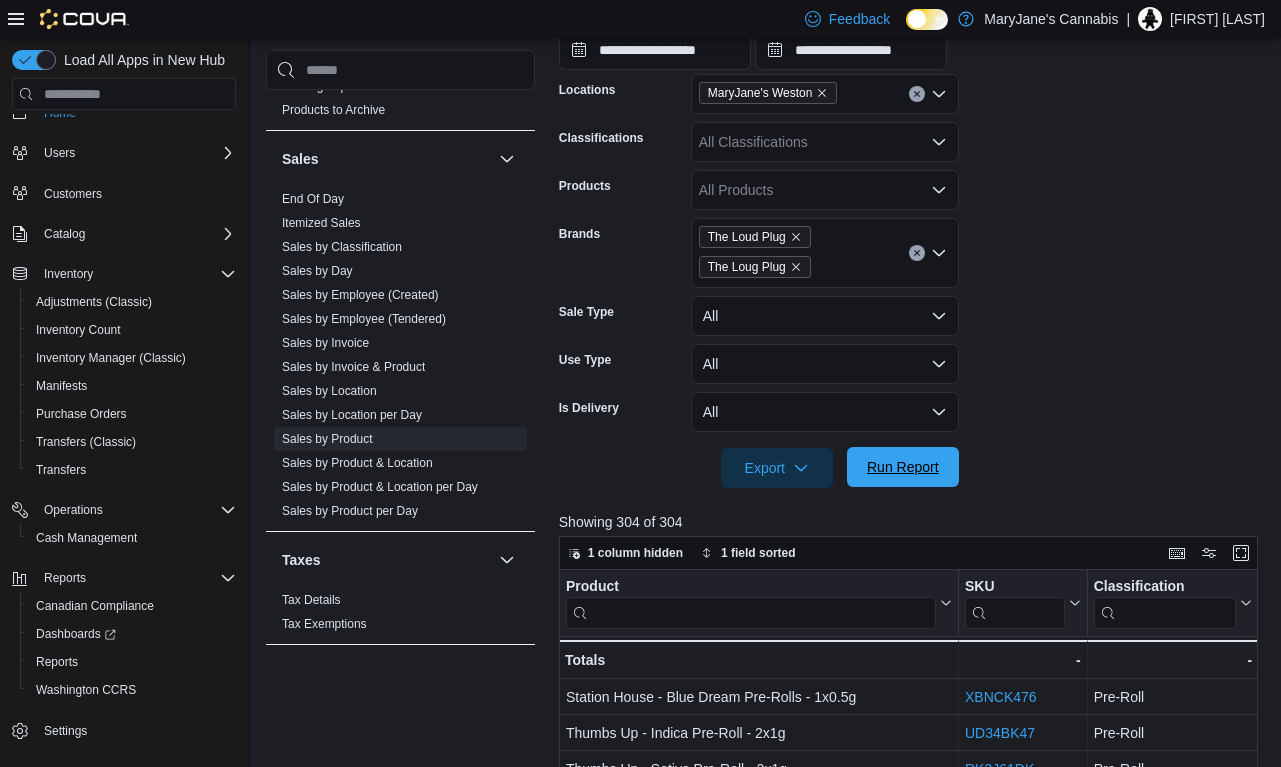 click on "Run Report" at bounding box center (903, 467) 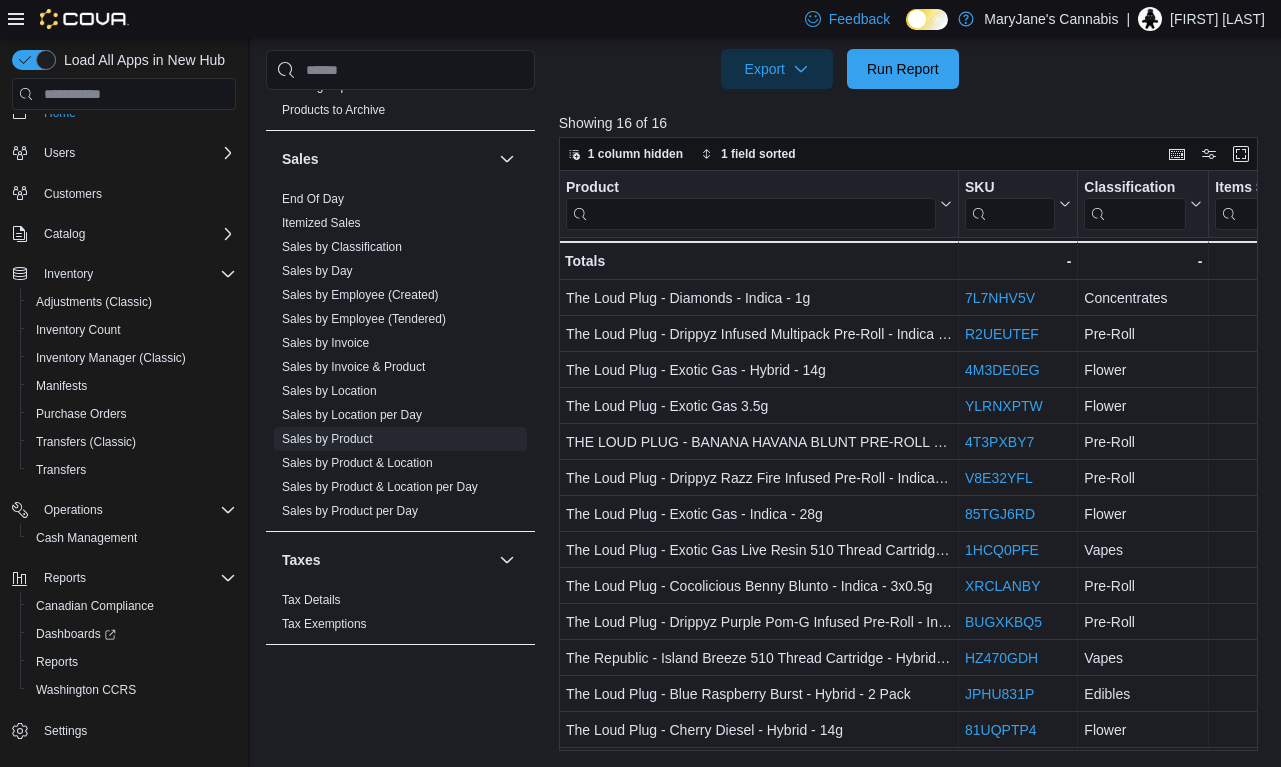 scroll, scrollTop: 857, scrollLeft: 0, axis: vertical 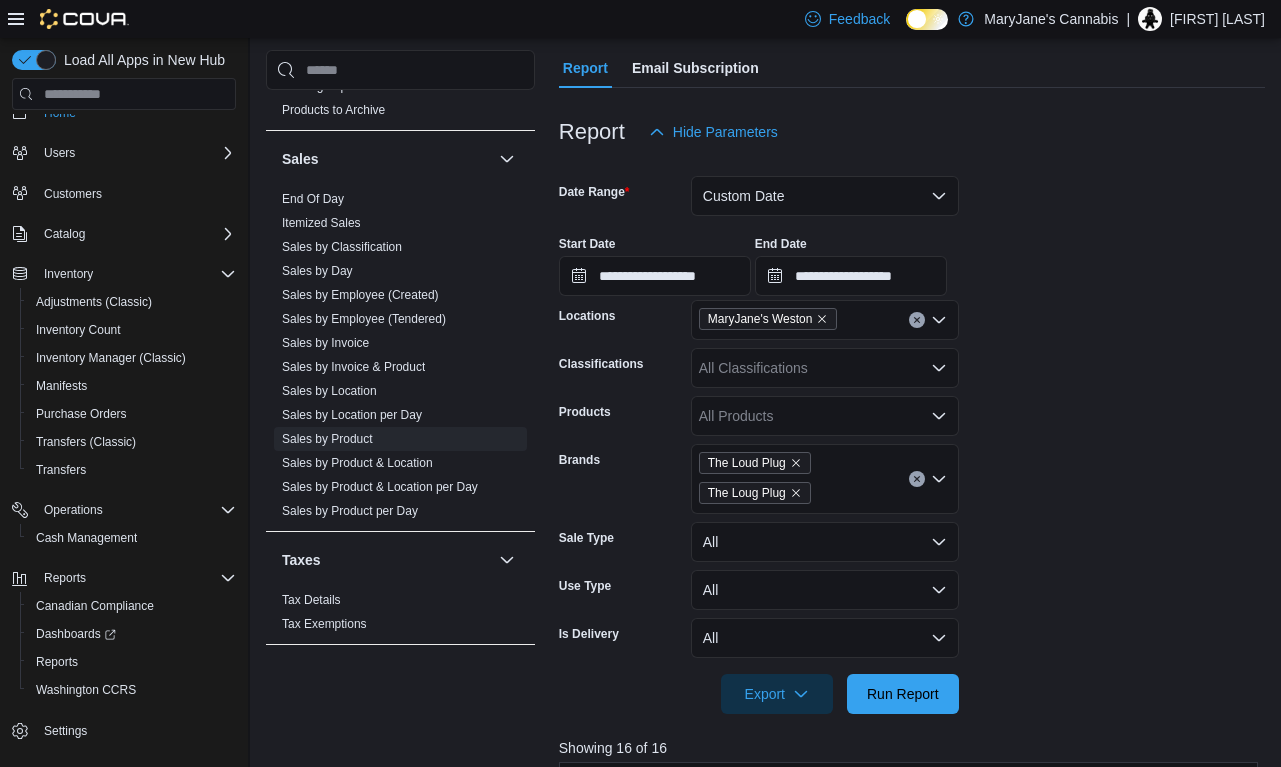 click 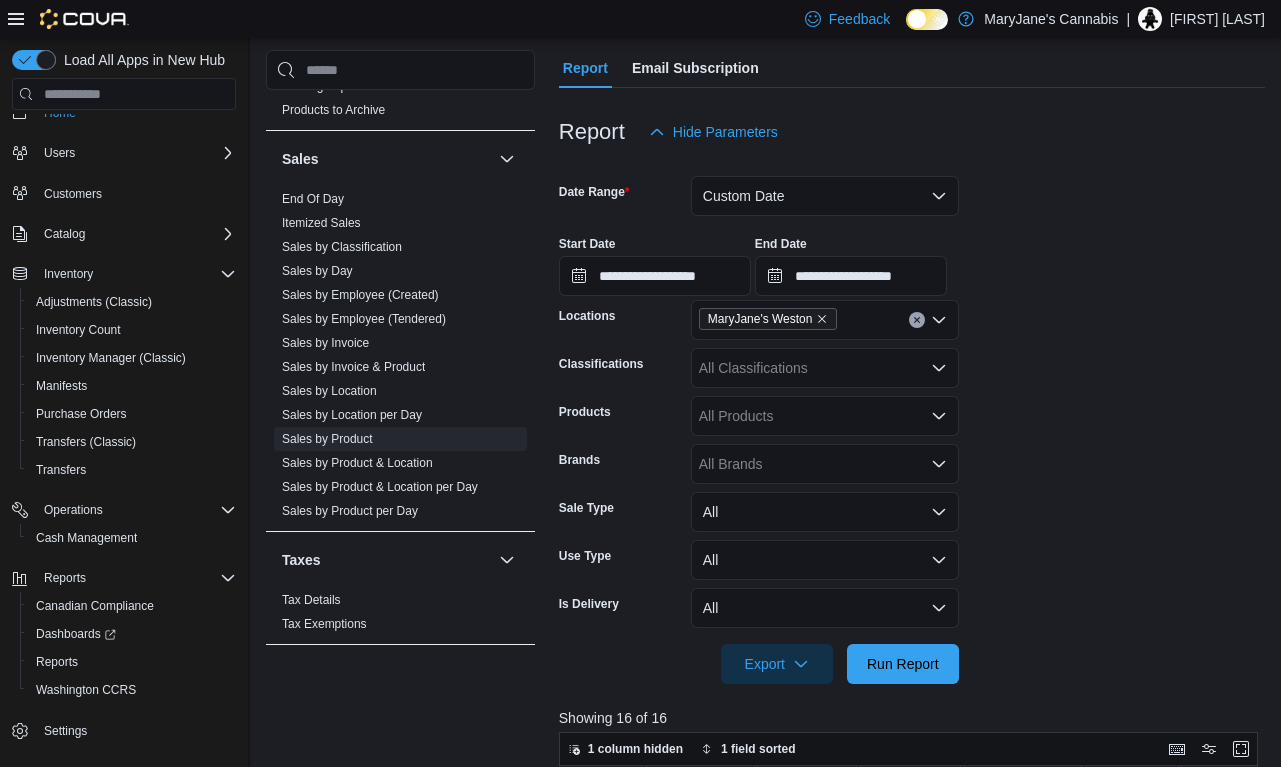 click on "**********" at bounding box center [912, 418] 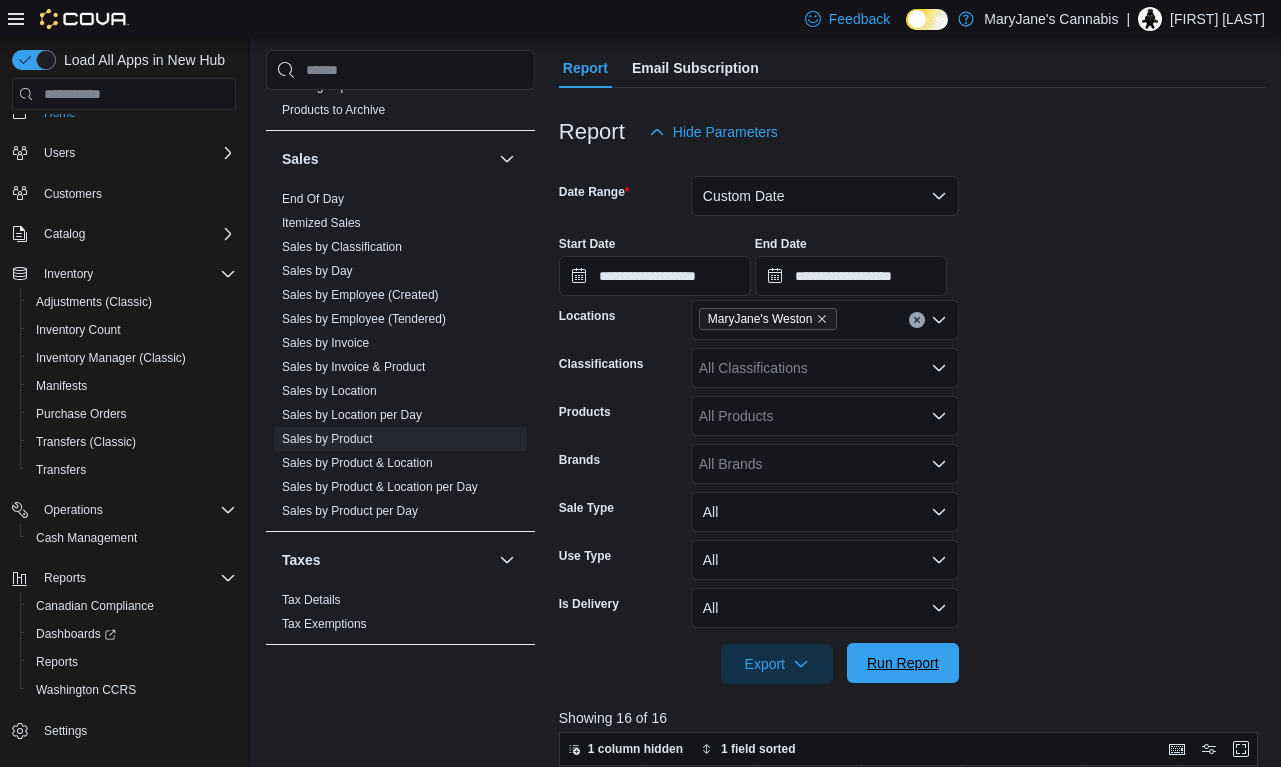 click on "Run Report" at bounding box center [903, 663] 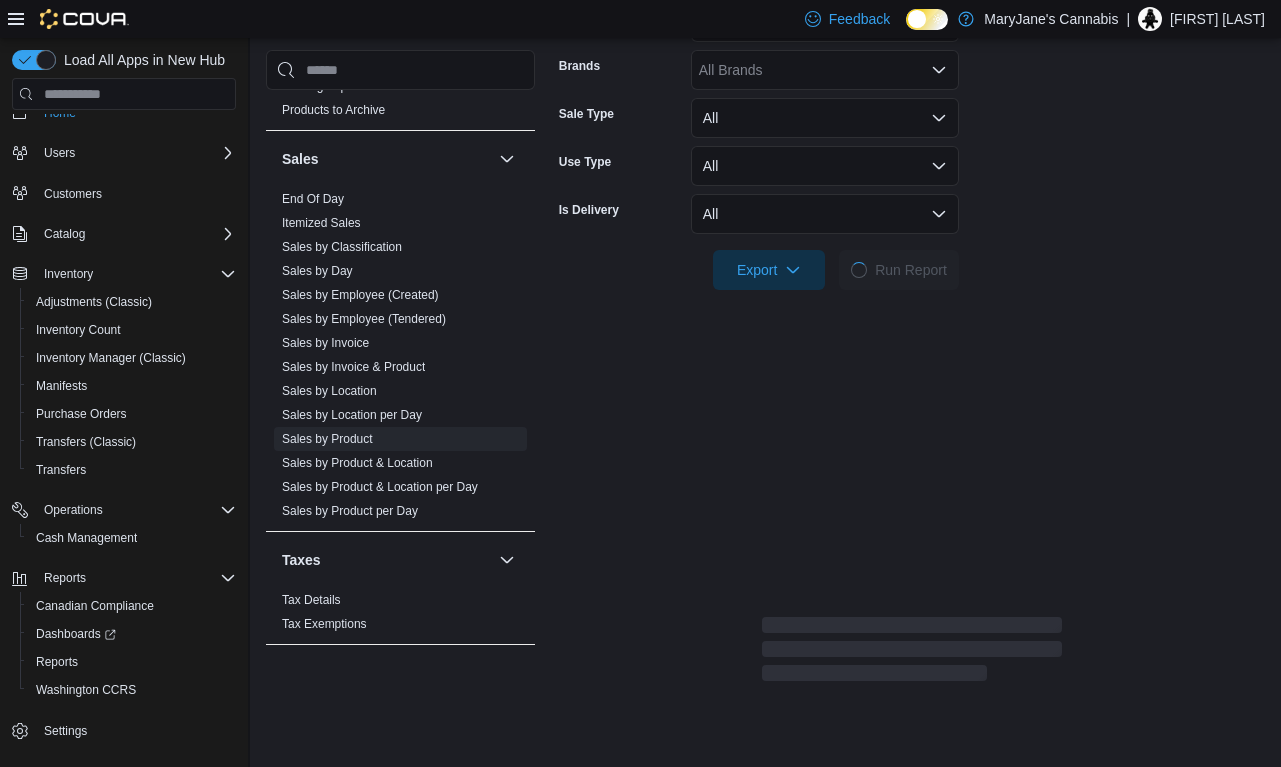 scroll, scrollTop: 587, scrollLeft: 0, axis: vertical 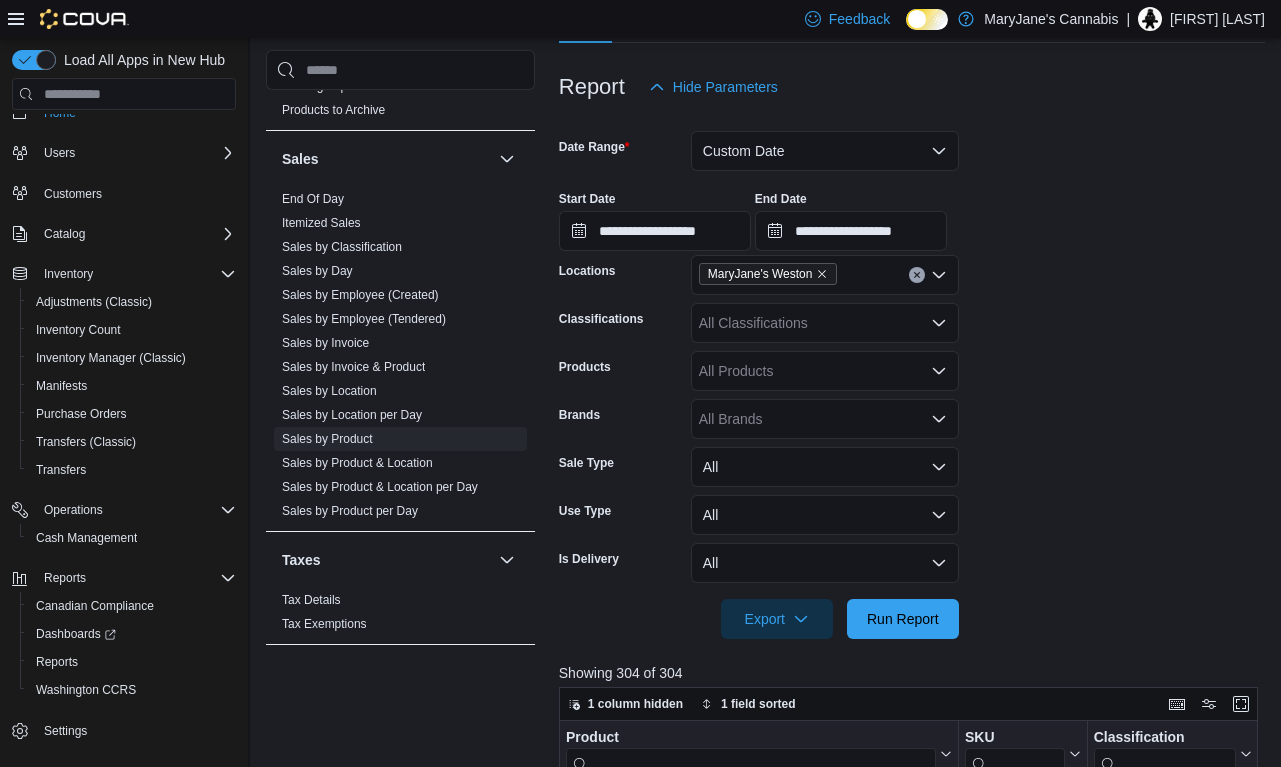 click on "All Brands" at bounding box center [825, 419] 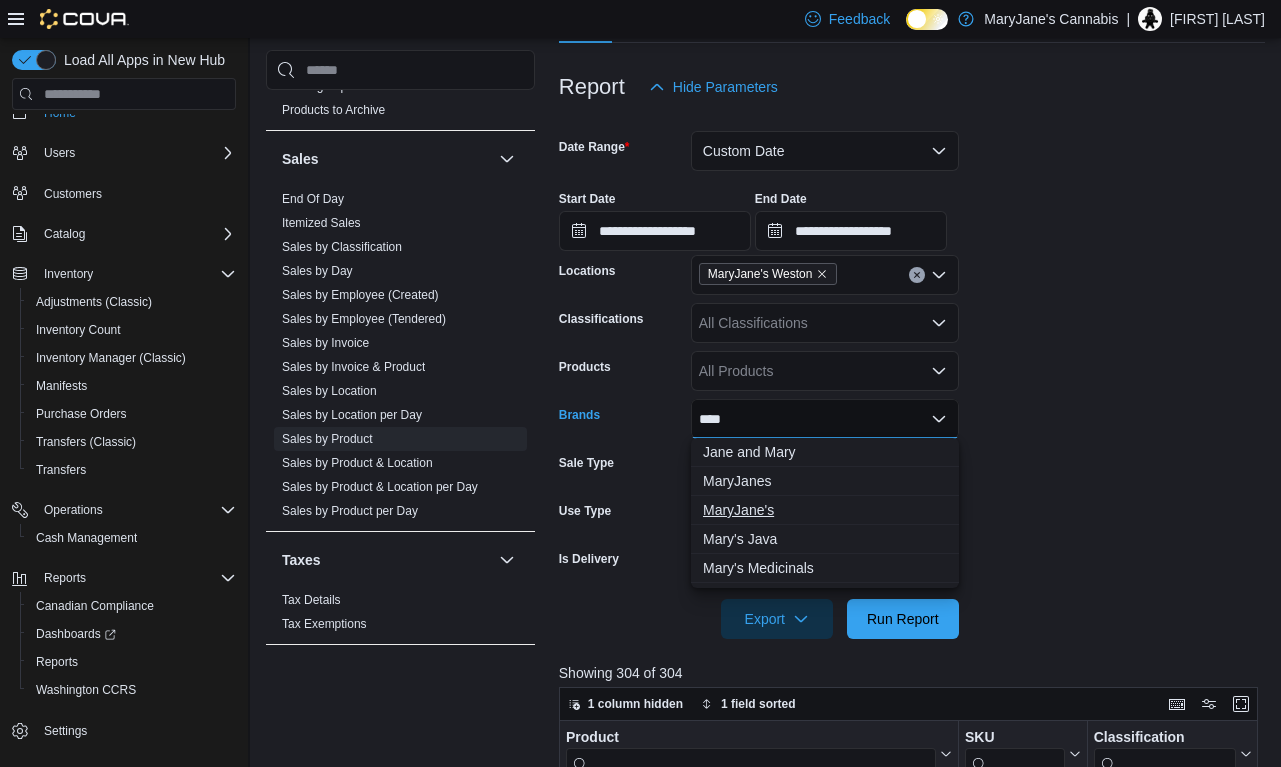 type on "****" 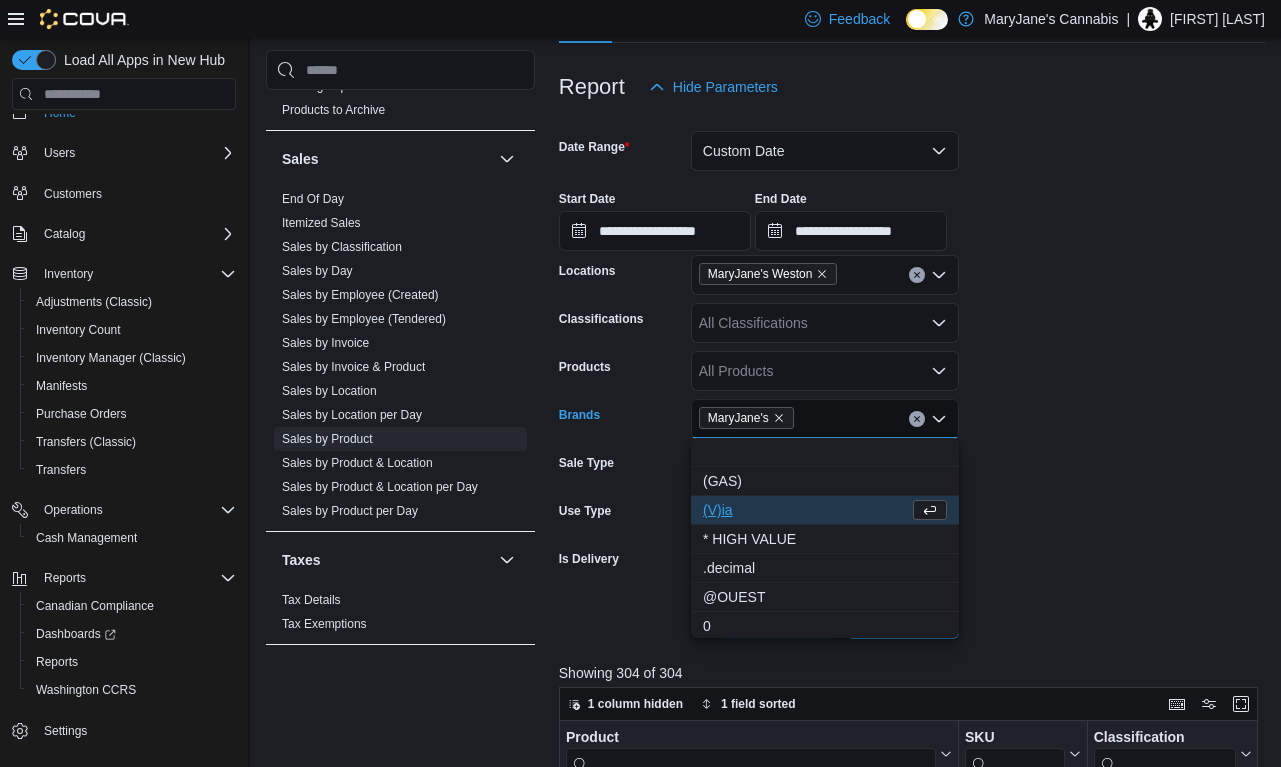 click on "**********" at bounding box center (912, 373) 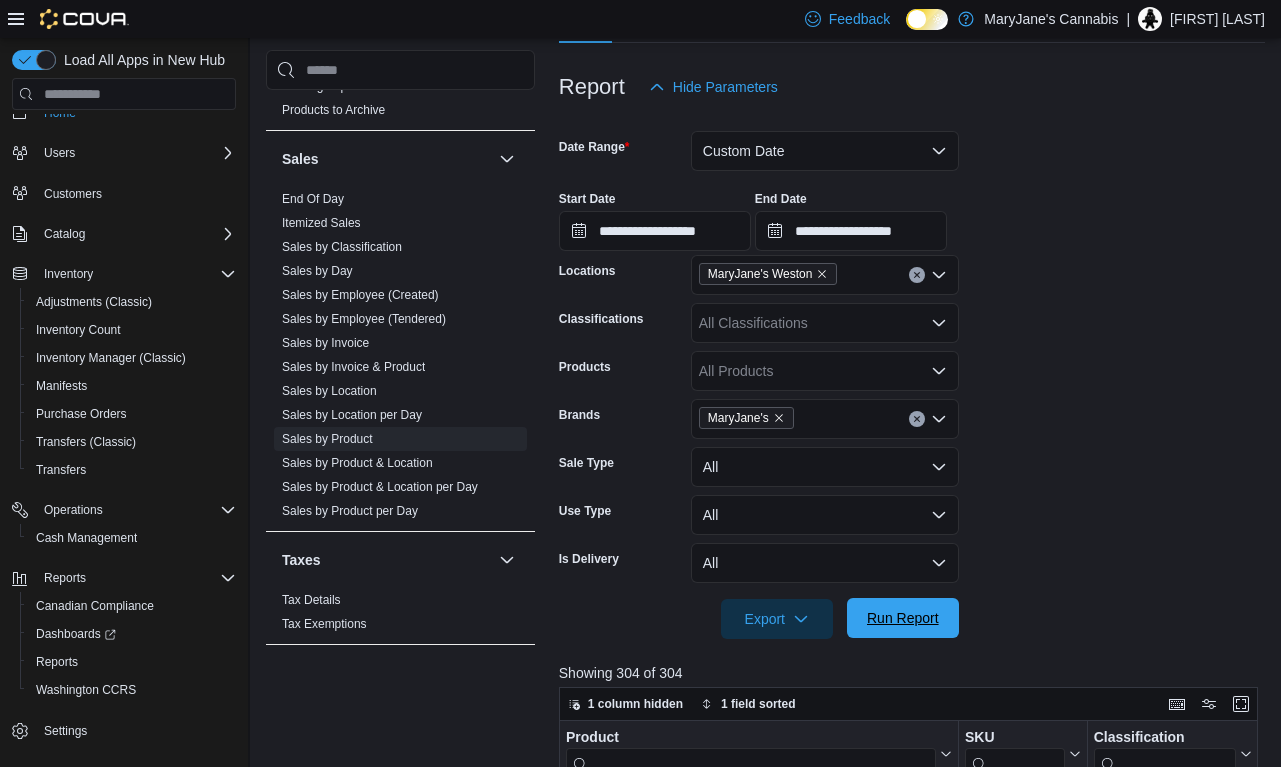 click on "Run Report" at bounding box center [903, 618] 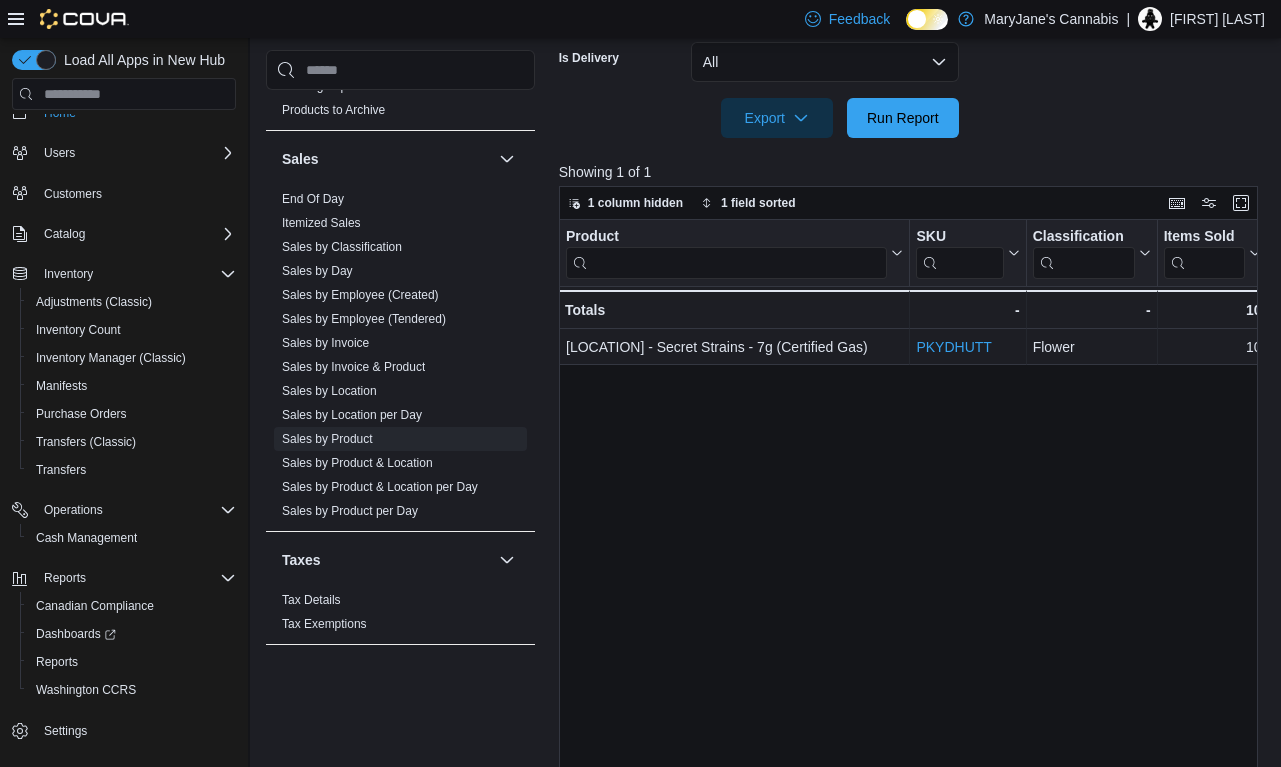 scroll, scrollTop: 763, scrollLeft: 0, axis: vertical 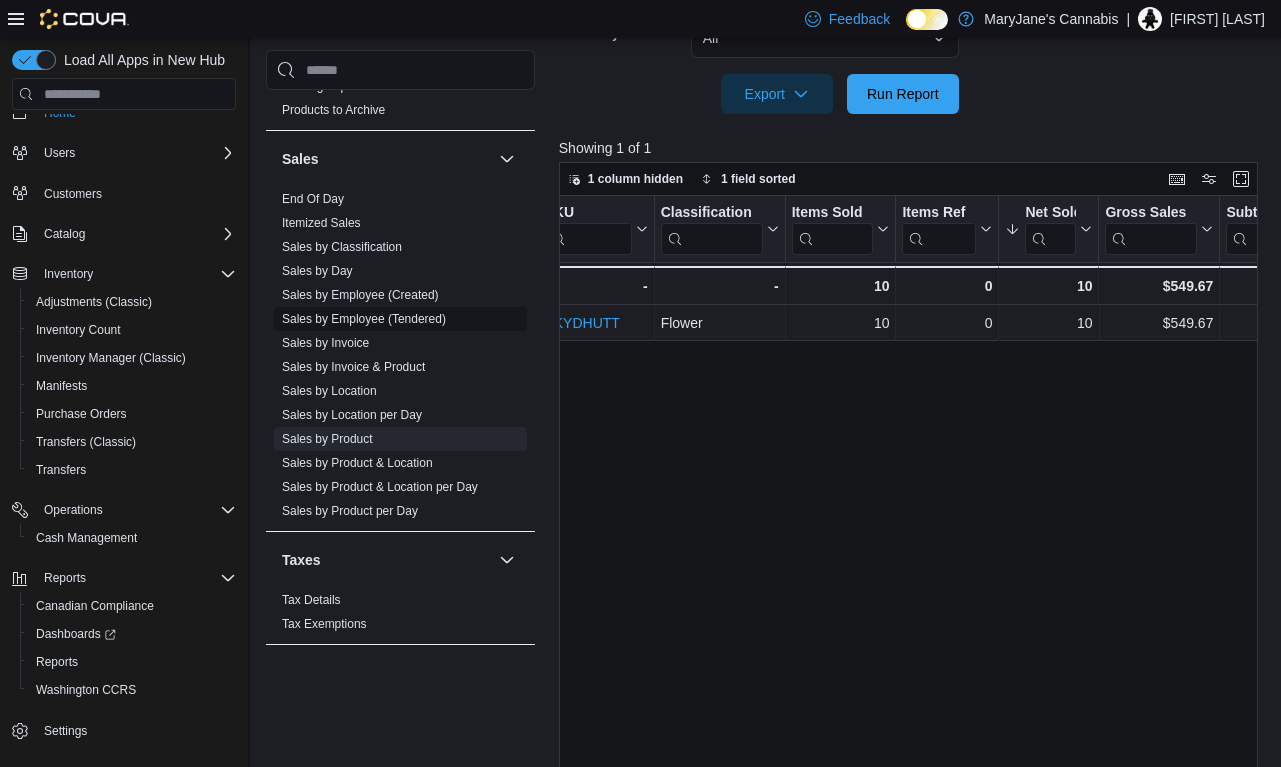 click on "Sales by Employee (Tendered)" at bounding box center (364, 319) 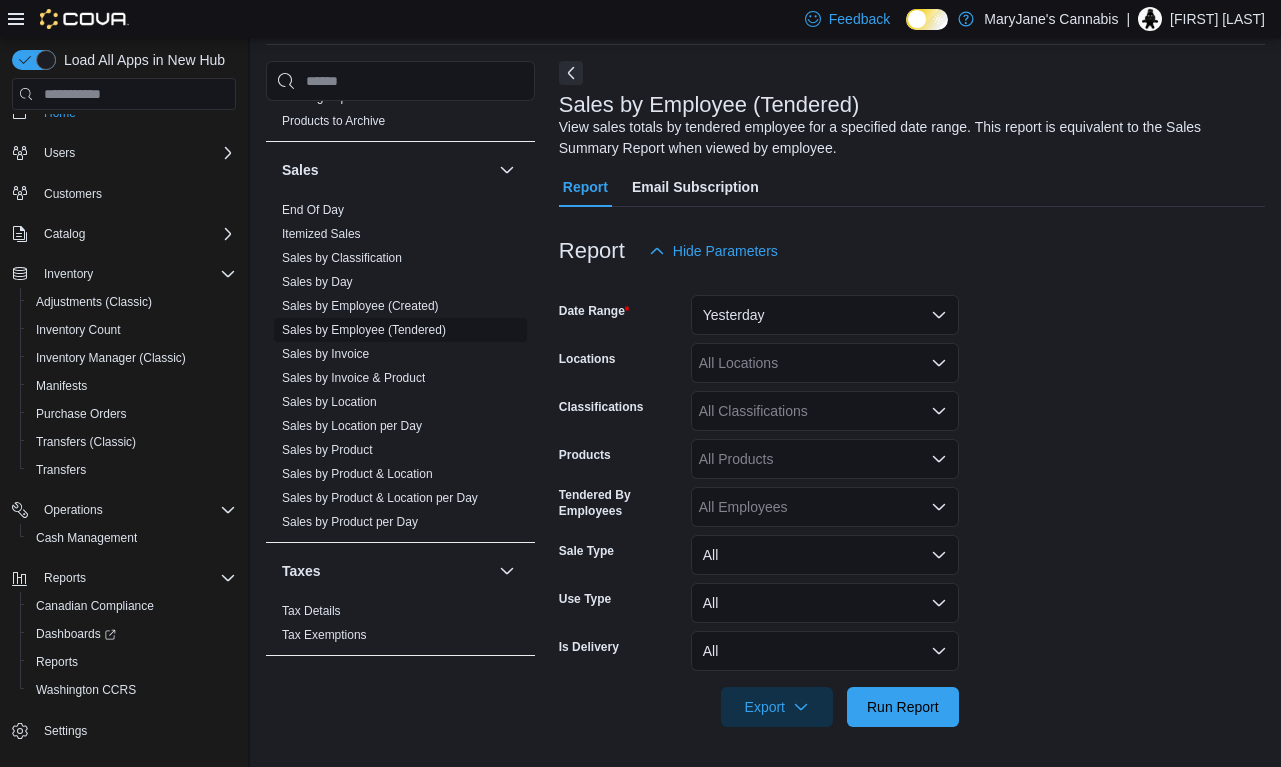 scroll, scrollTop: 73, scrollLeft: 0, axis: vertical 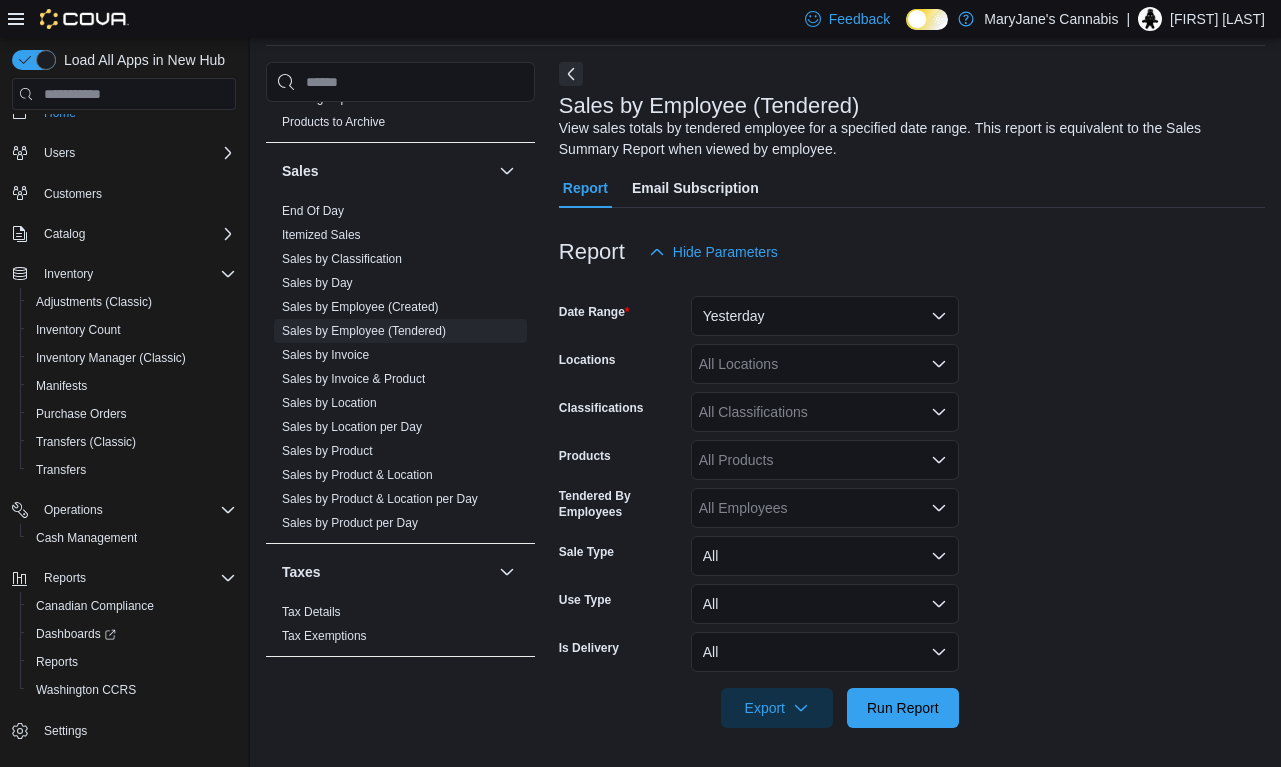 click on "Yesterday" at bounding box center [825, 316] 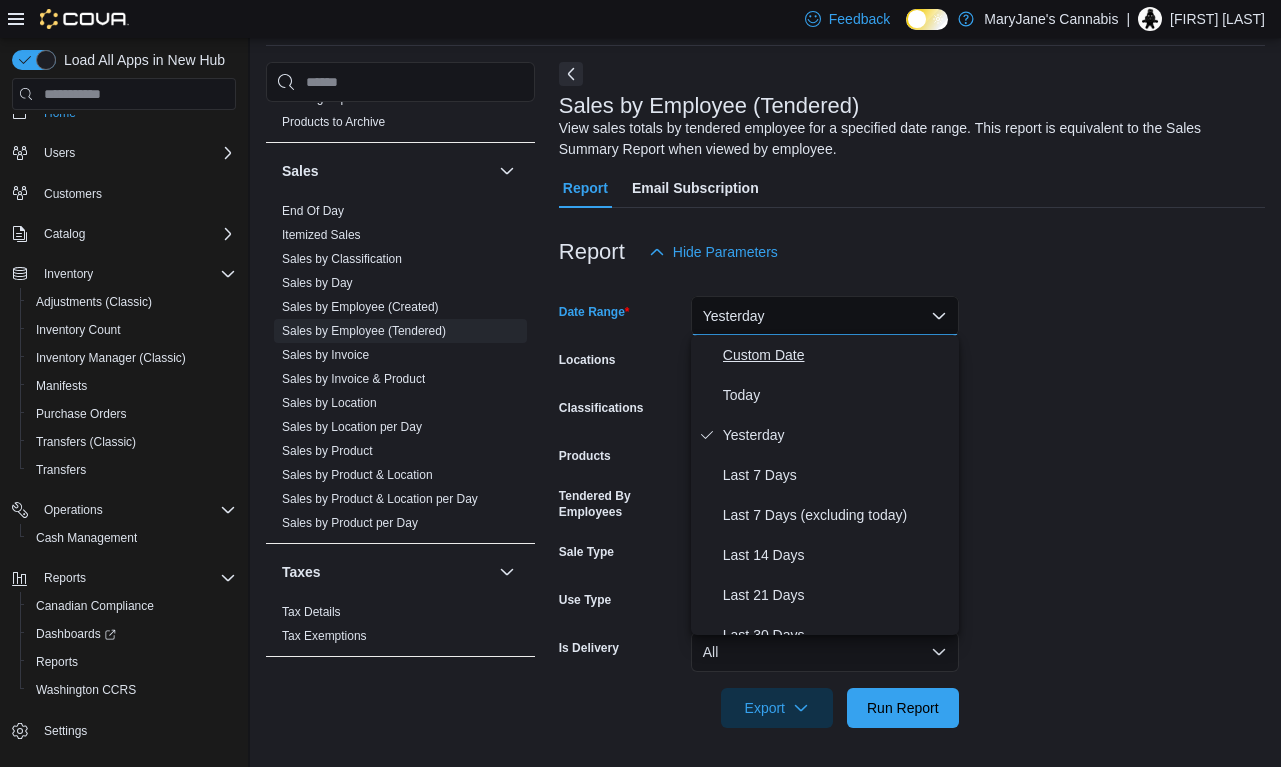 click on "Custom Date" at bounding box center [837, 355] 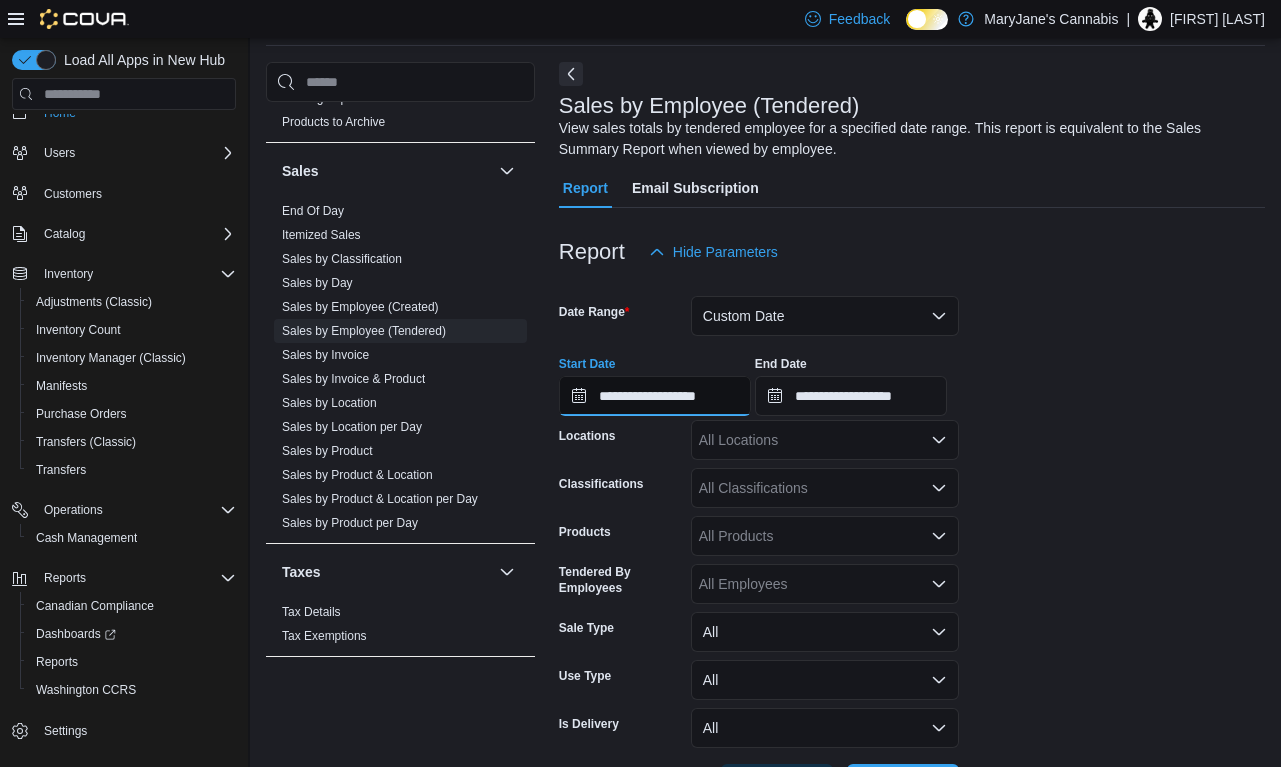 click on "**********" at bounding box center (655, 396) 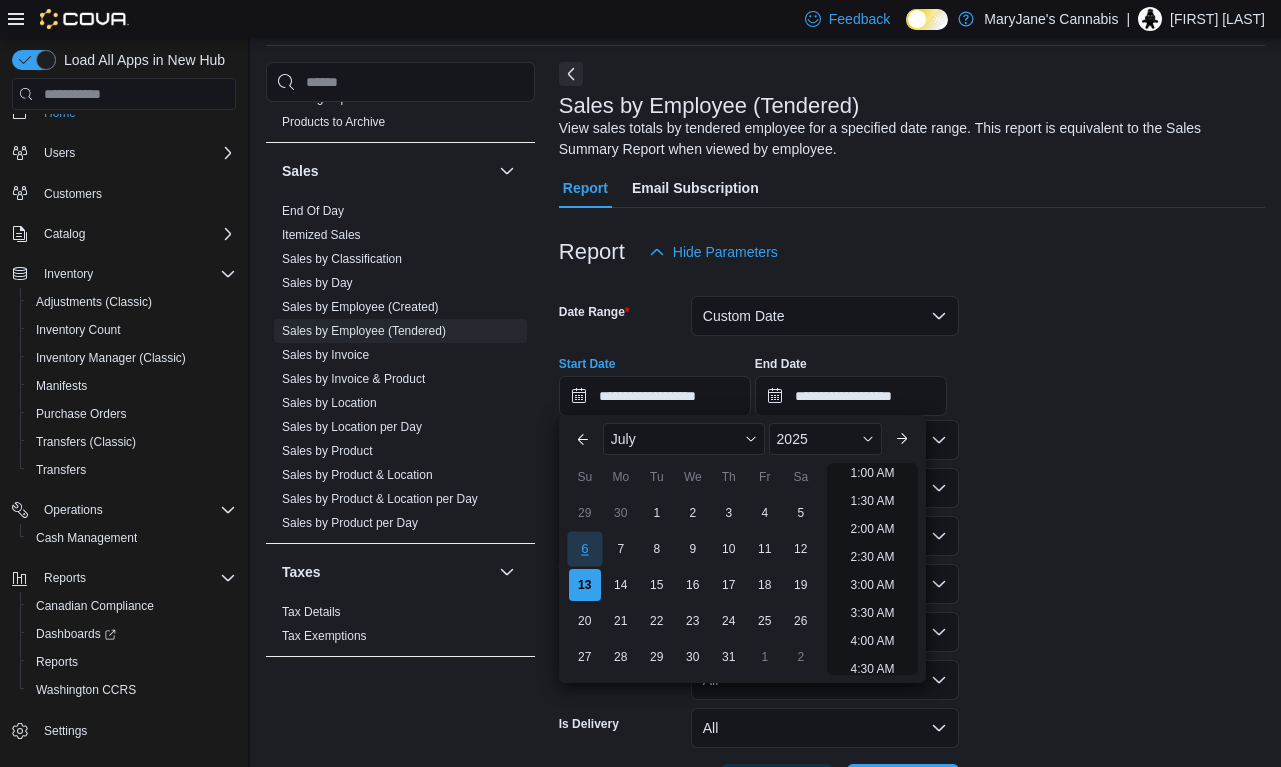 click on "6" at bounding box center [584, 549] 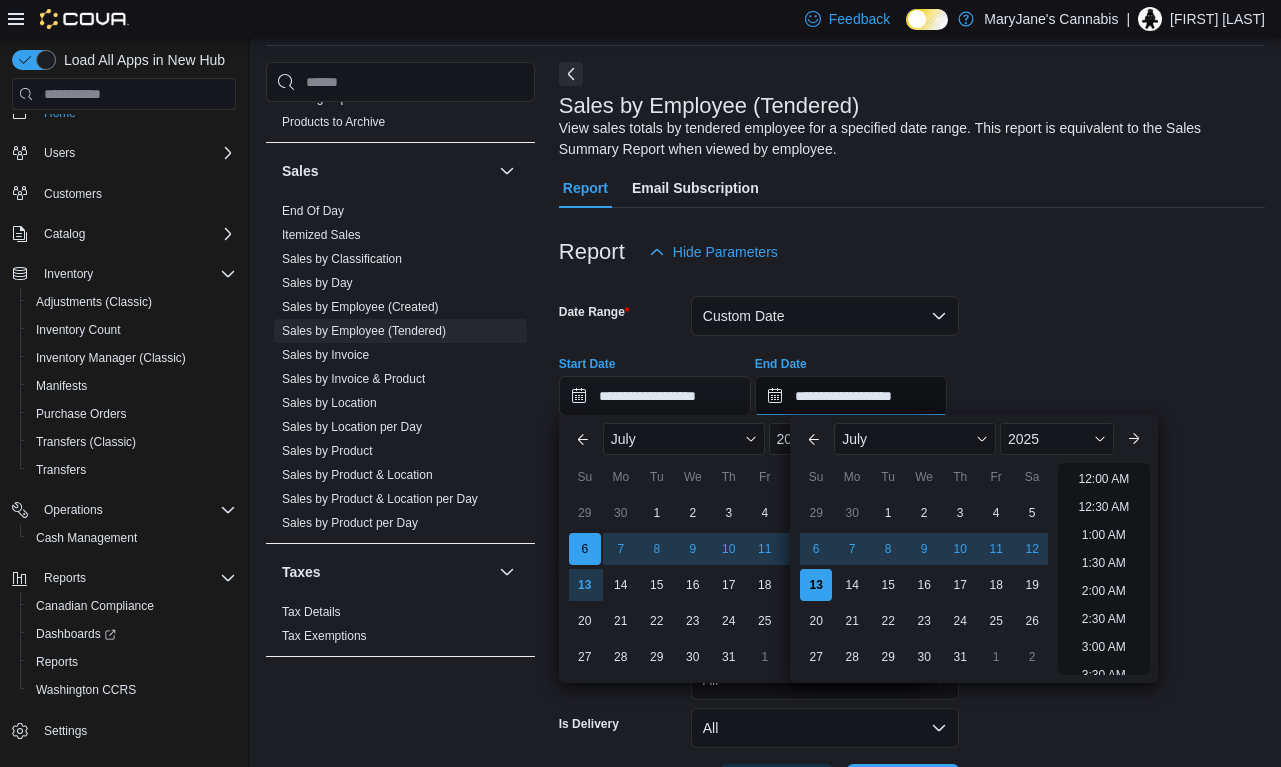 click on "**********" at bounding box center (851, 396) 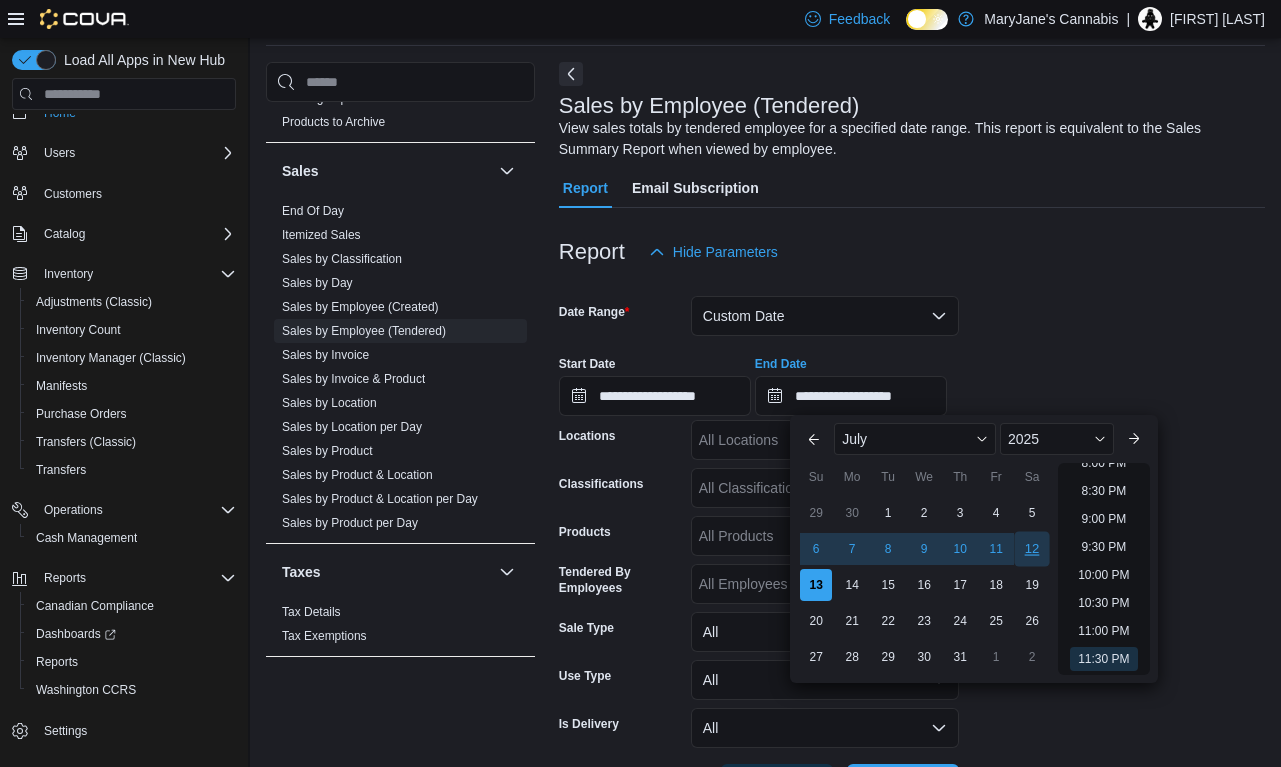 click on "12" at bounding box center (1032, 549) 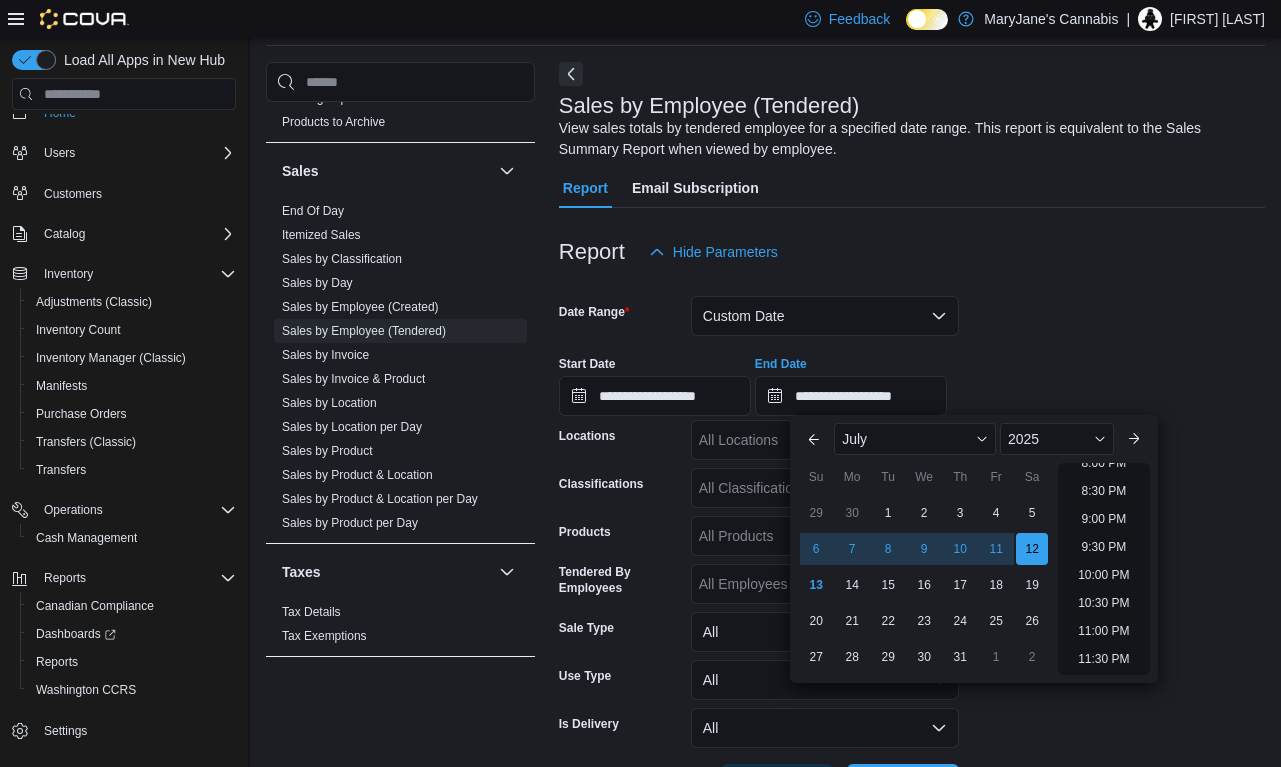 click on "Report Hide Parameters" at bounding box center (912, 252) 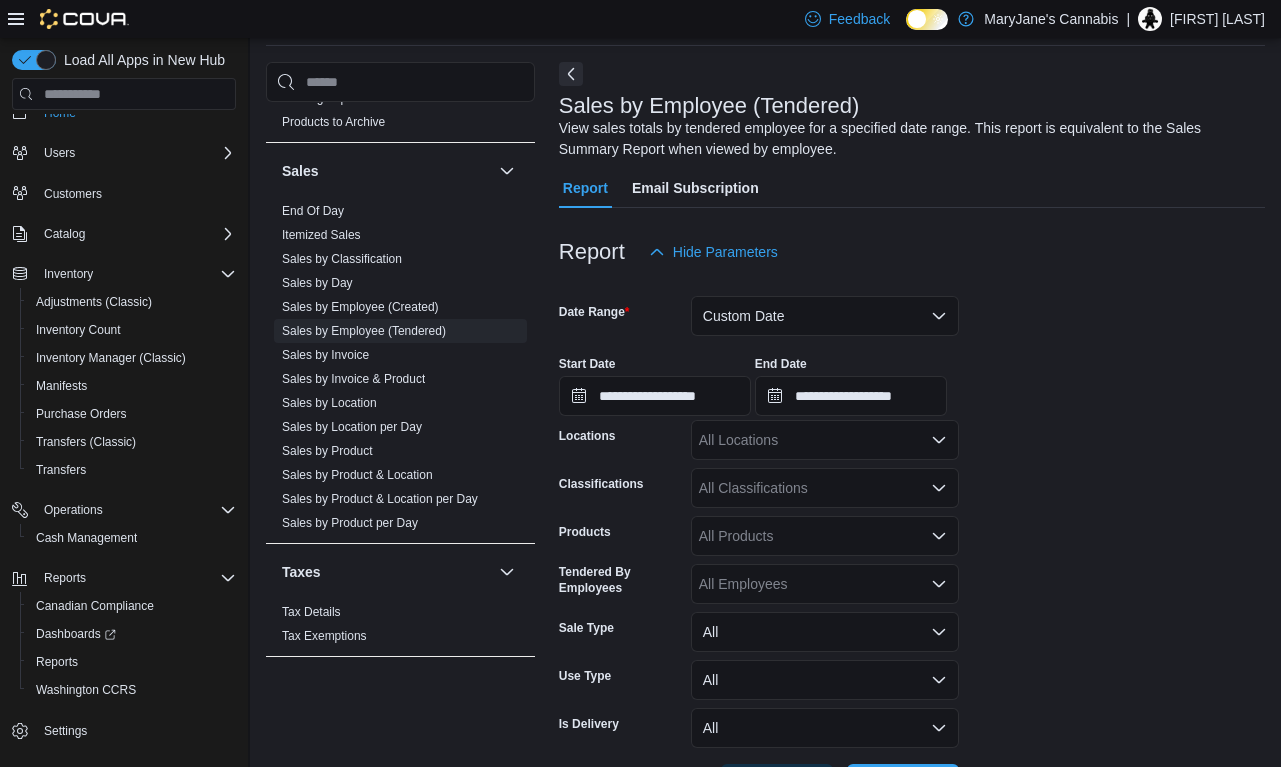 click on "All Locations" at bounding box center (825, 440) 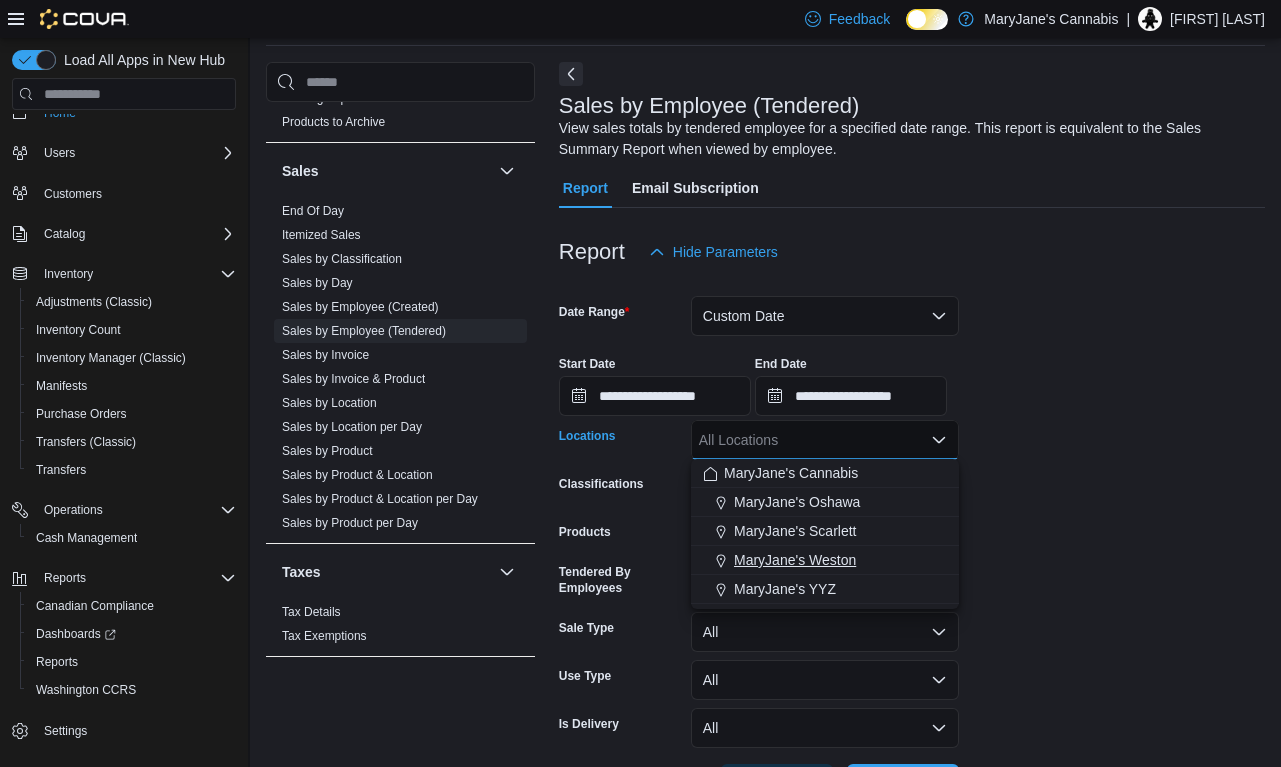 click on "MaryJane's Weston" at bounding box center [795, 560] 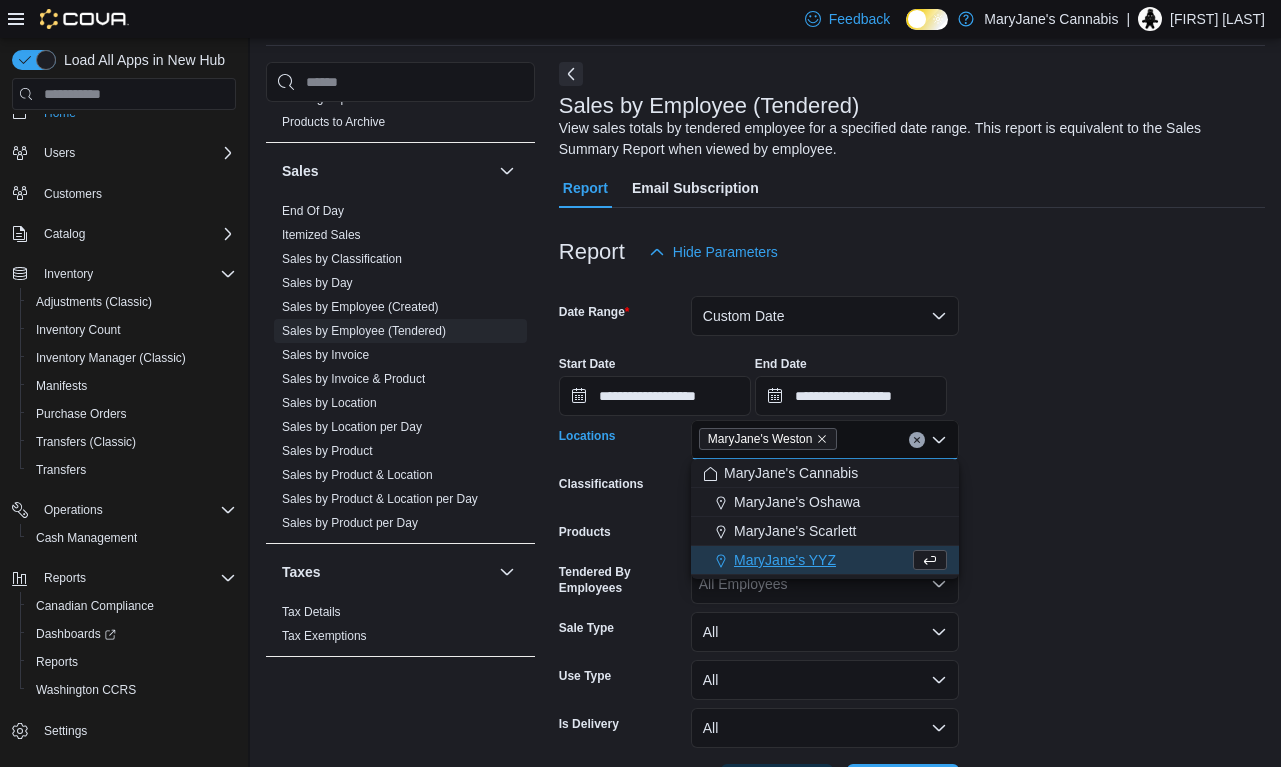 click on "**********" at bounding box center (912, 538) 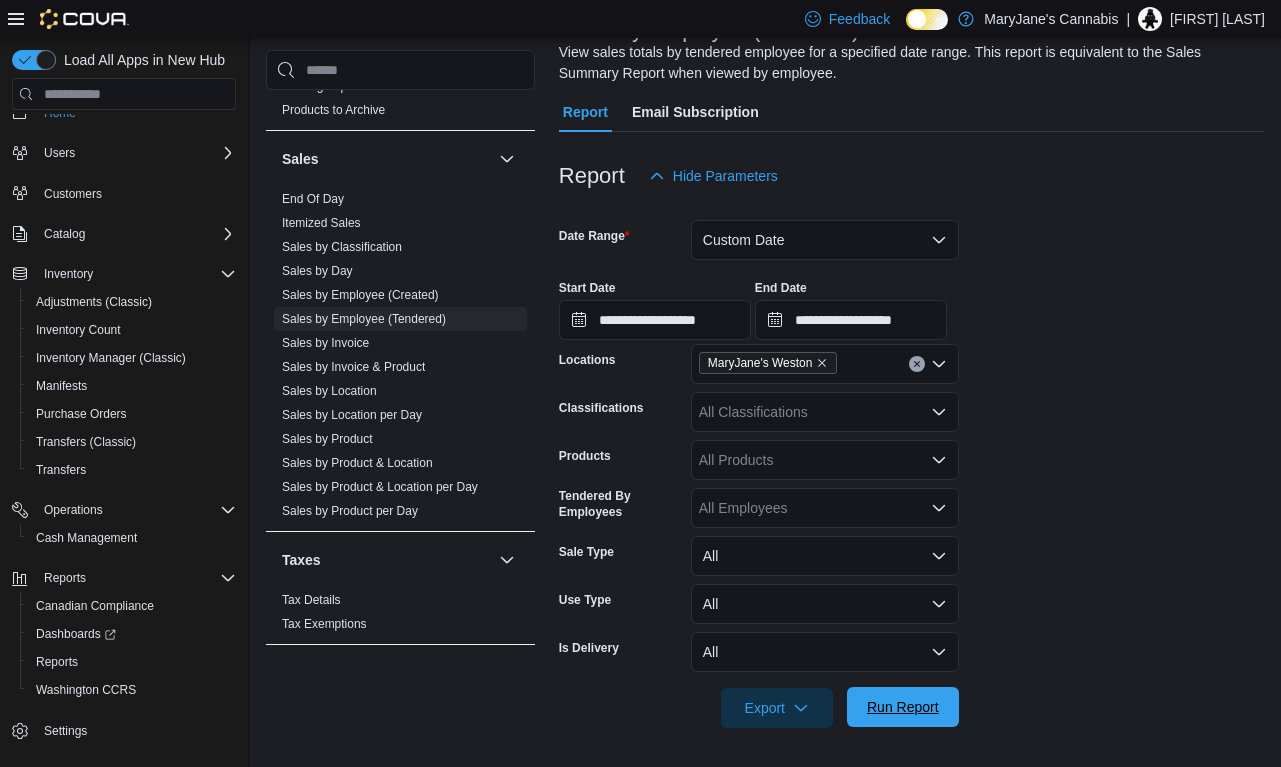click on "Run Report" at bounding box center [903, 707] 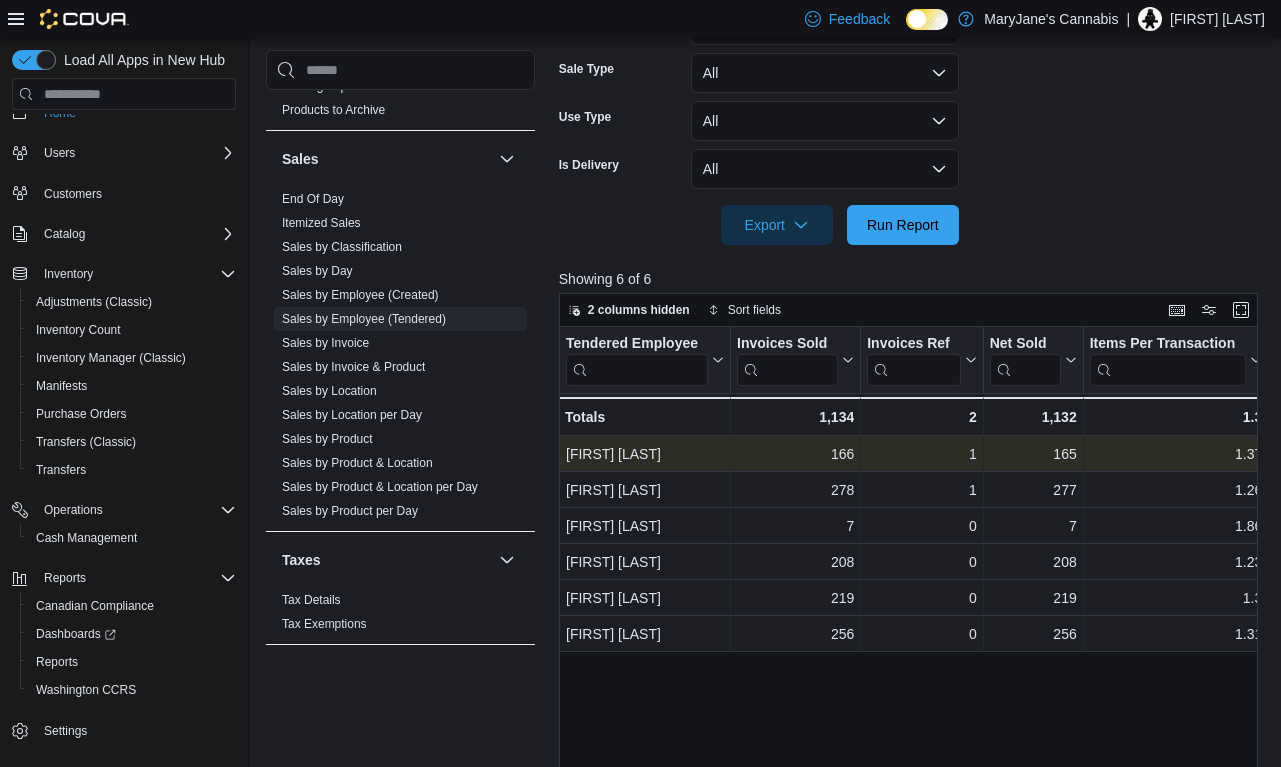 scroll, scrollTop: 666, scrollLeft: 0, axis: vertical 